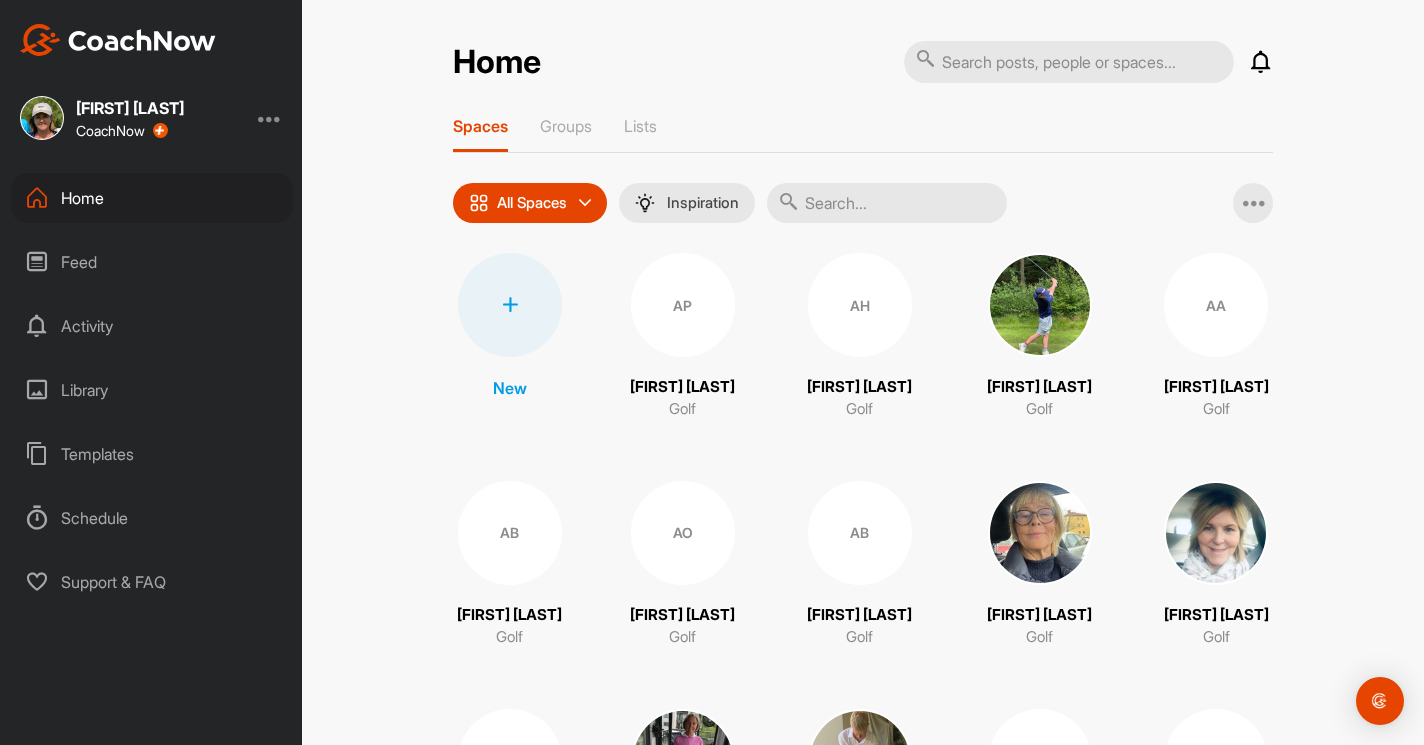 scroll, scrollTop: 0, scrollLeft: 0, axis: both 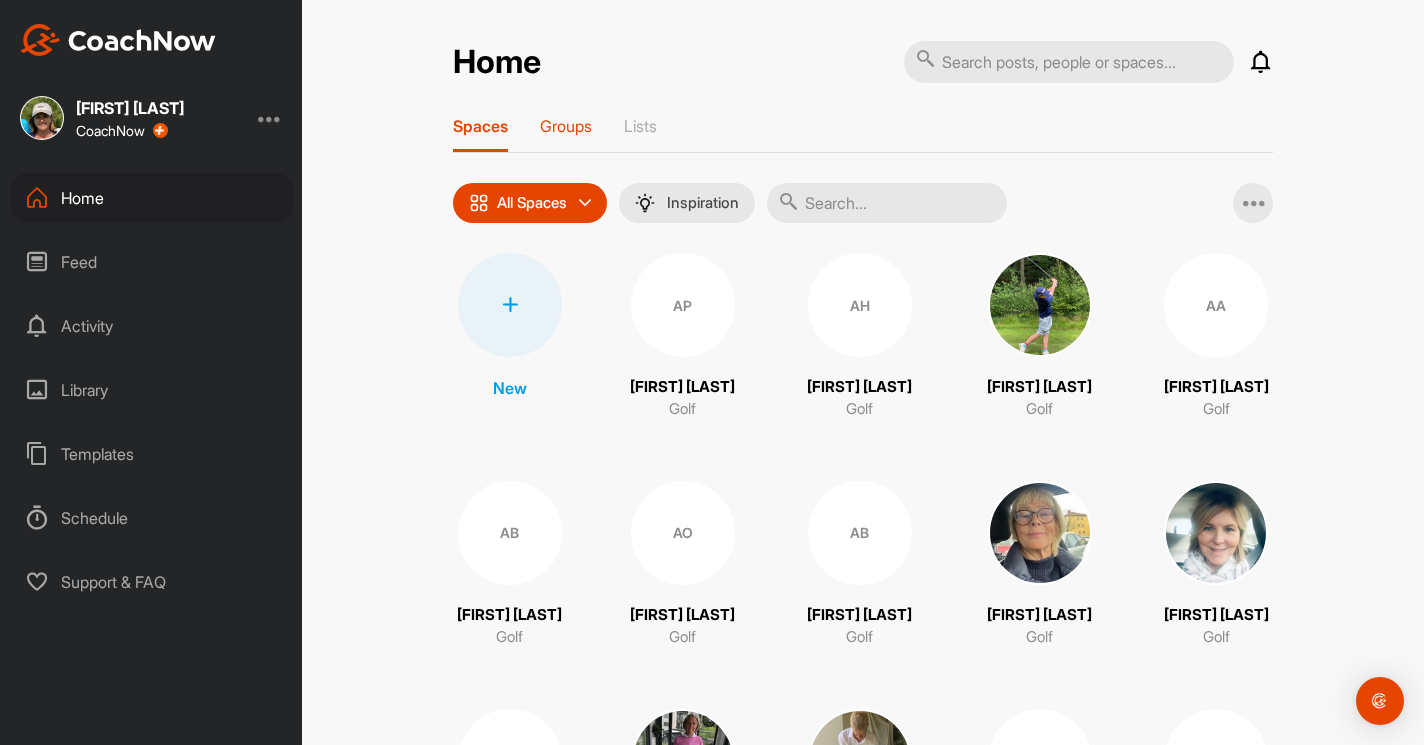 click on "Groups" at bounding box center [566, 126] 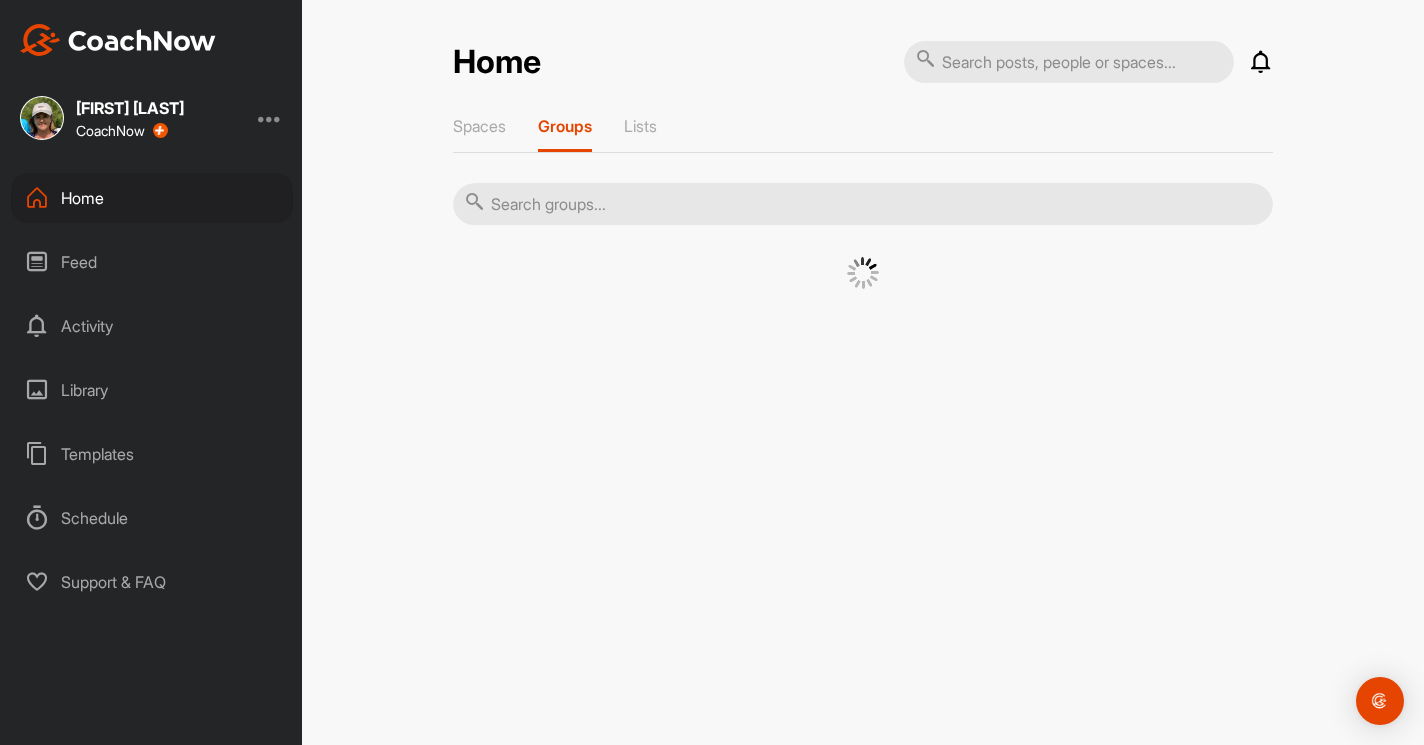 click at bounding box center [863, 204] 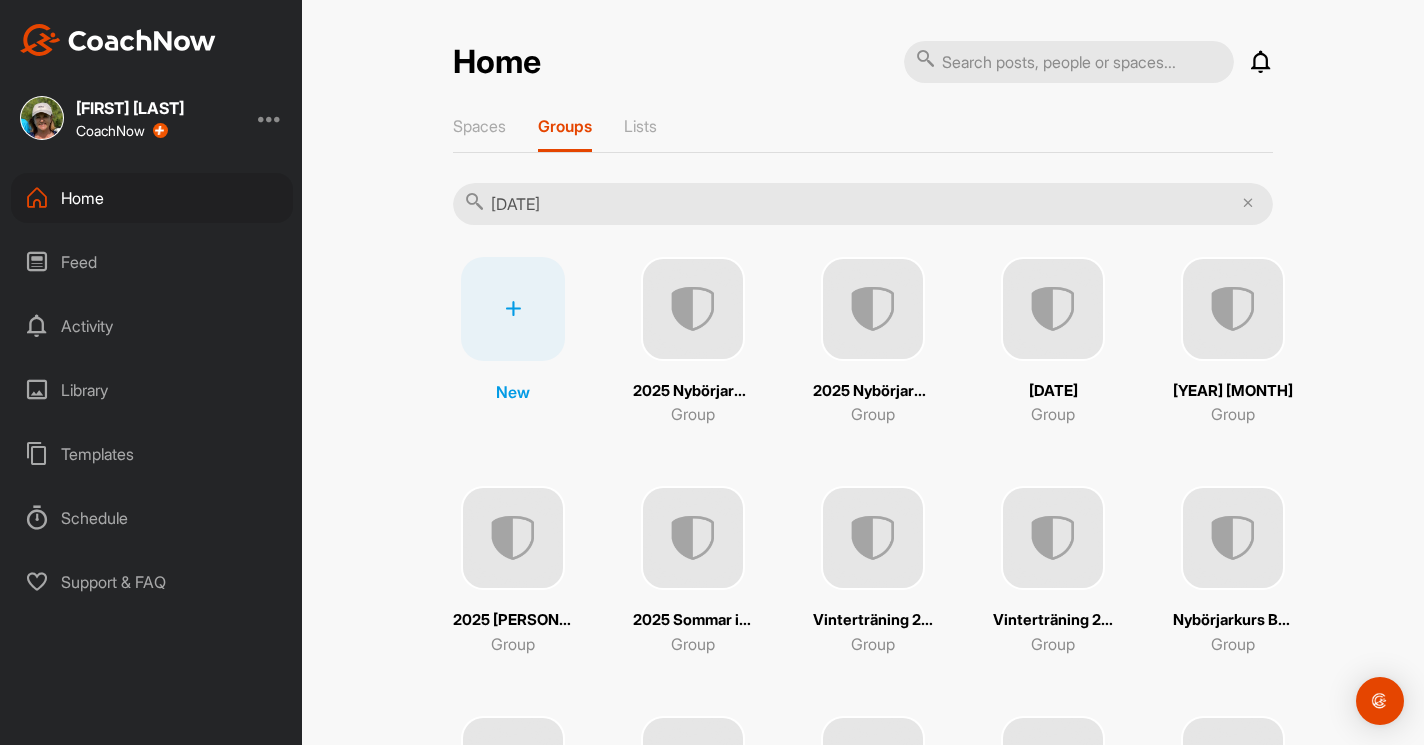 type on "[DATE]" 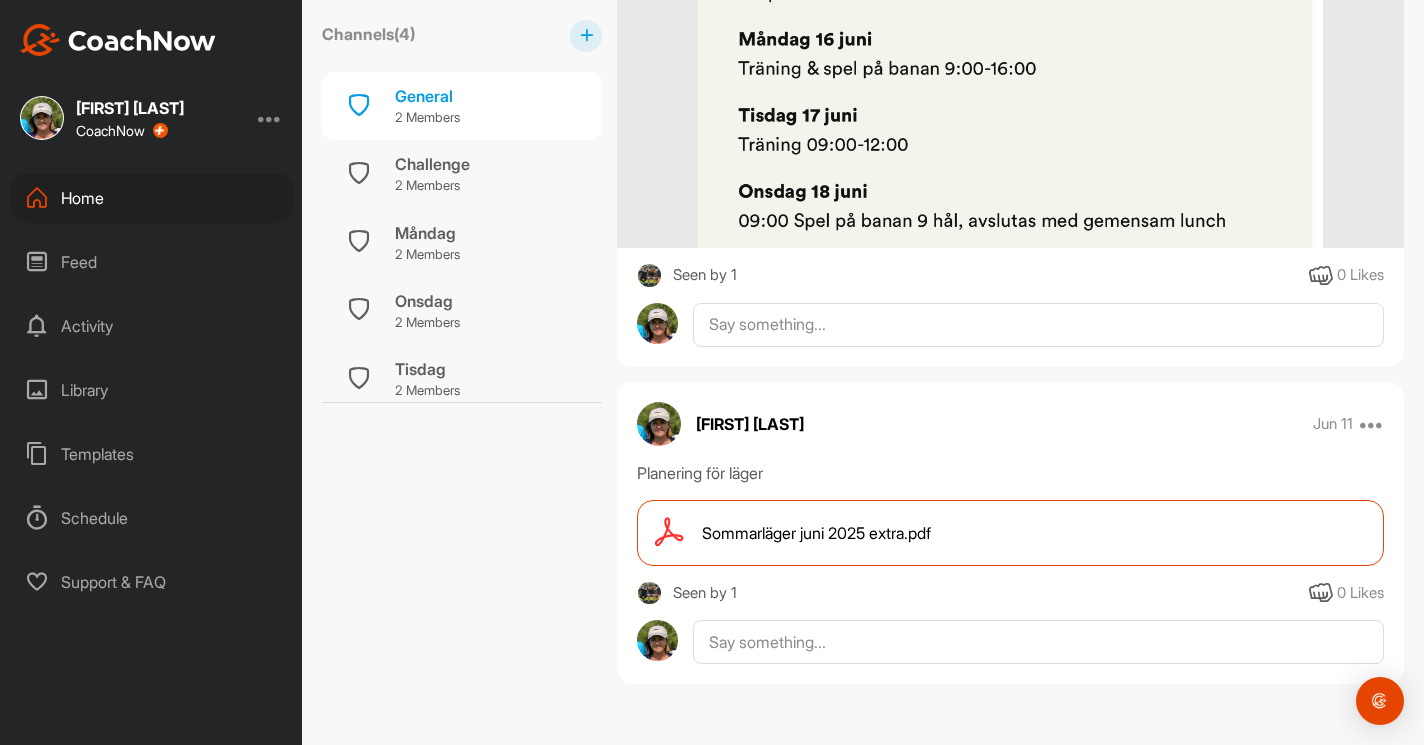 scroll, scrollTop: 964, scrollLeft: 0, axis: vertical 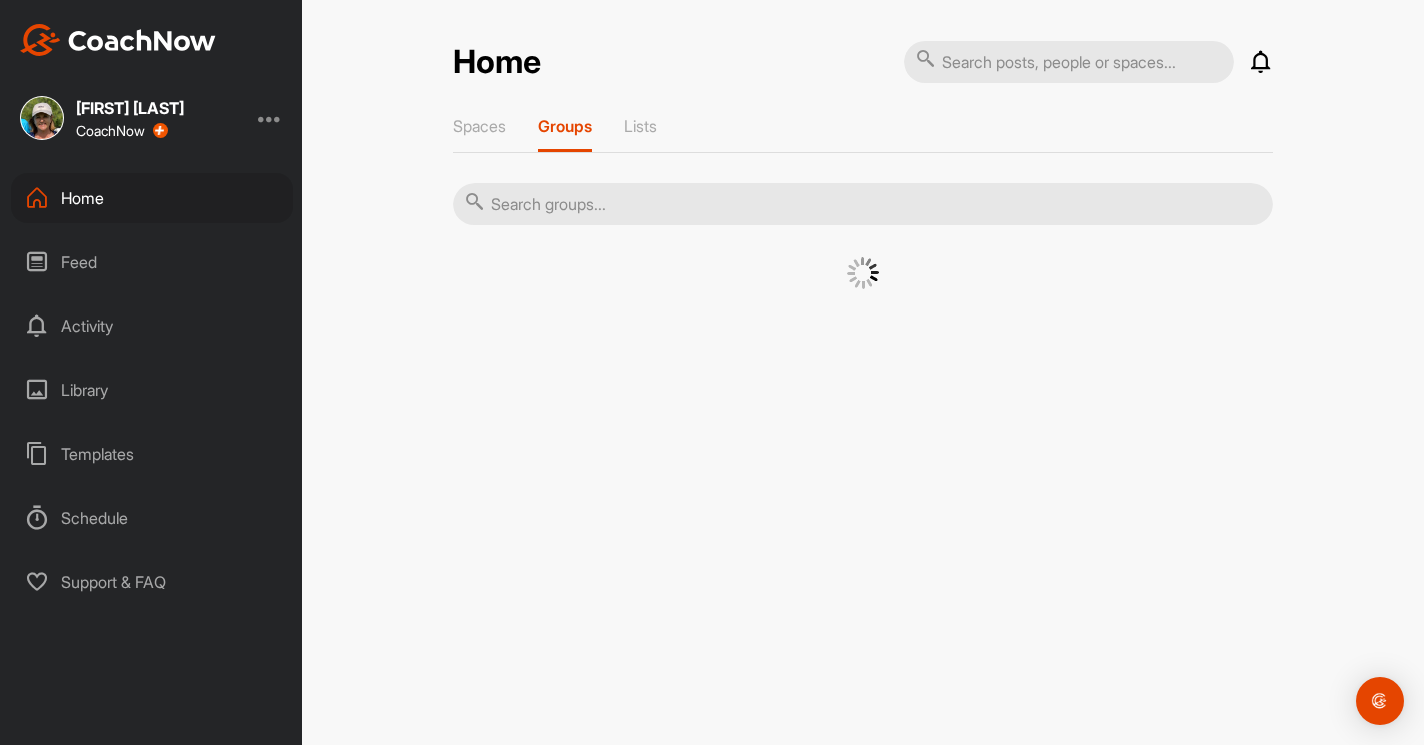 click at bounding box center (863, 204) 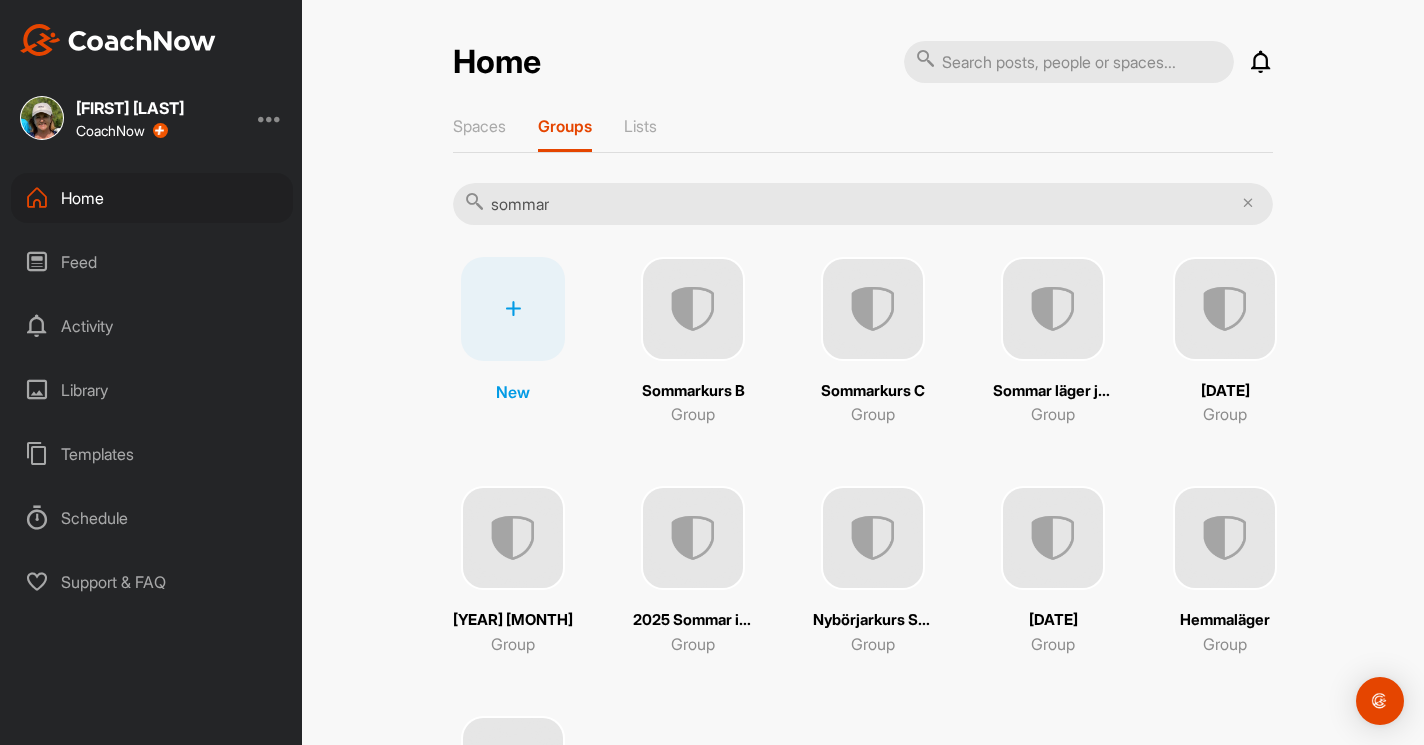 type on "sommar" 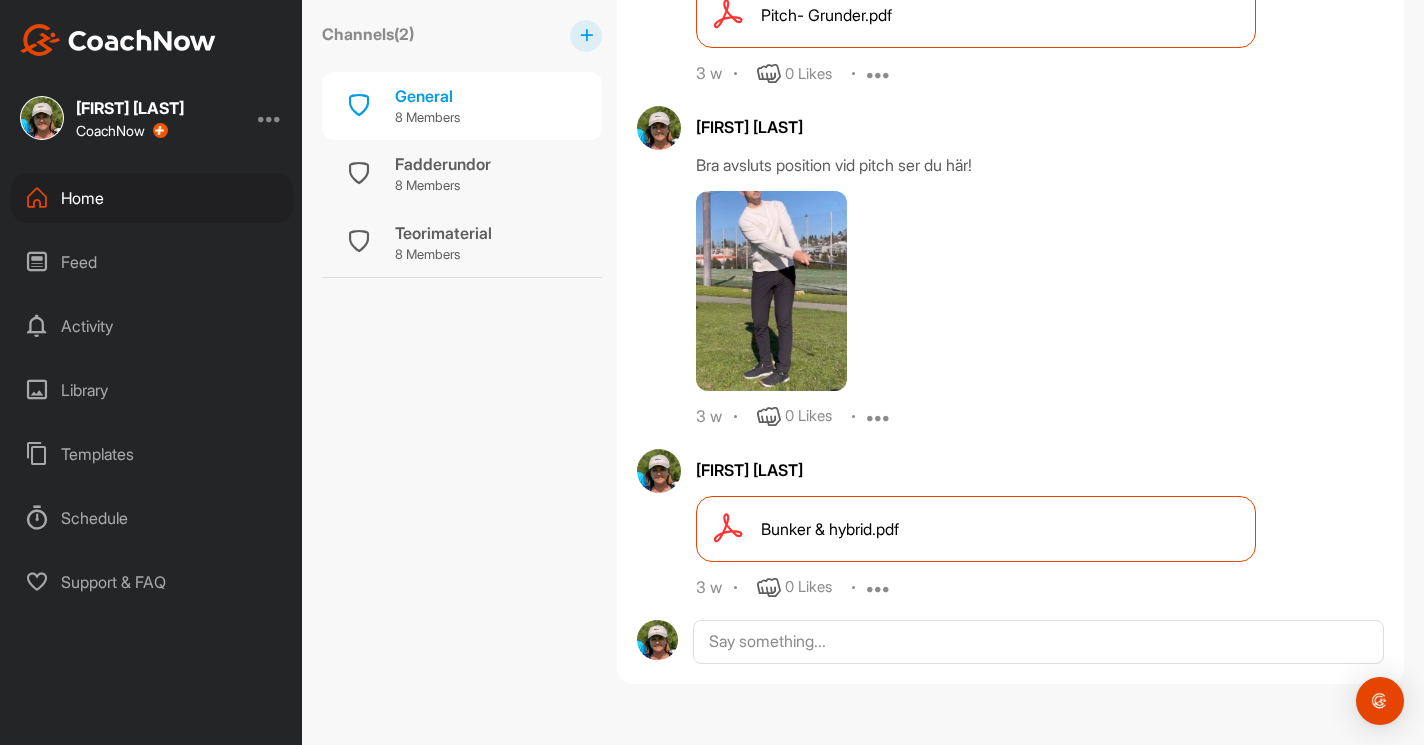 scroll, scrollTop: 851, scrollLeft: 0, axis: vertical 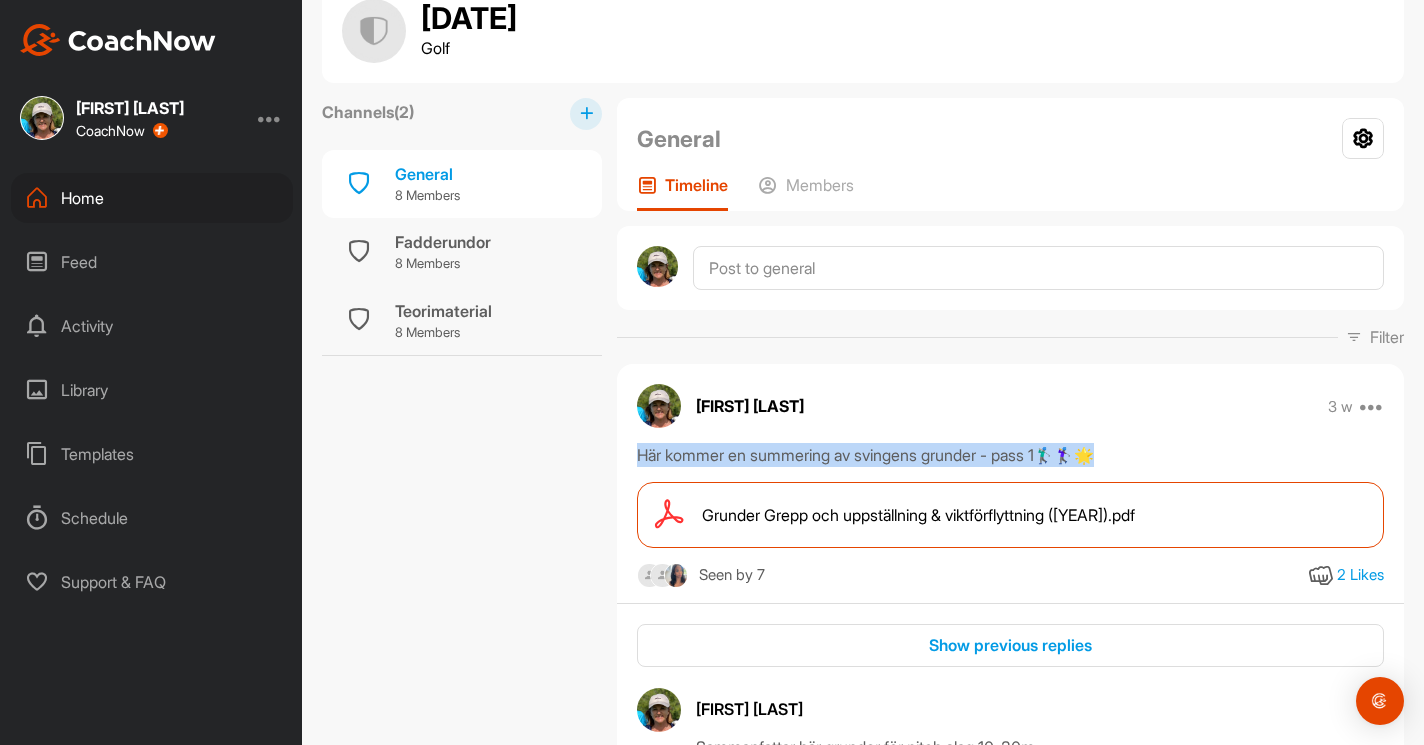 drag, startPoint x: 636, startPoint y: 454, endPoint x: 1181, endPoint y: 446, distance: 545.0587 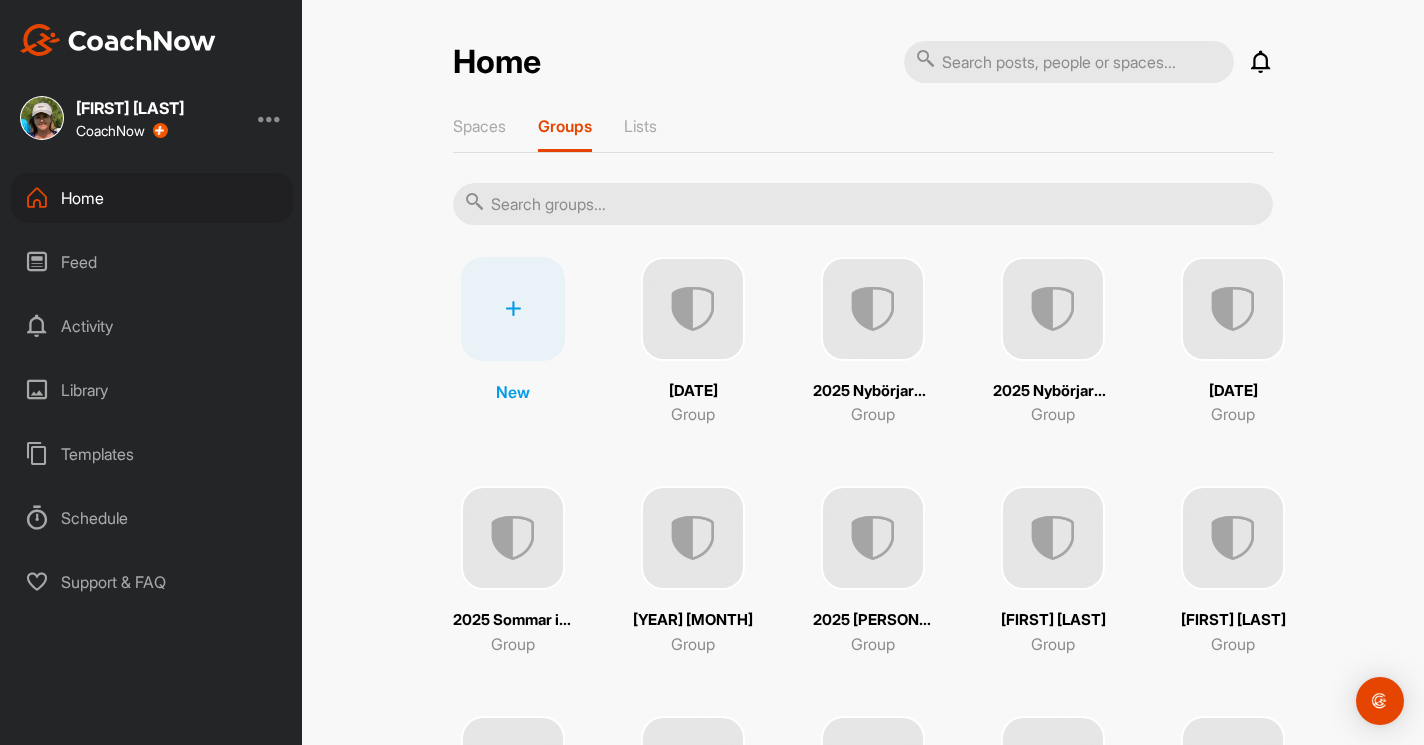 click at bounding box center (863, 204) 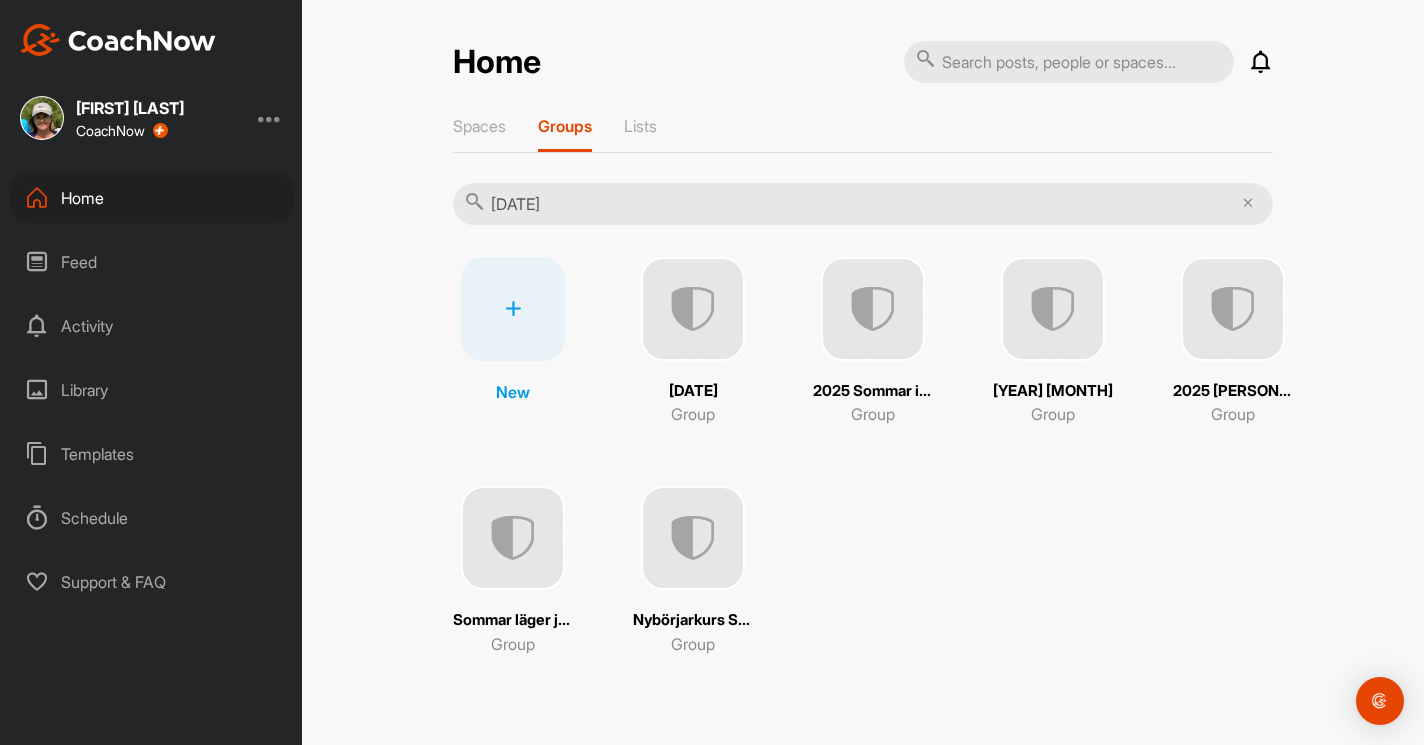 type on "[DATE]" 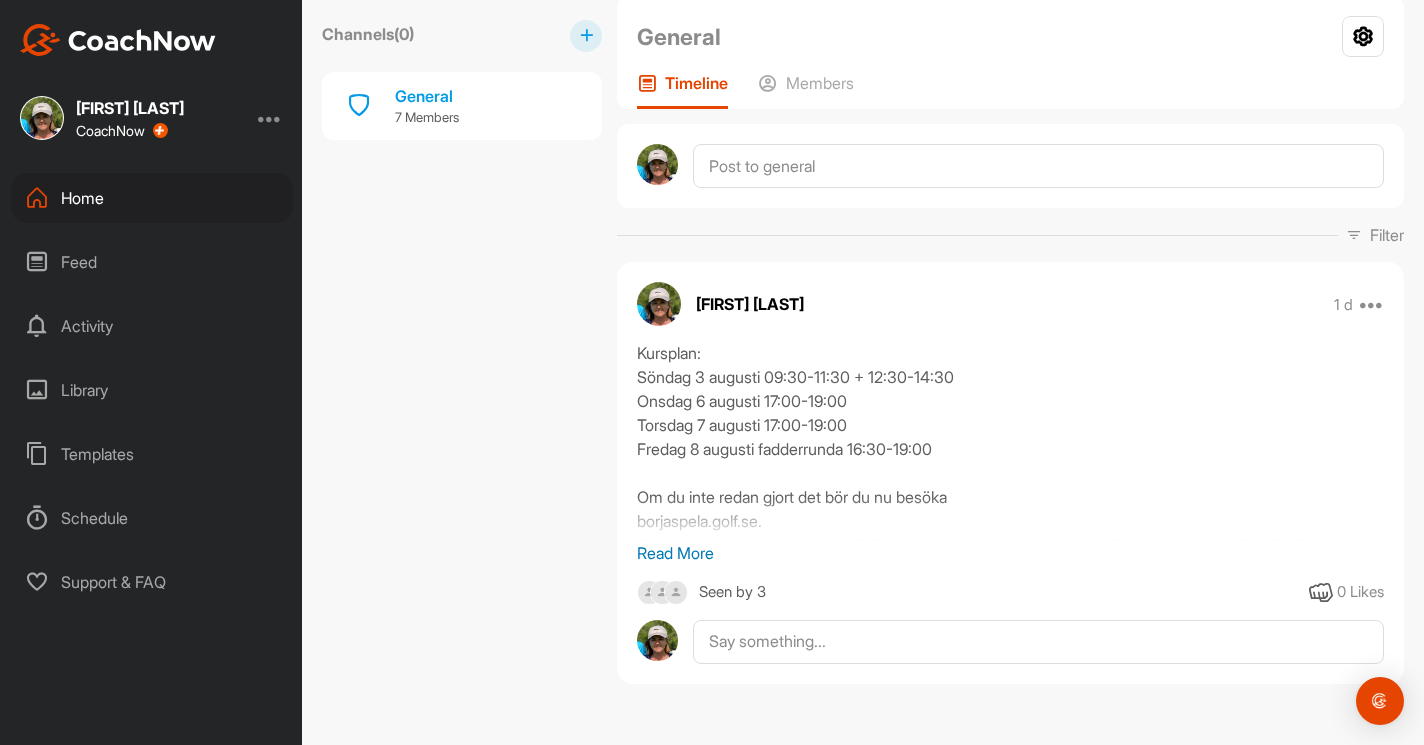 scroll, scrollTop: 162, scrollLeft: 0, axis: vertical 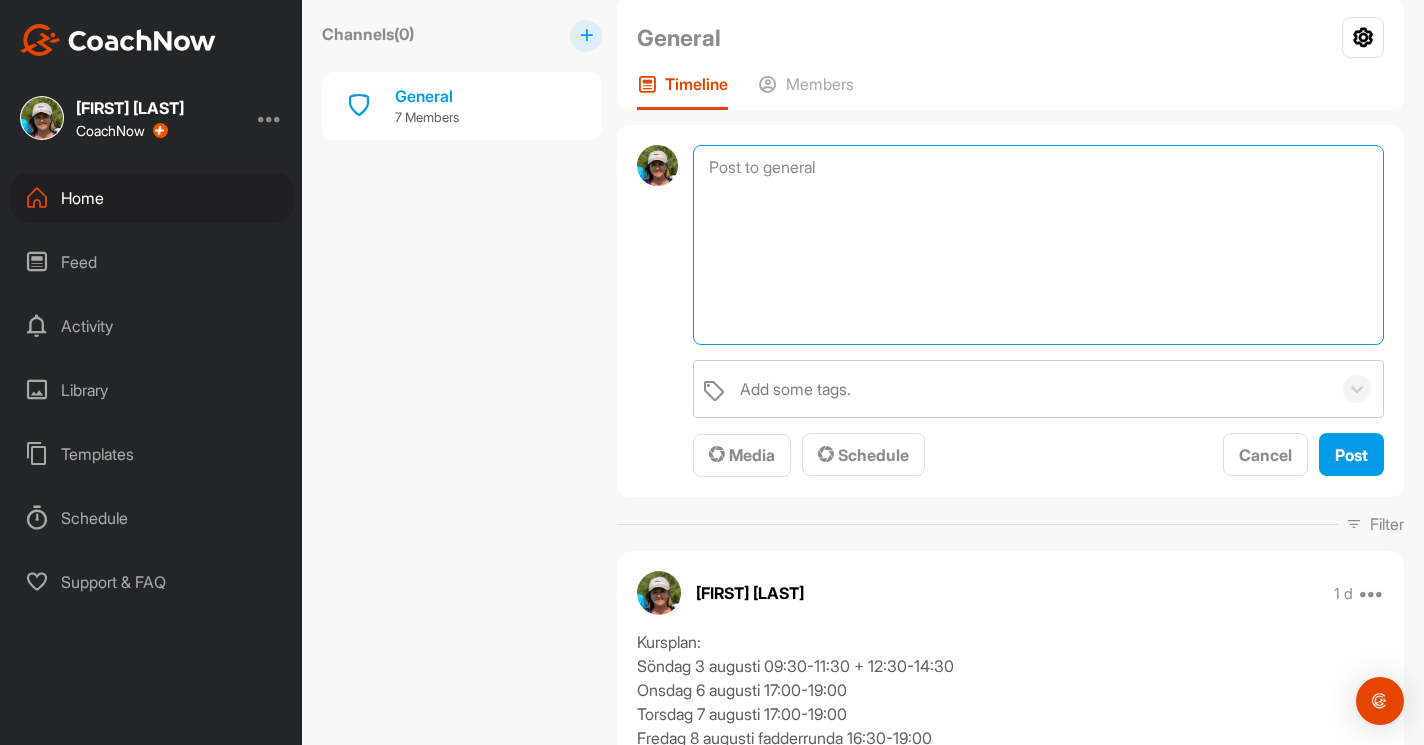 click at bounding box center [1038, 245] 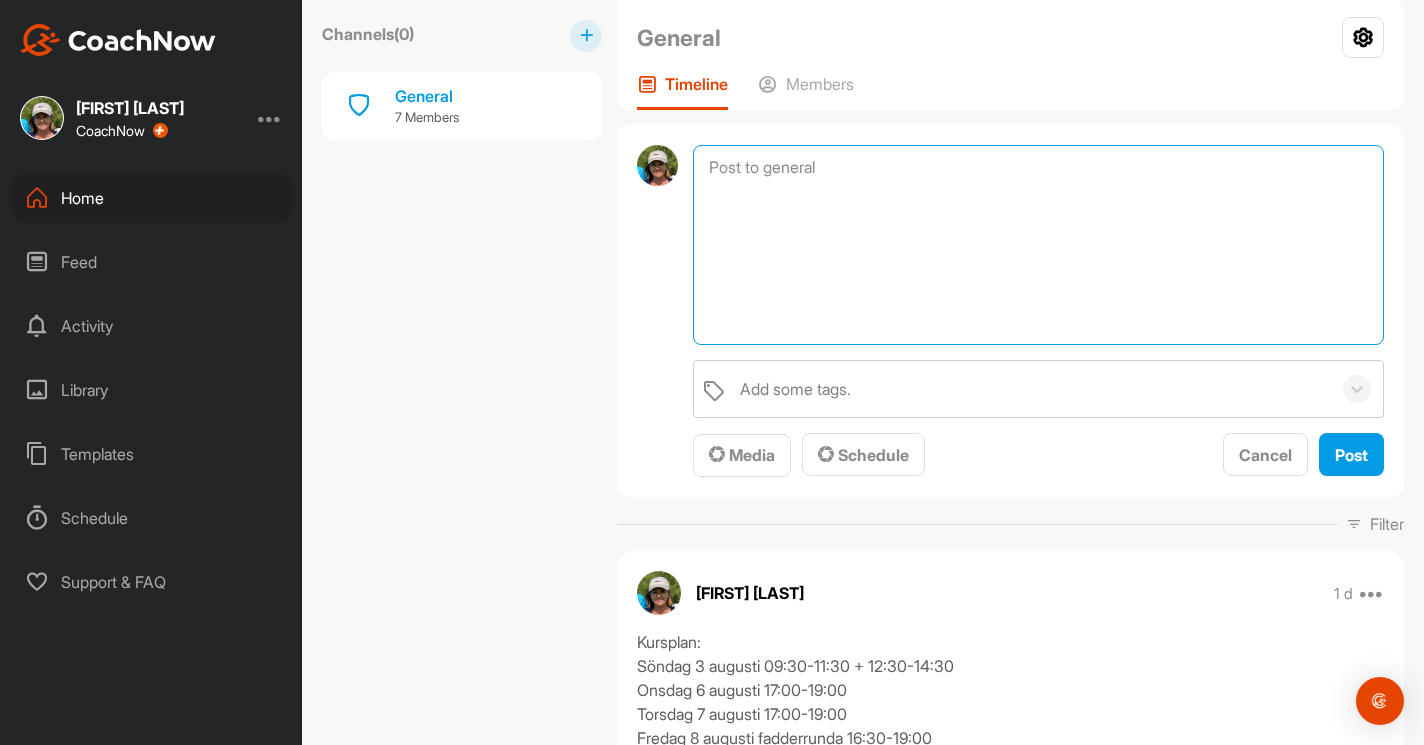 paste on "Här kommer en summering av svingens grunder - pass 1🏌🏼‍♂️🏌️‍♀️🌟" 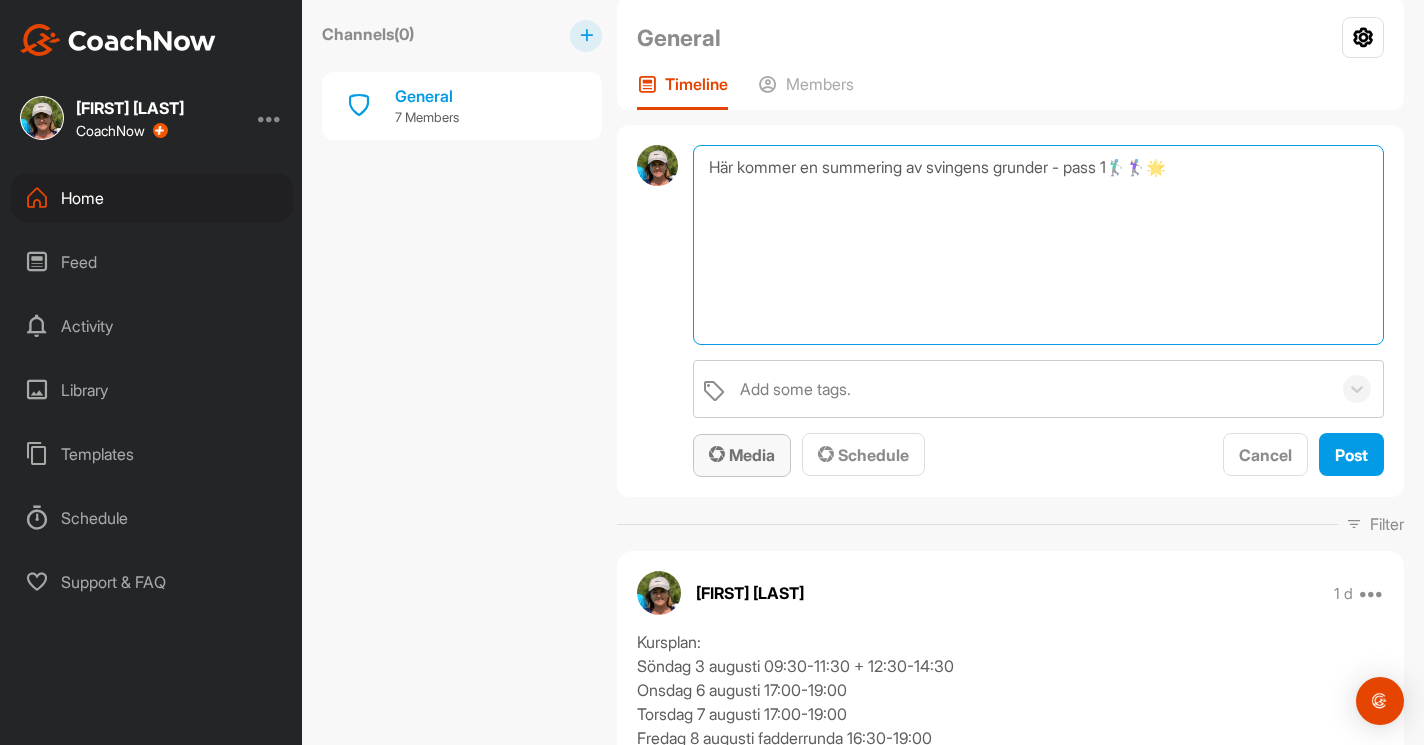 type on "Här kommer en summering av svingens grunder - pass 1🏌🏼‍♂️🏌️‍♀️🌟" 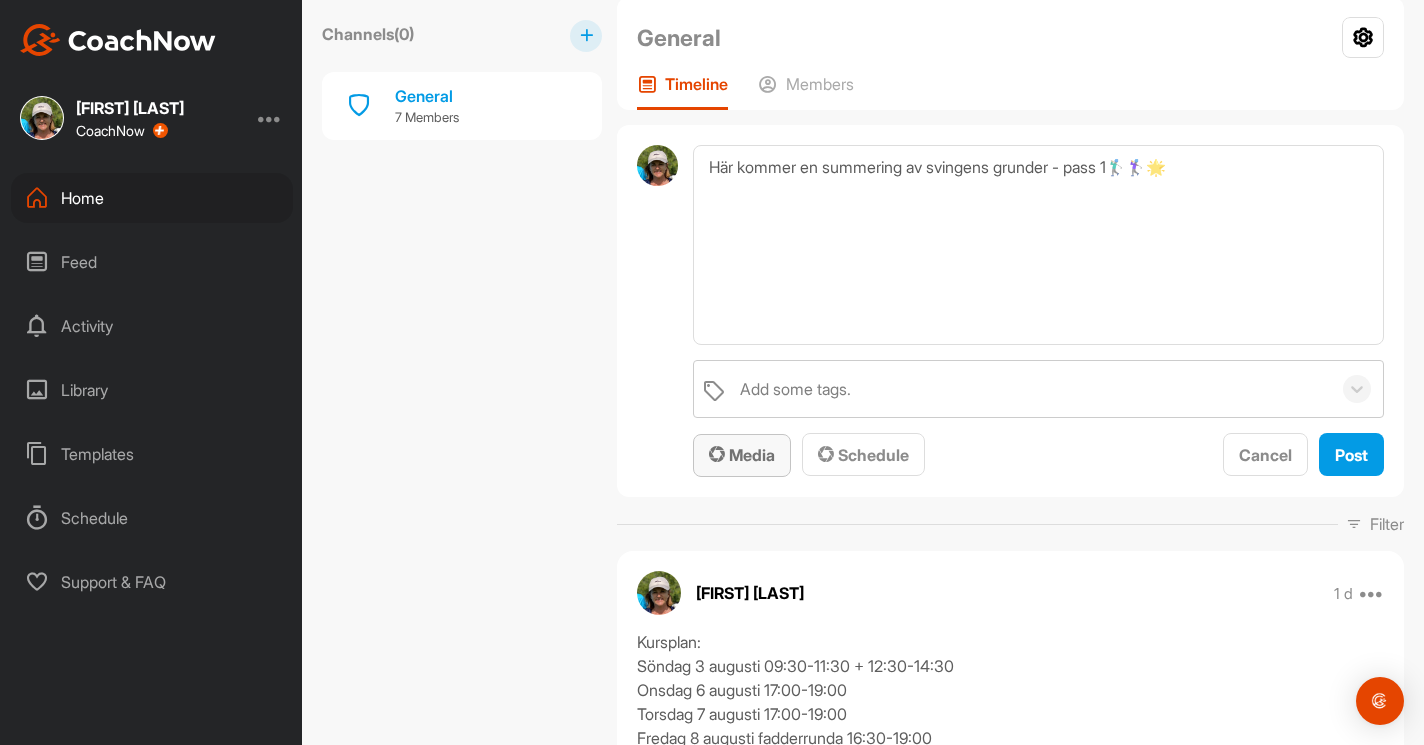 click on "Media" at bounding box center (742, 455) 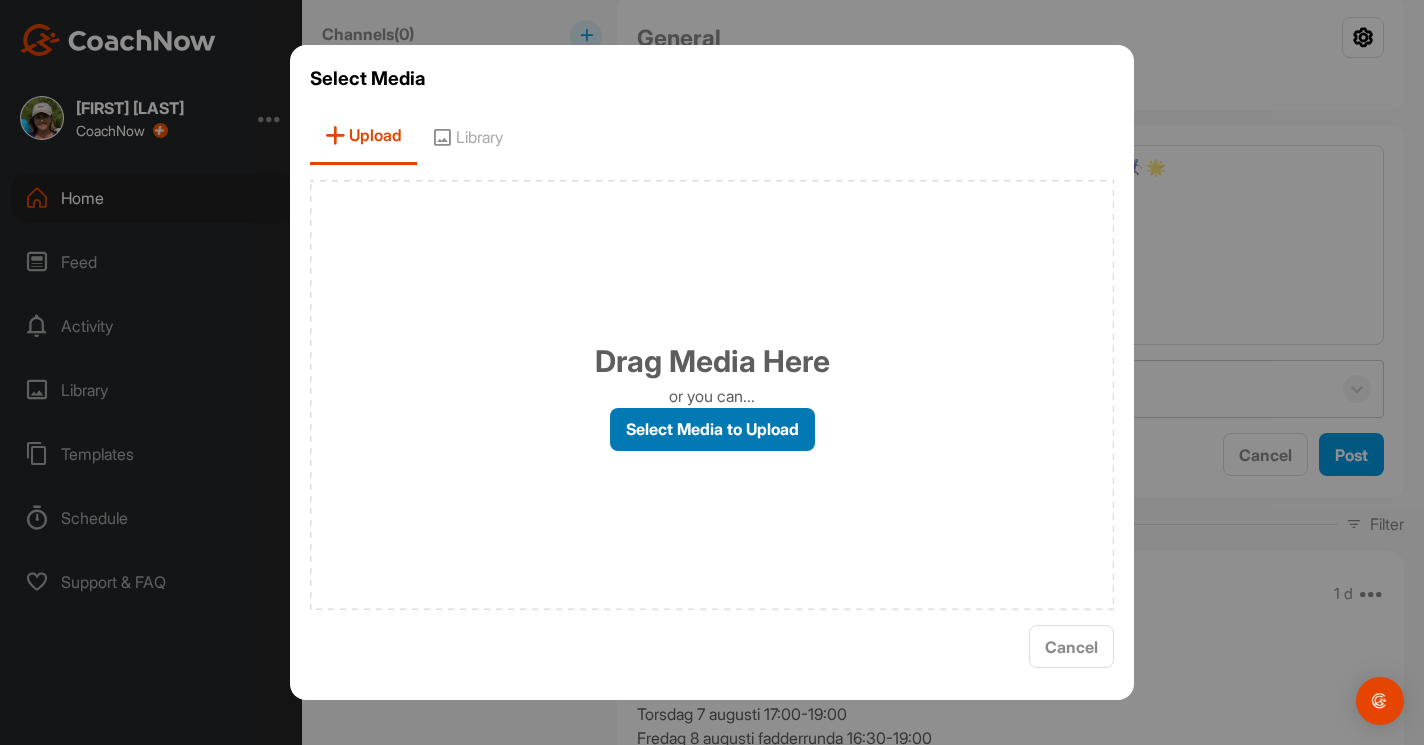click on "Select Media to Upload" at bounding box center [712, 429] 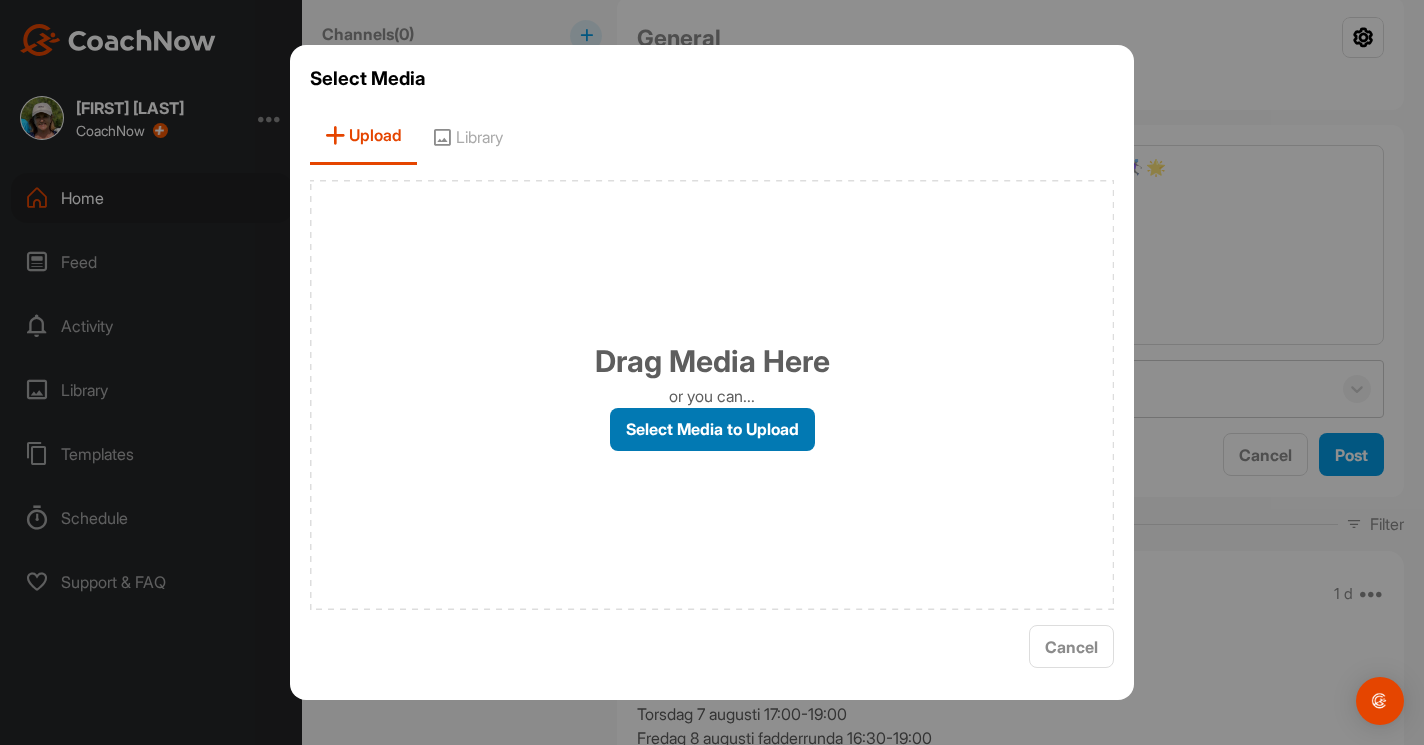 click on "Select Media to Upload" at bounding box center (0, 0) 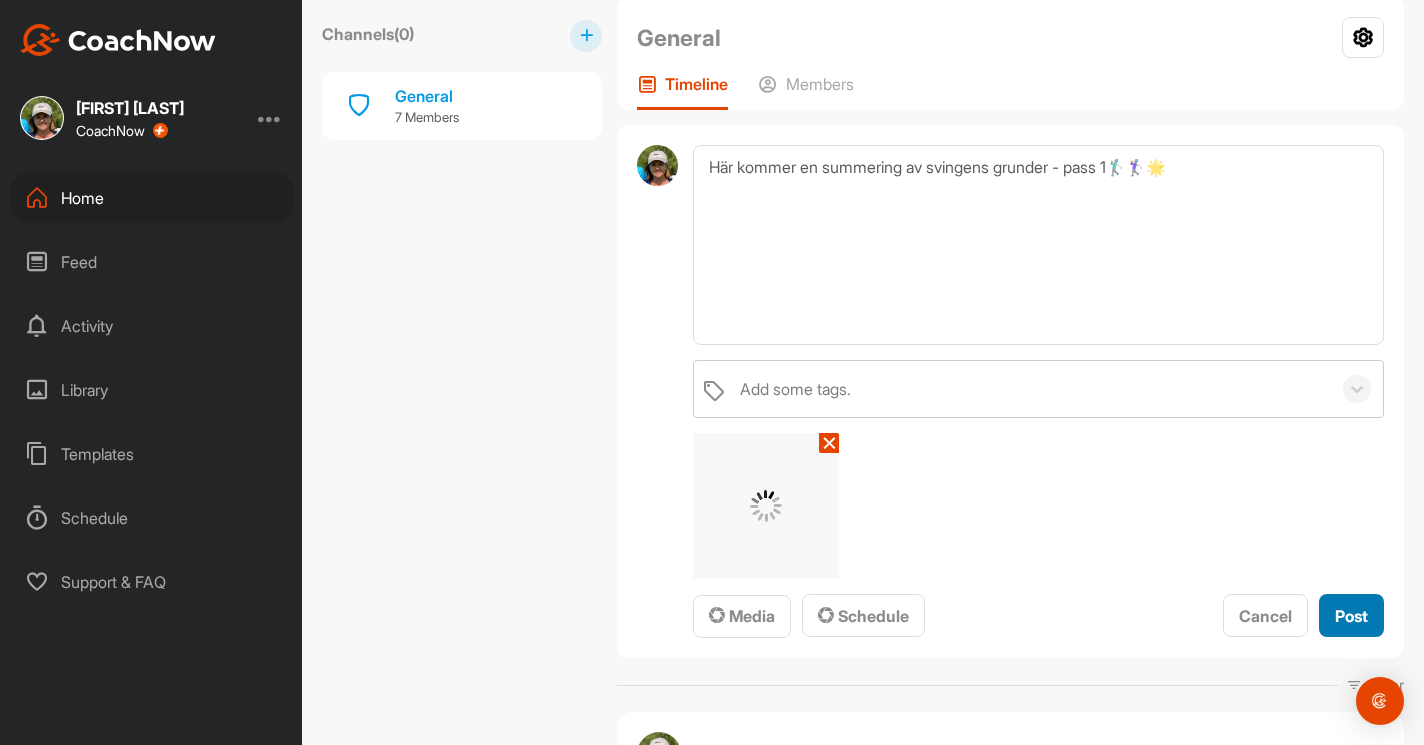 click on "Post" at bounding box center (1351, 616) 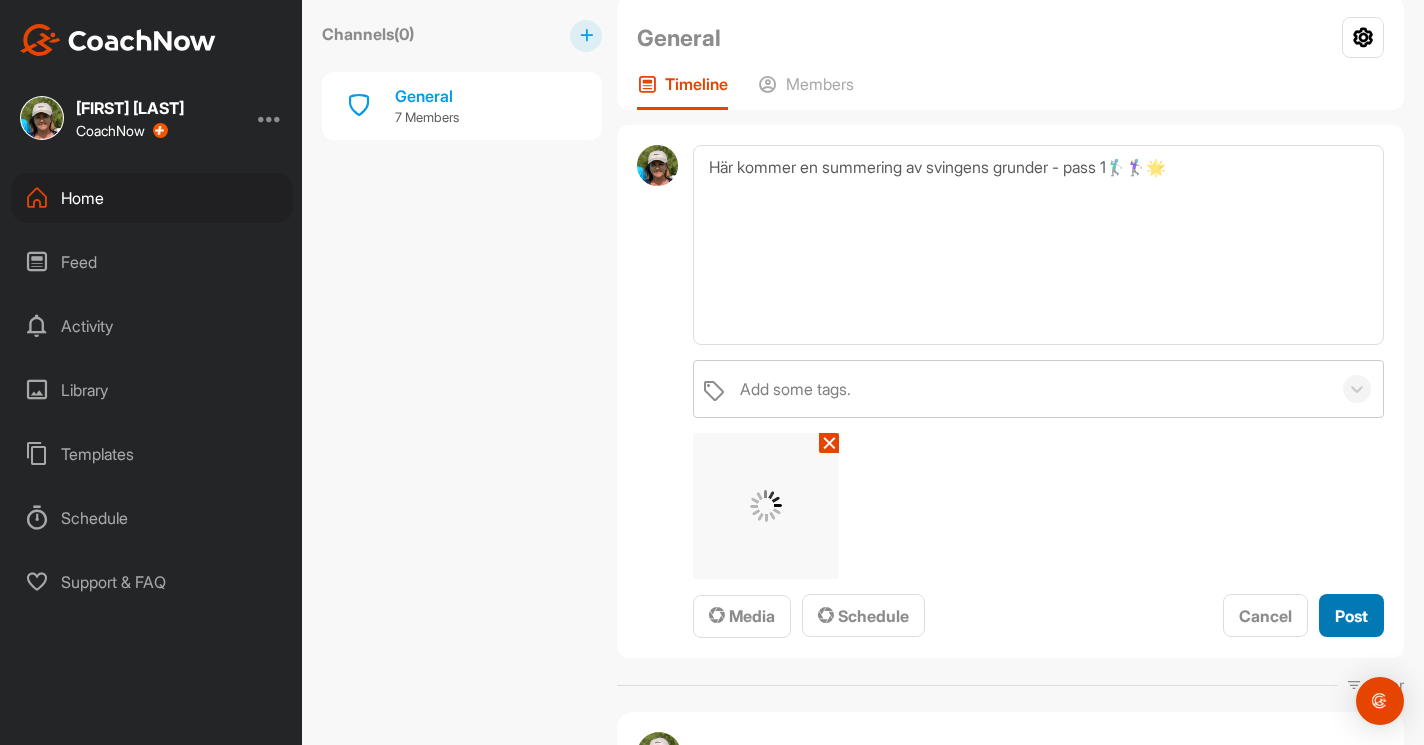type 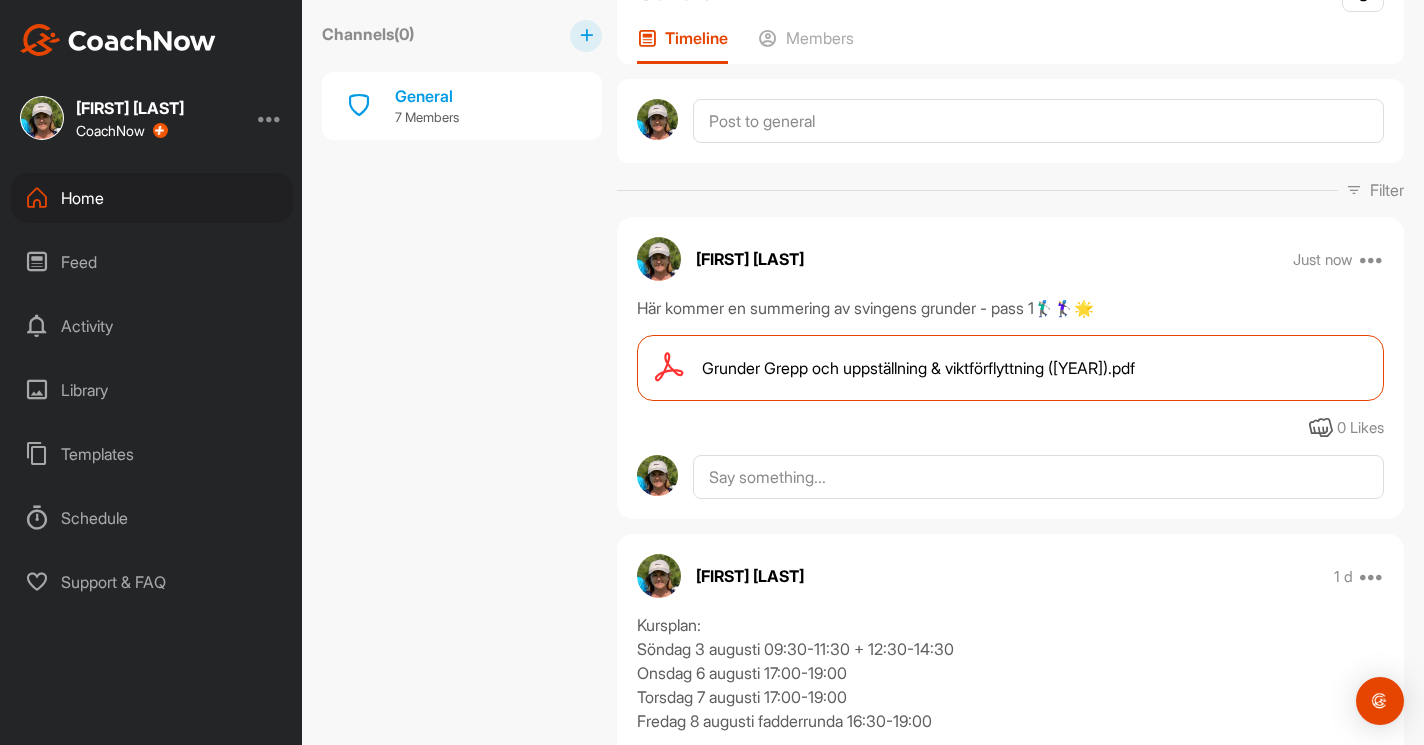 scroll, scrollTop: 209, scrollLeft: 0, axis: vertical 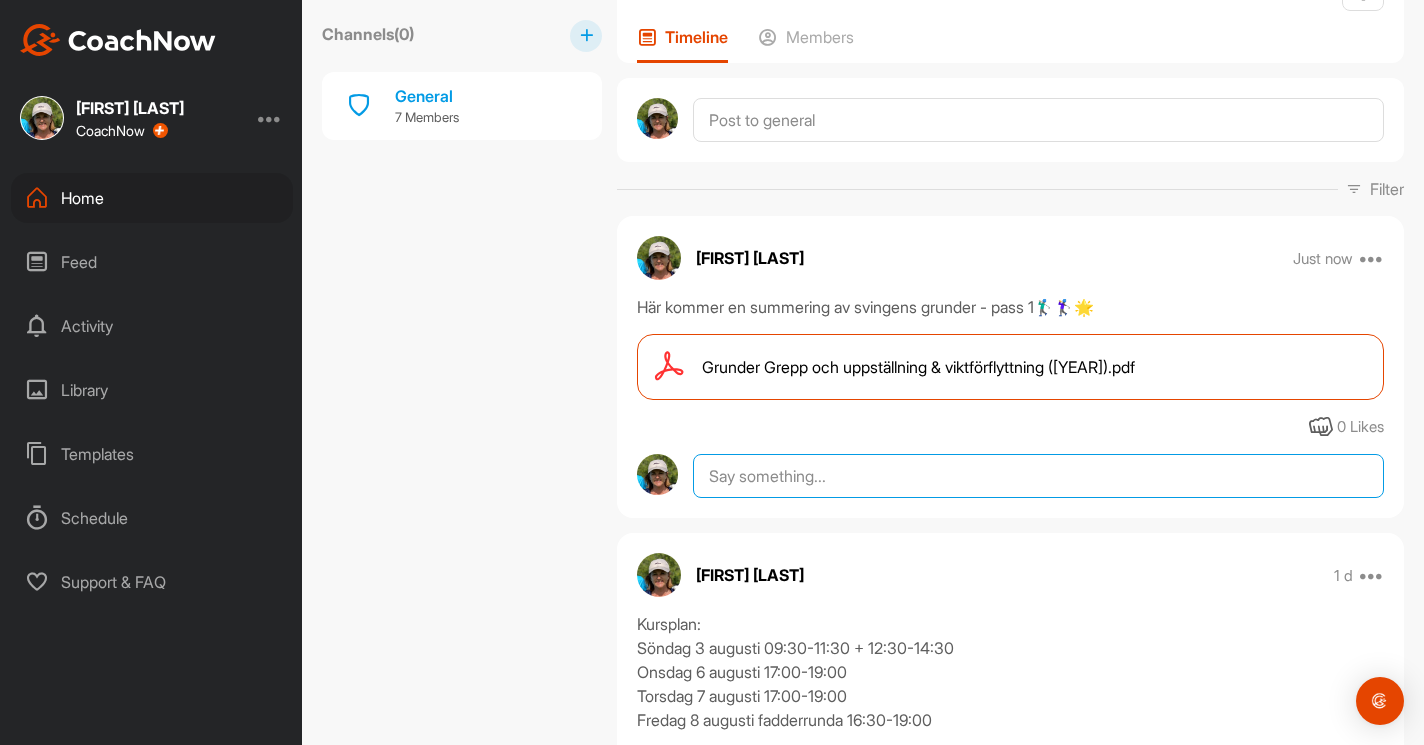 click at bounding box center (1038, 476) 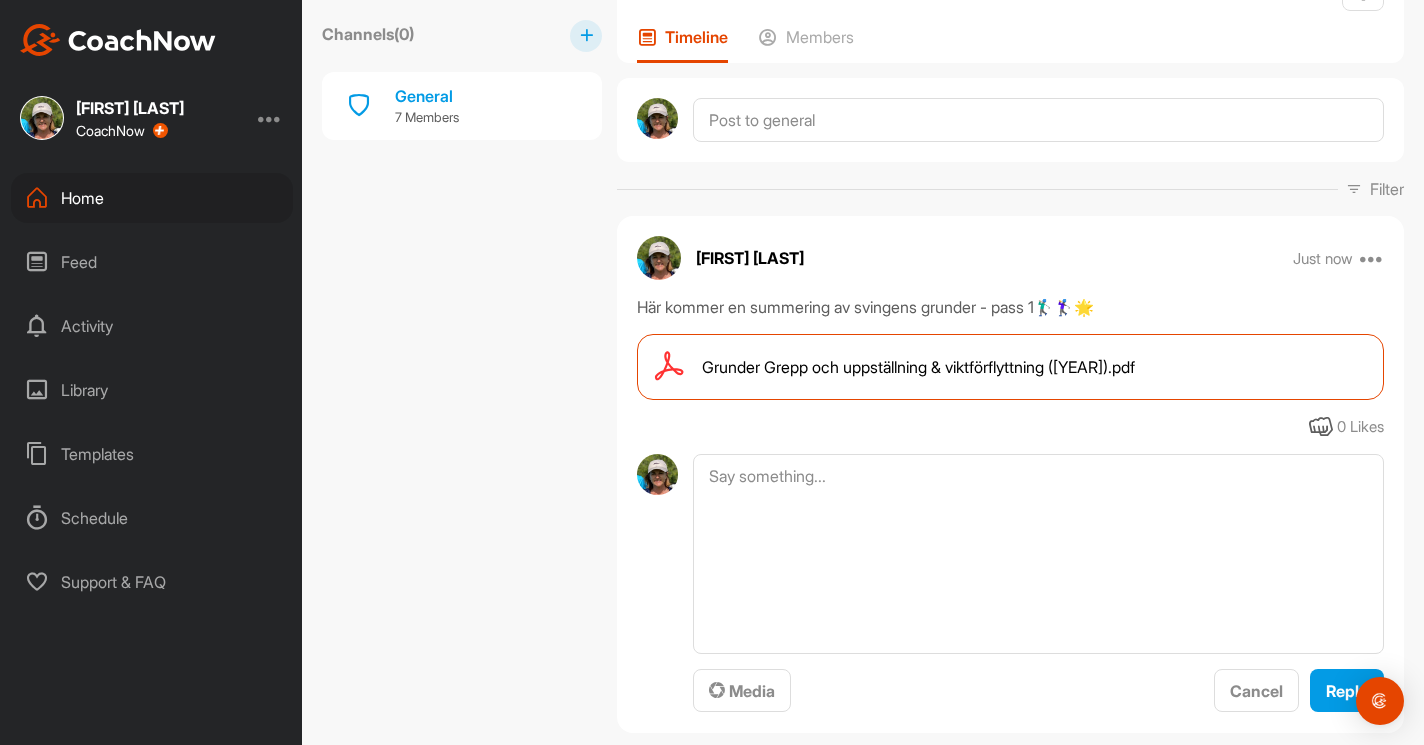 click on "Grunder Grepp och uppställning & viktförflyttning ([YEAR]).pdf" at bounding box center [918, 367] 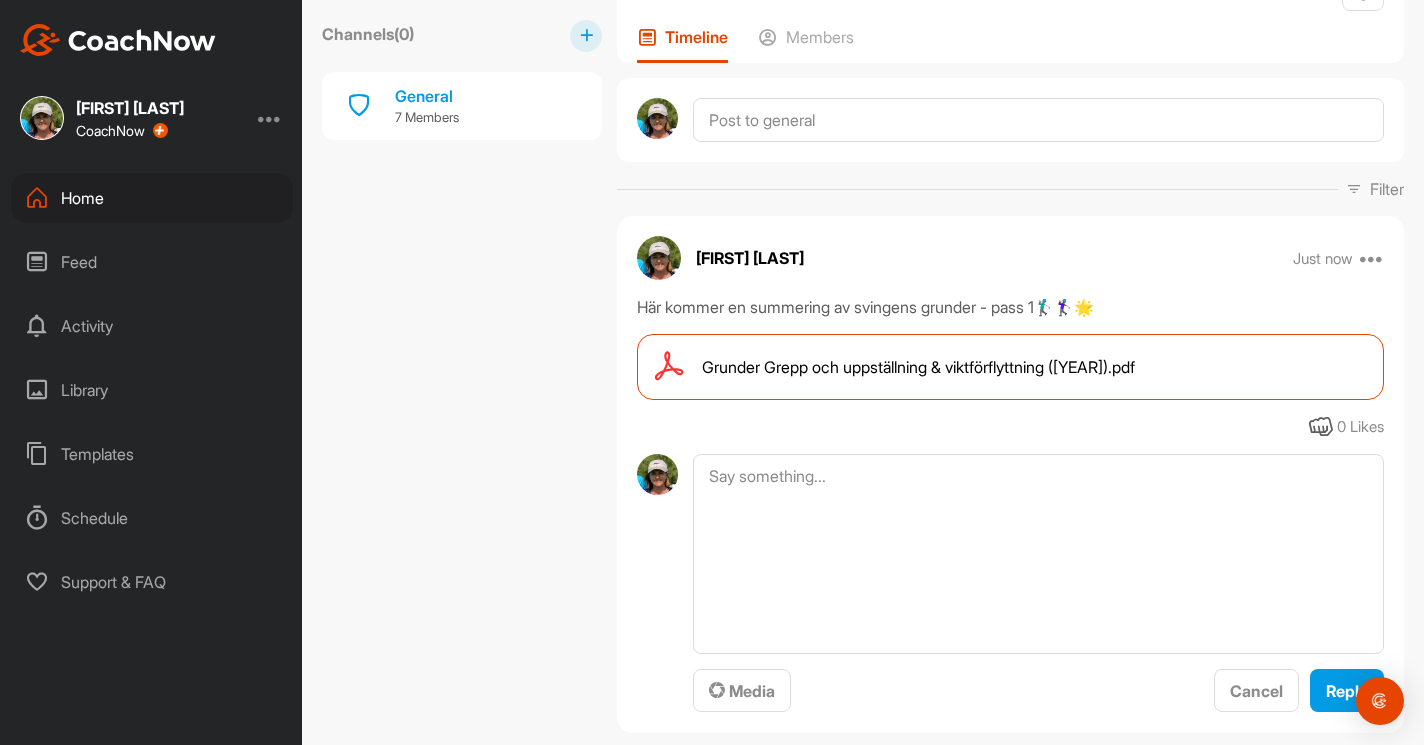 scroll, scrollTop: 264, scrollLeft: 0, axis: vertical 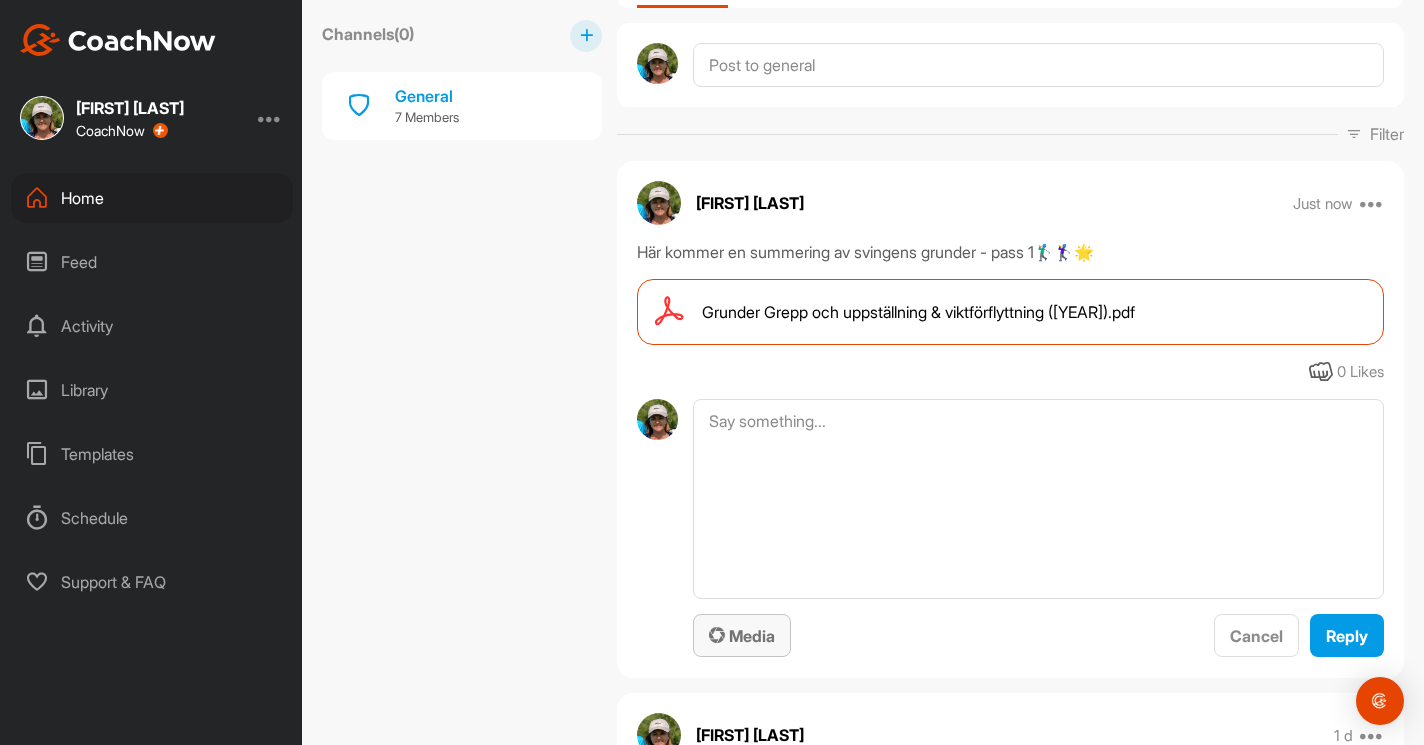 click on "Media" at bounding box center (742, 636) 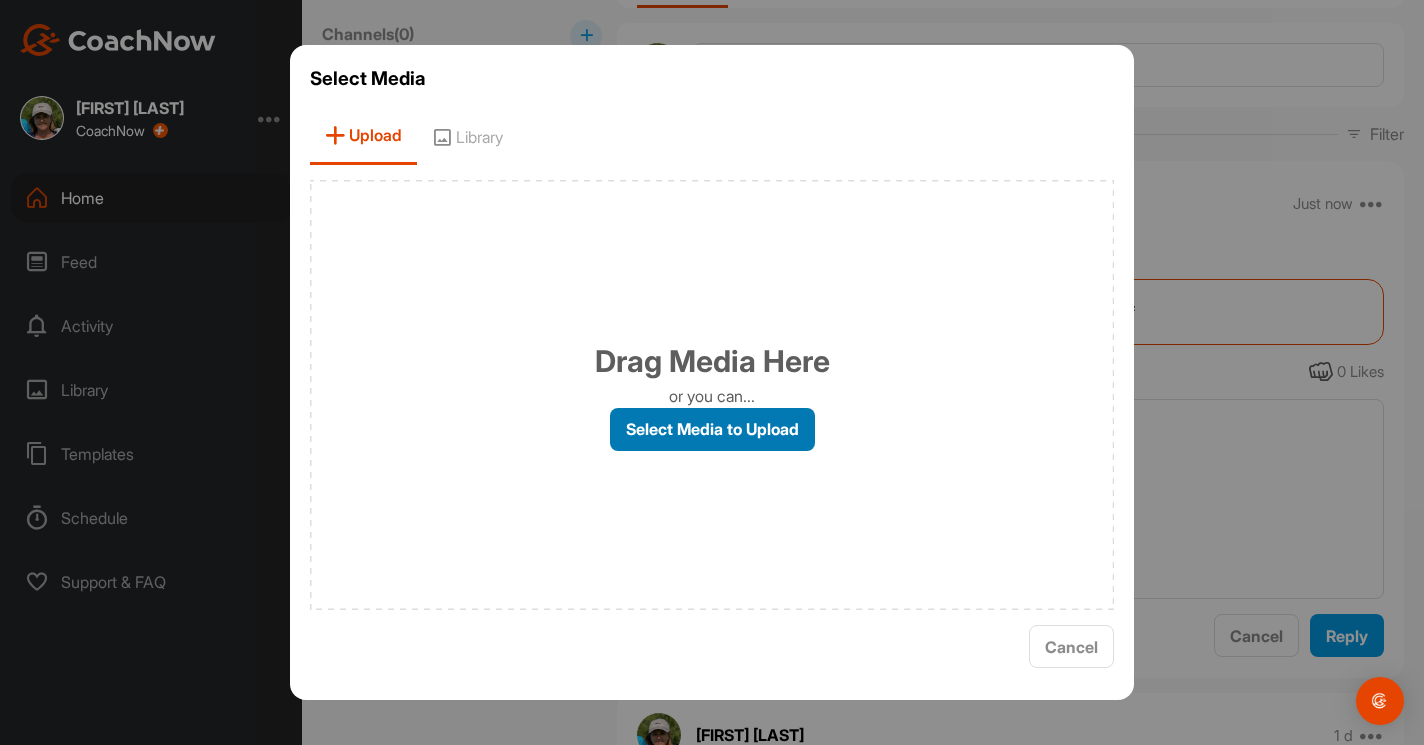 click on "Select Media to Upload" at bounding box center (712, 429) 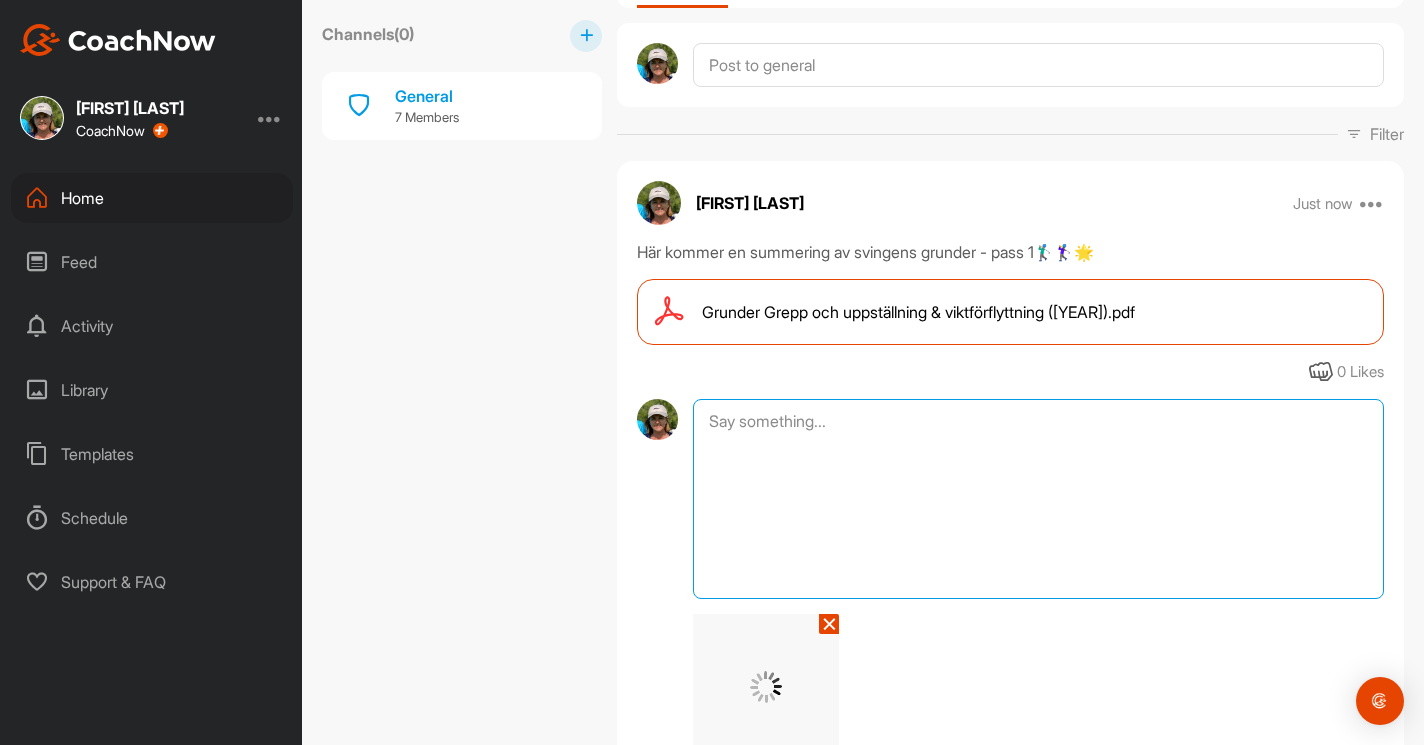 click at bounding box center (1038, 499) 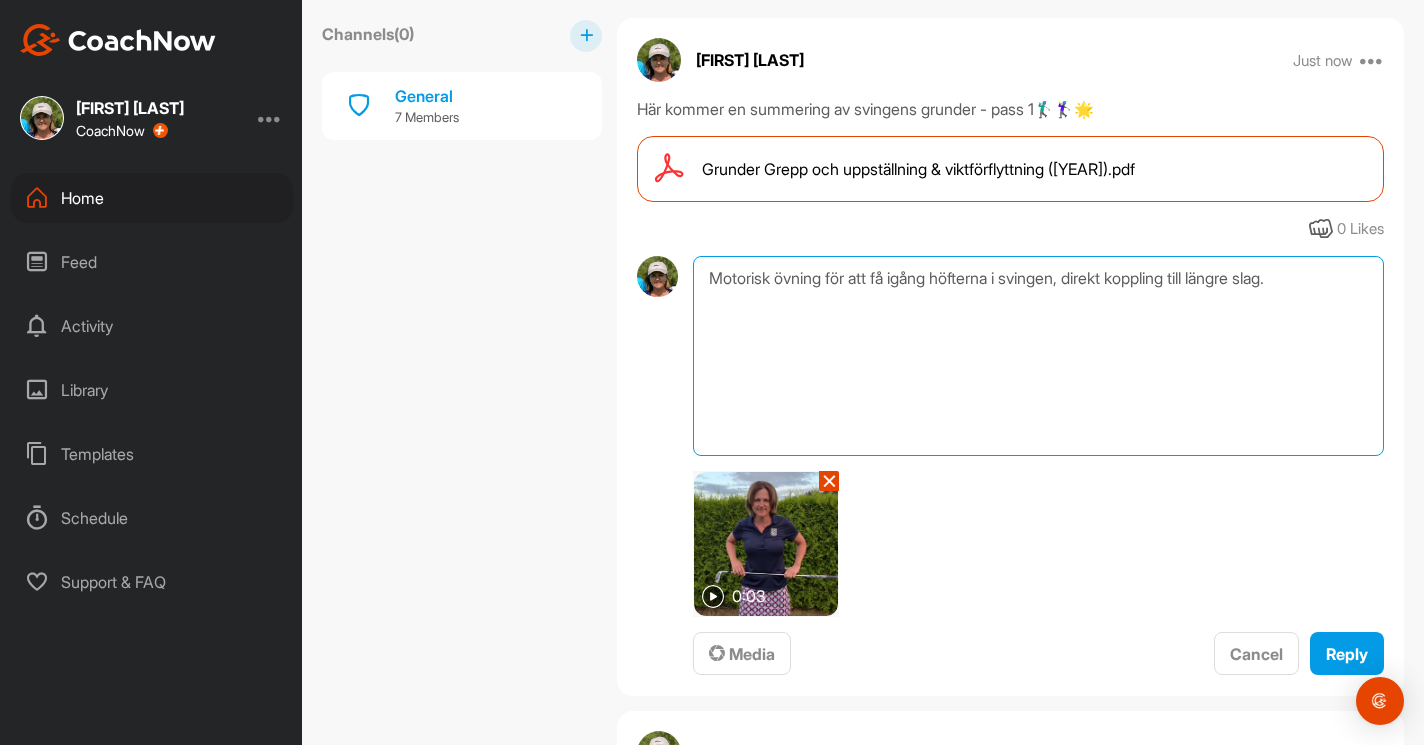 scroll, scrollTop: 410, scrollLeft: 0, axis: vertical 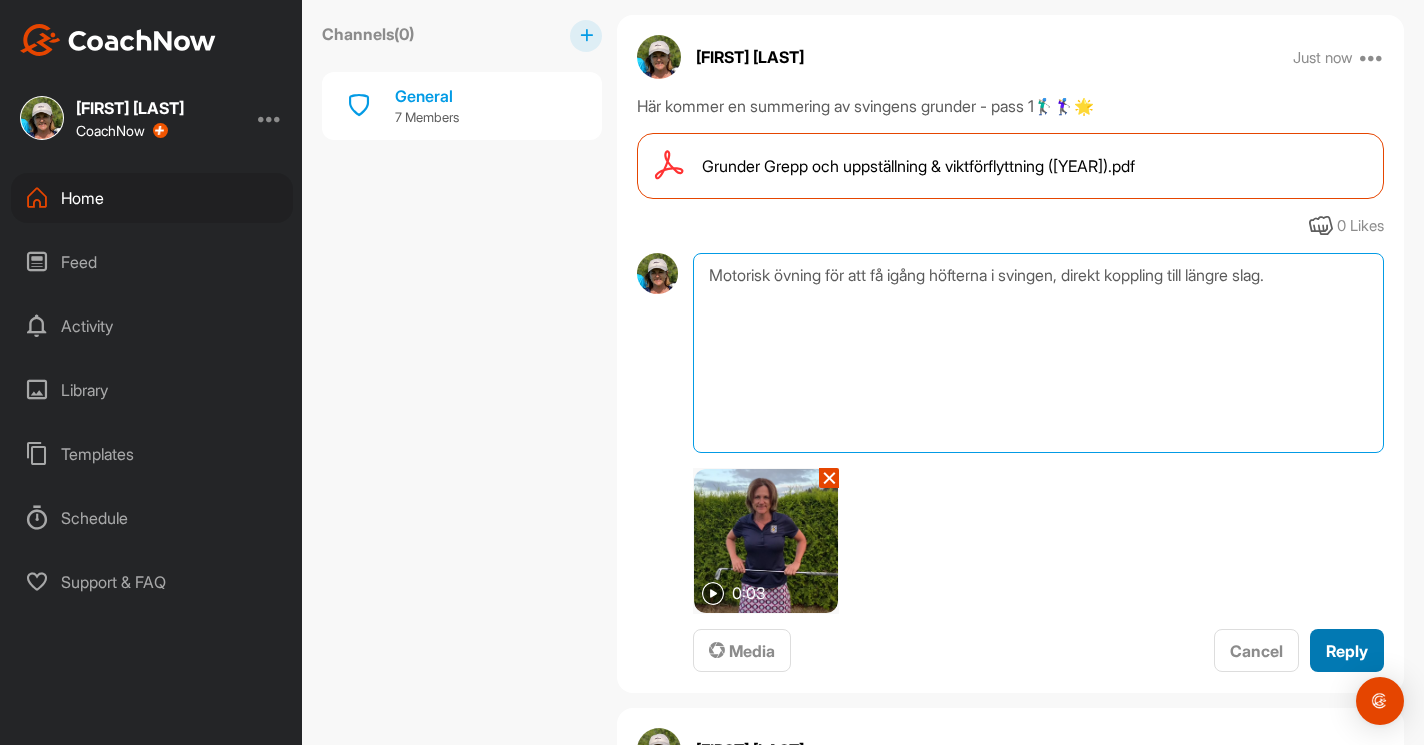 type on "Motorisk övning för att få igång höfterna i svingen, direkt koppling till längre slag." 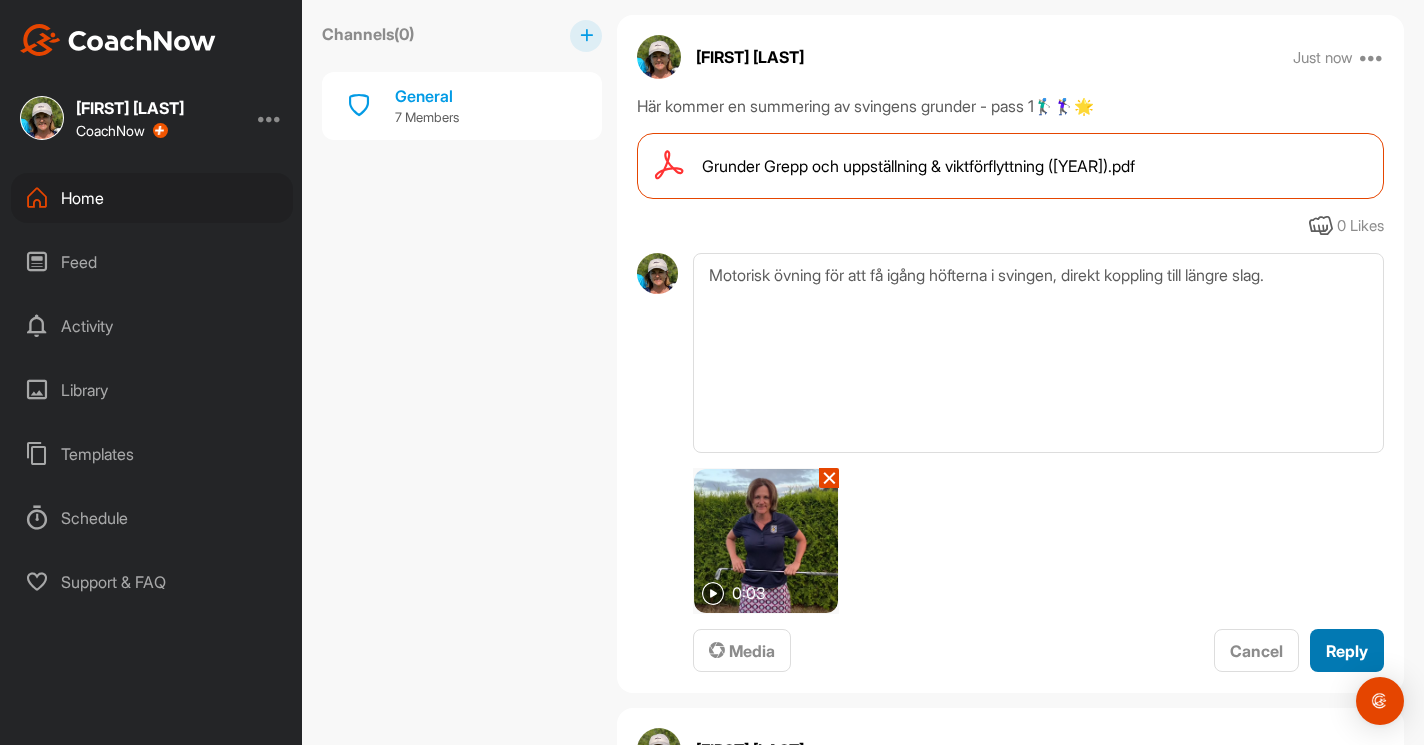 click on "Reply" at bounding box center (1347, 650) 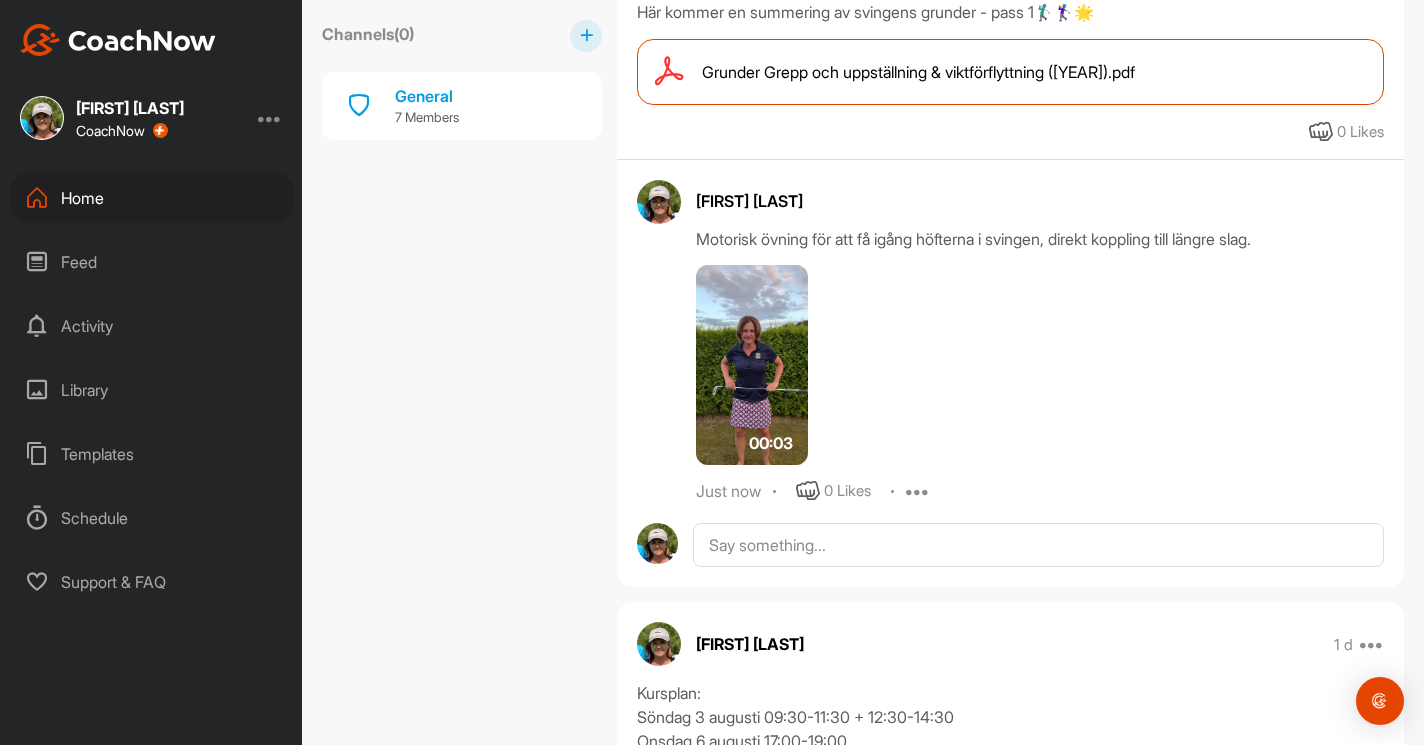 scroll, scrollTop: 507, scrollLeft: 0, axis: vertical 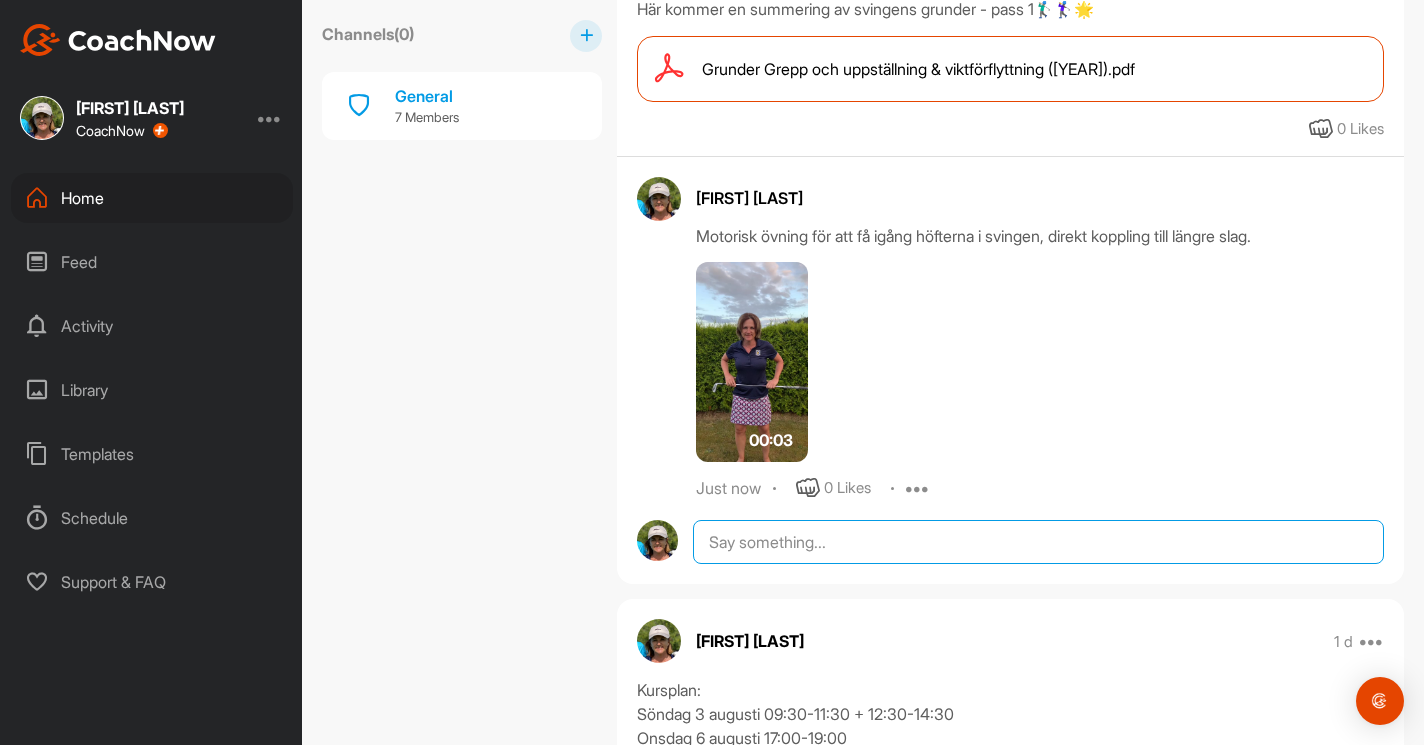 click at bounding box center (1038, 542) 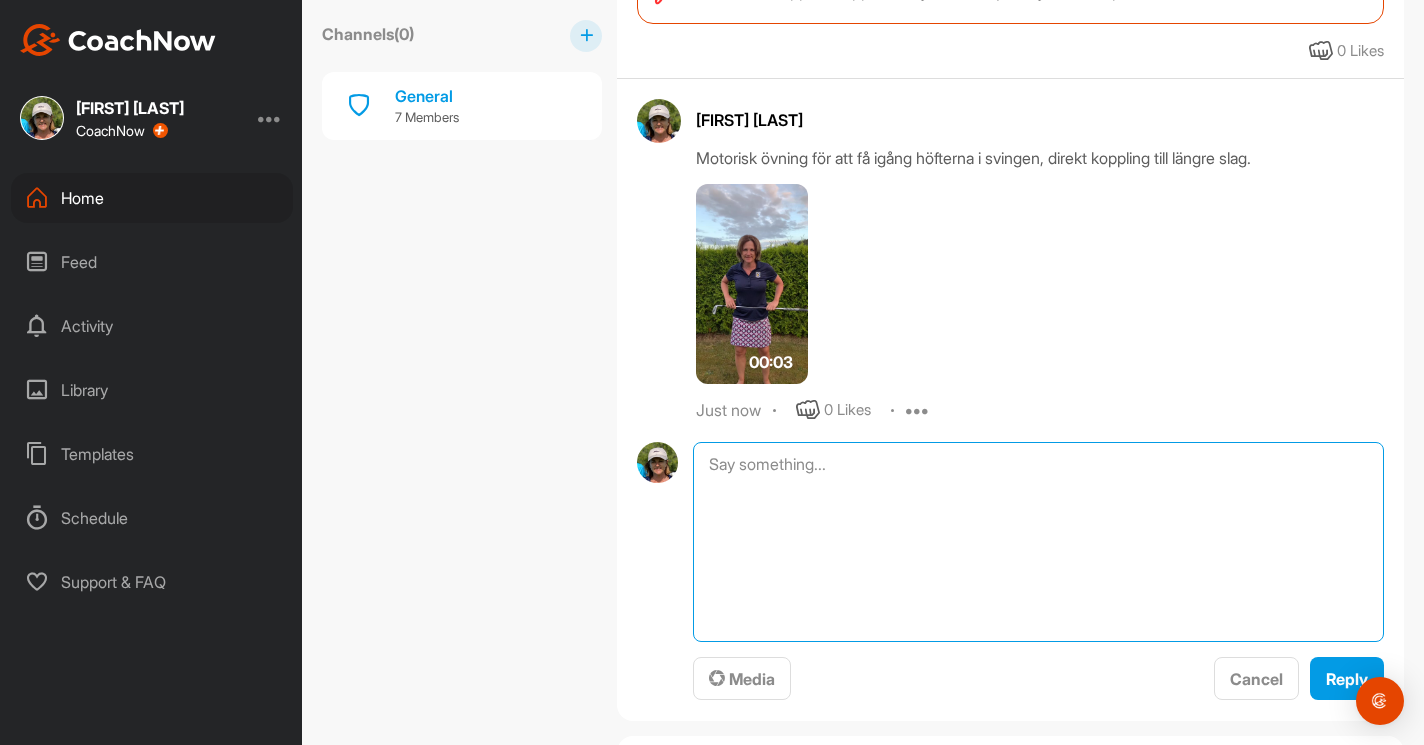 scroll, scrollTop: 591, scrollLeft: 0, axis: vertical 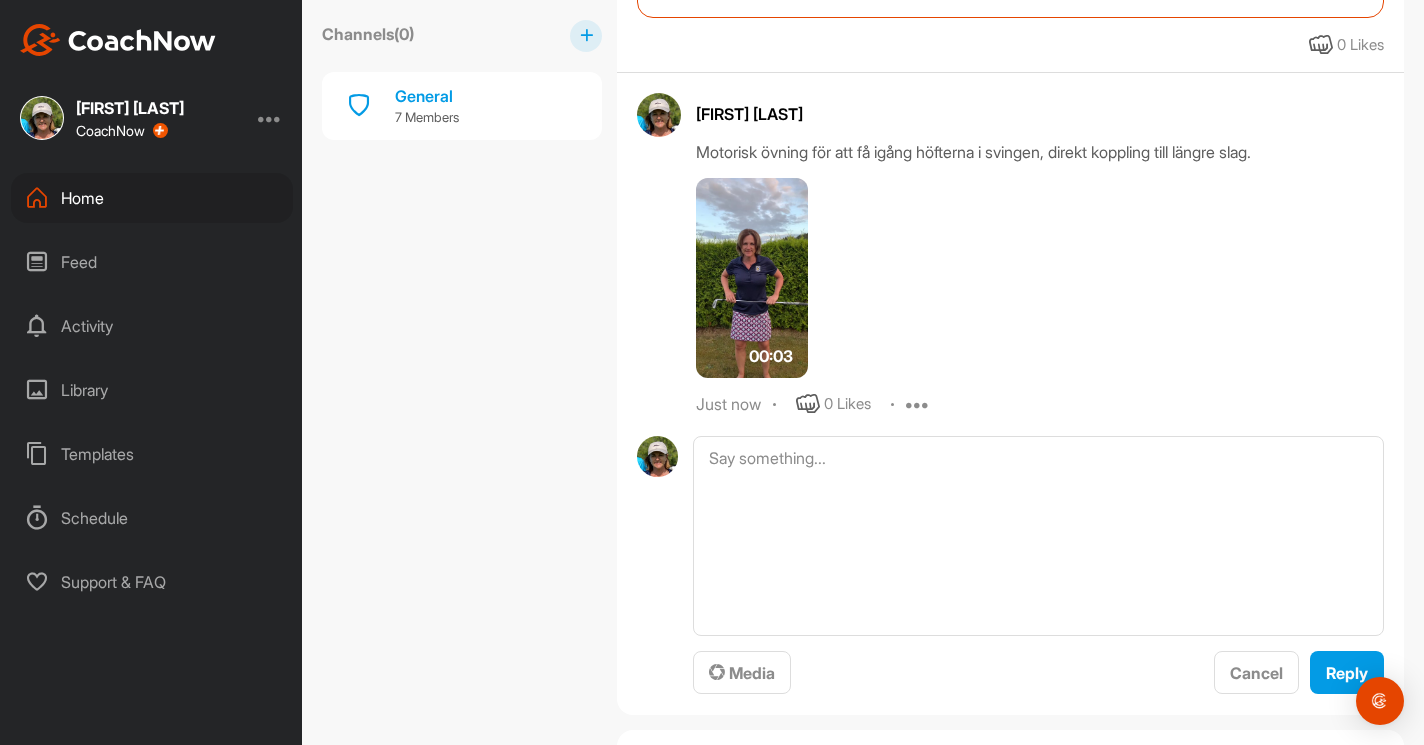 click on "Home" at bounding box center (152, 198) 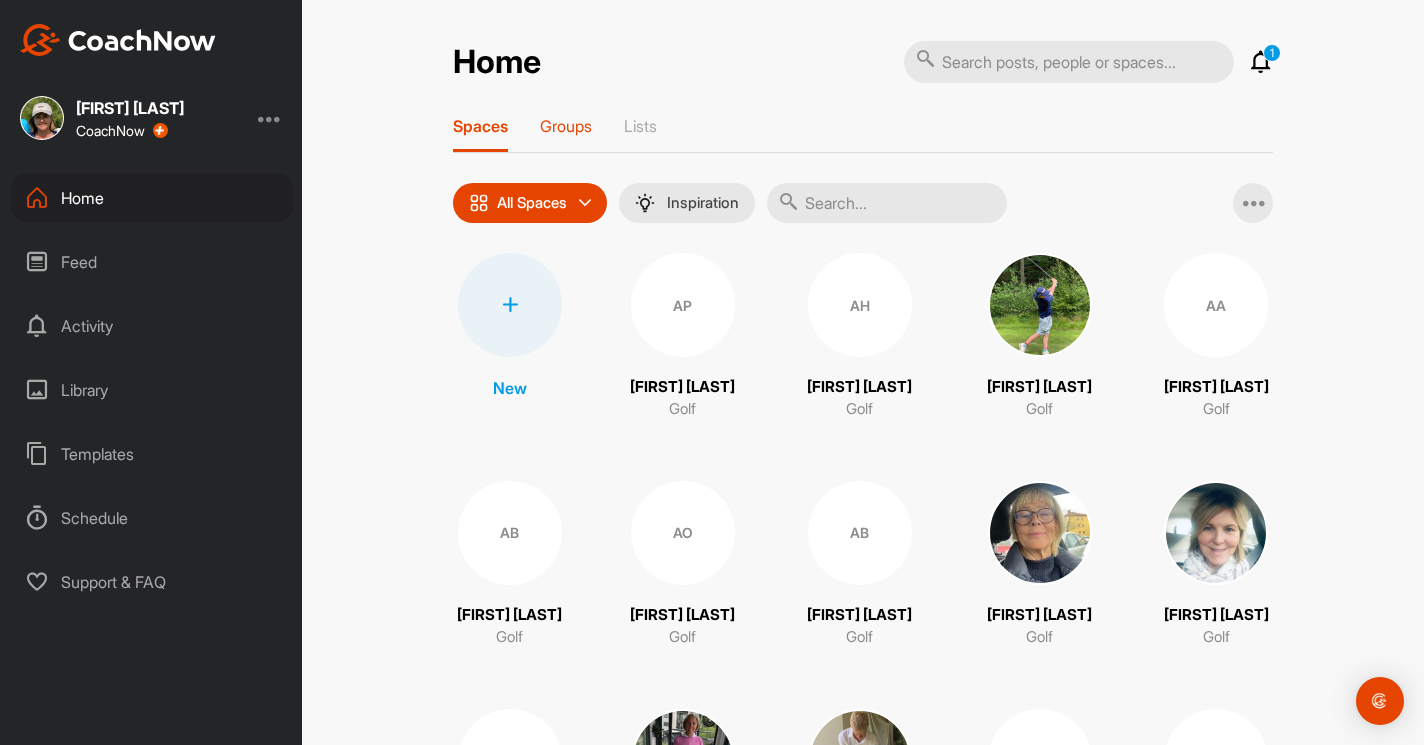 click on "Groups" at bounding box center (566, 126) 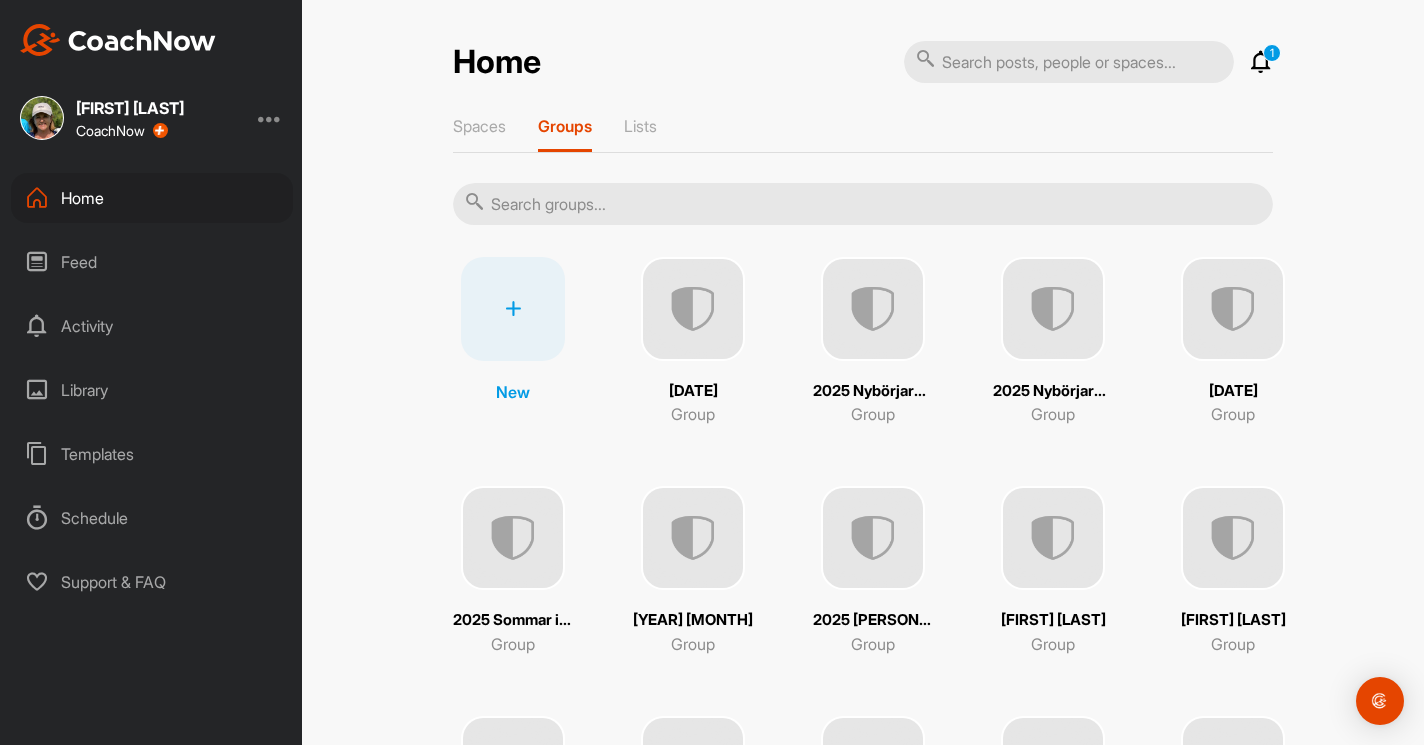 click at bounding box center (863, 204) 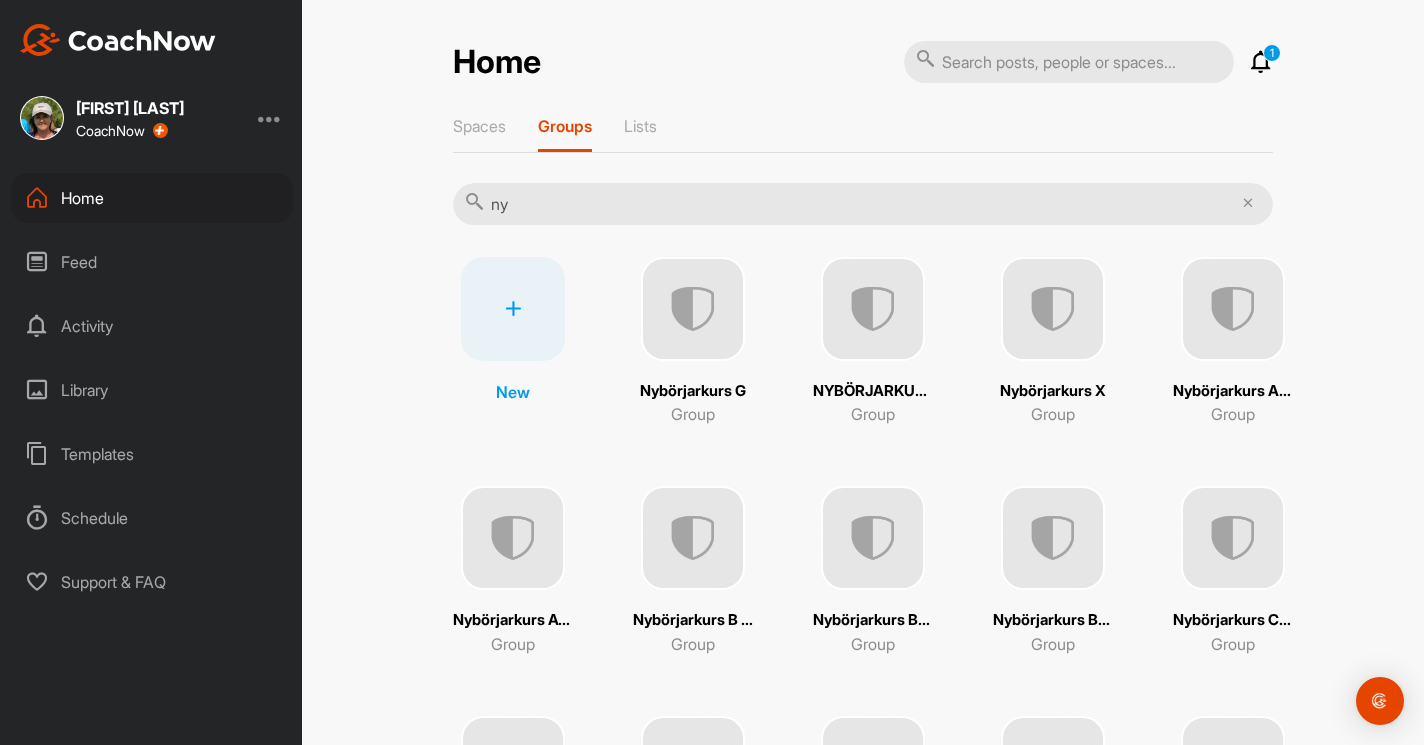 type on "ny" 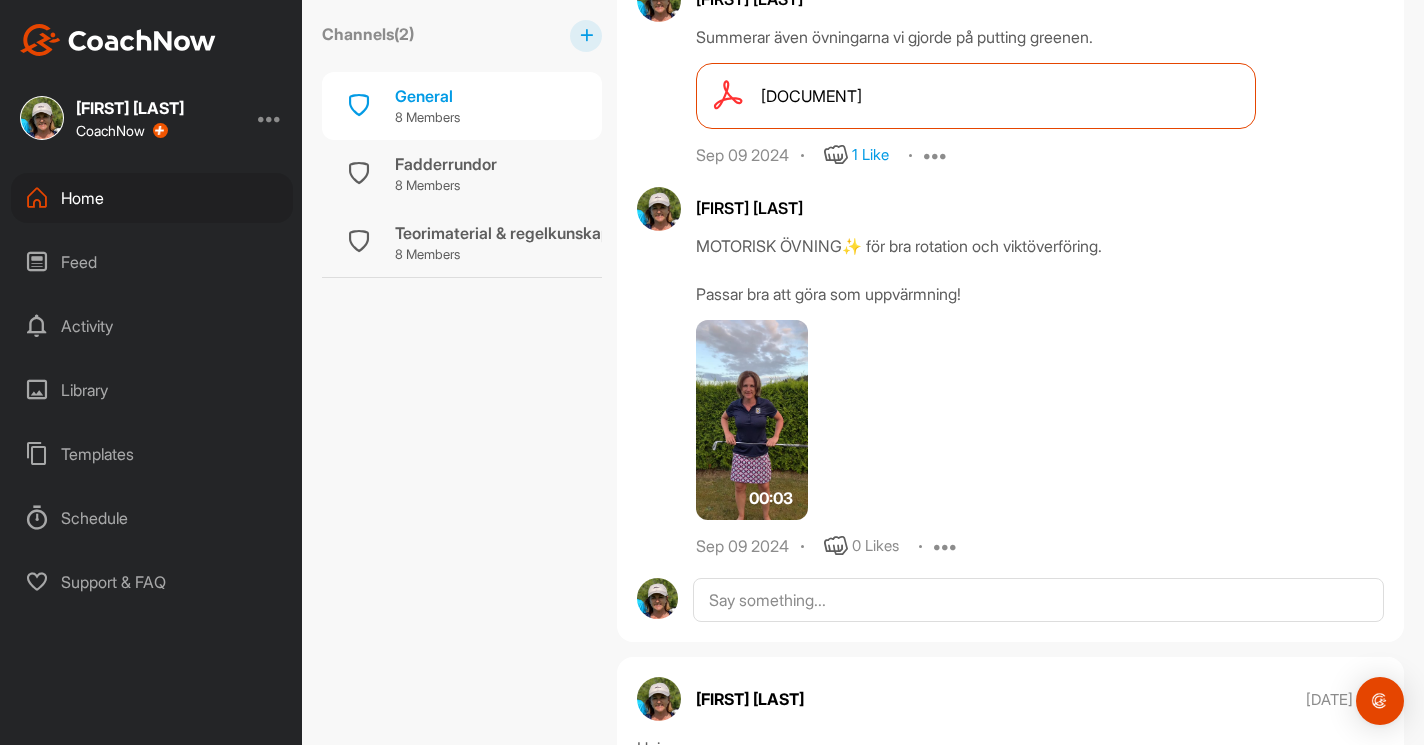 scroll, scrollTop: 4627, scrollLeft: 0, axis: vertical 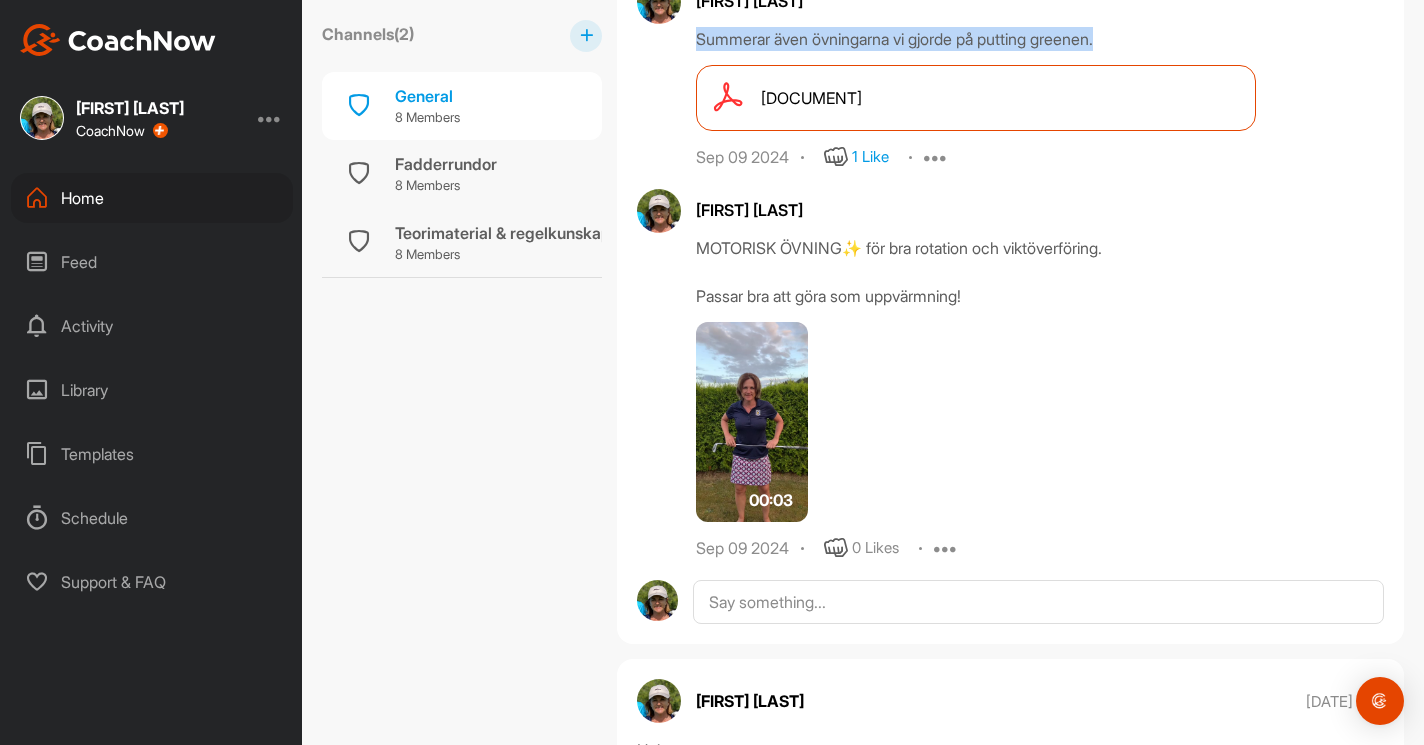 drag, startPoint x: 696, startPoint y: 371, endPoint x: 1189, endPoint y: 381, distance: 493.1014 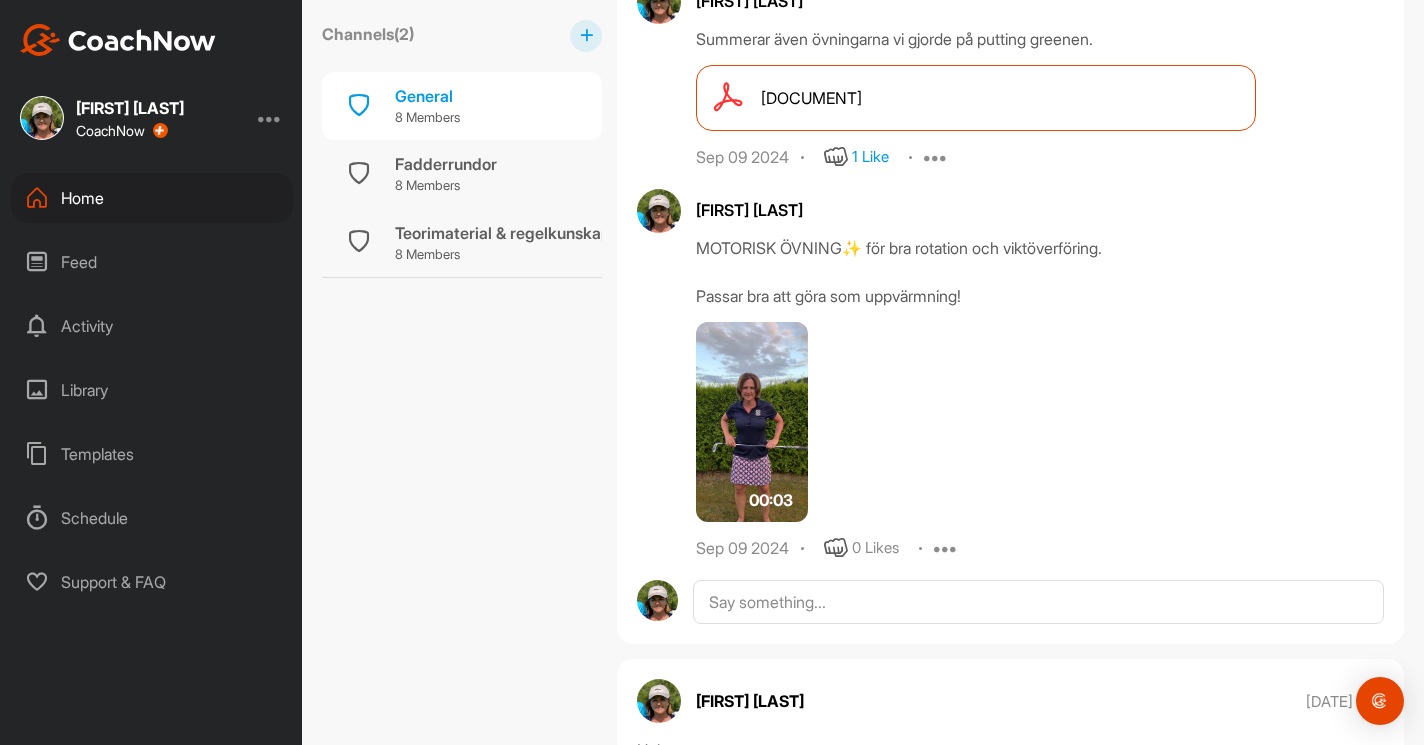 click on "Home" at bounding box center [152, 198] 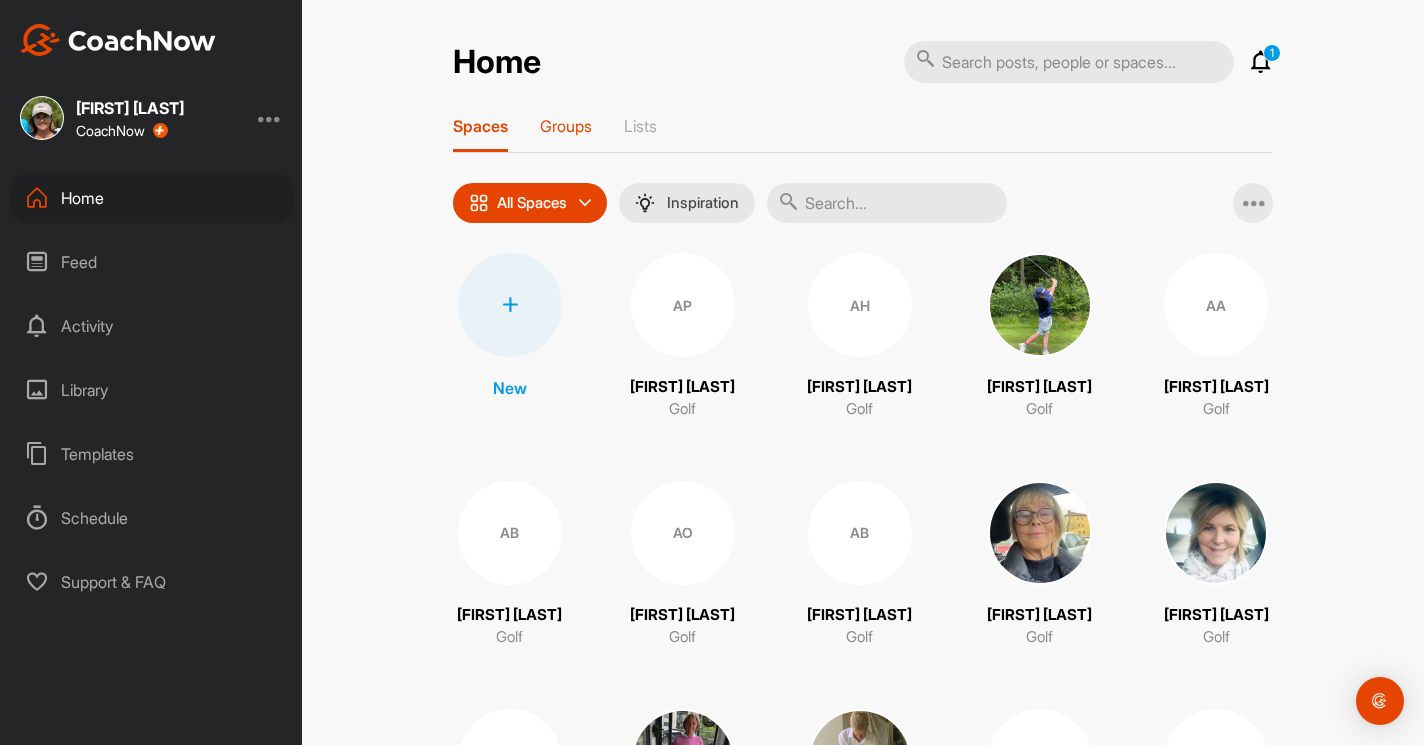 click on "Groups" at bounding box center (566, 126) 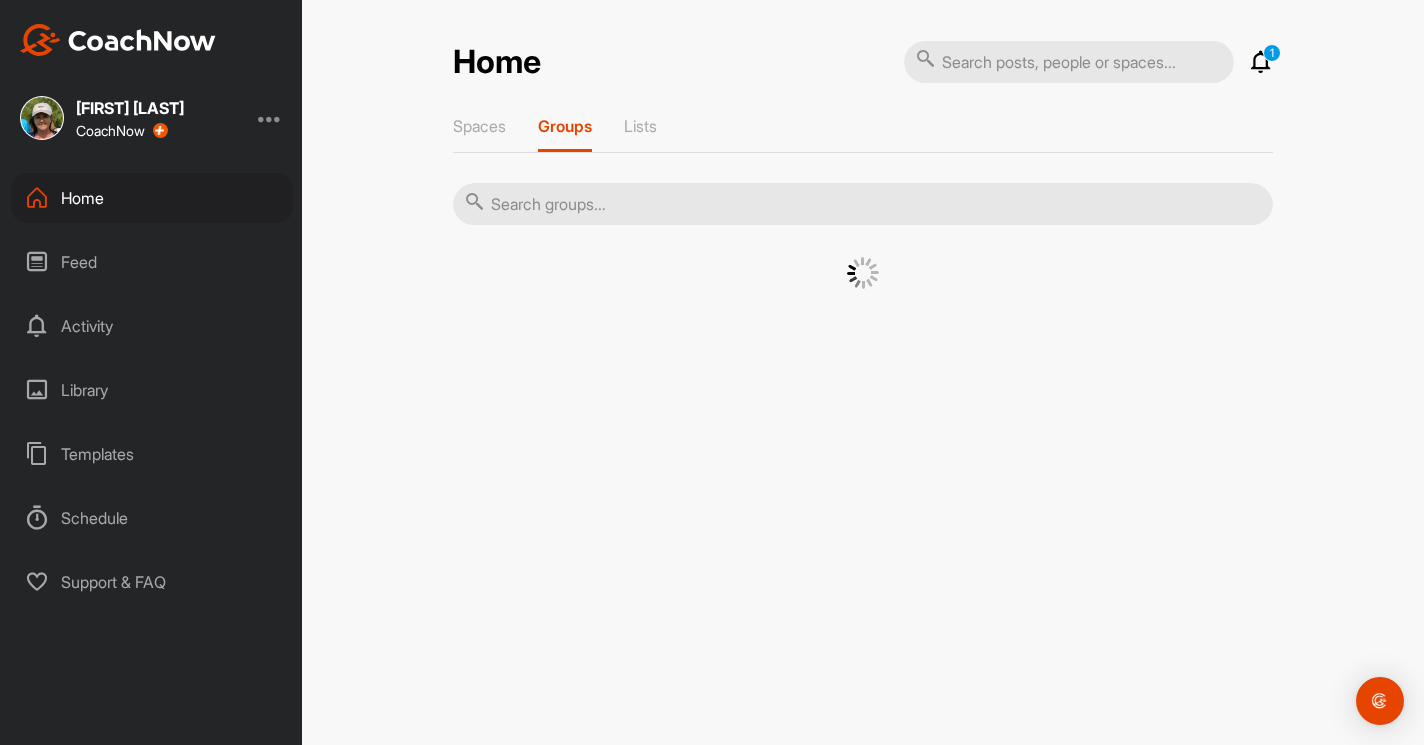 click at bounding box center (863, 204) 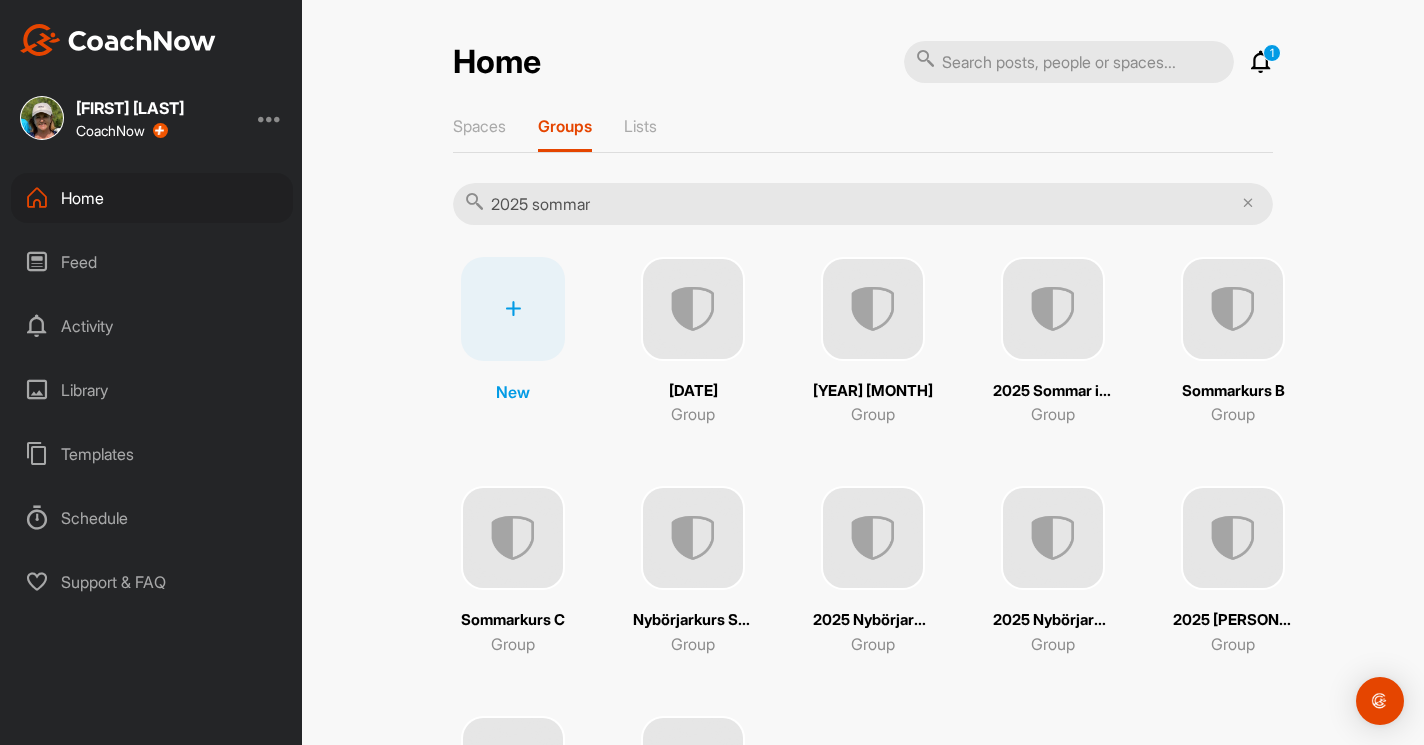 type on "2025 sommar" 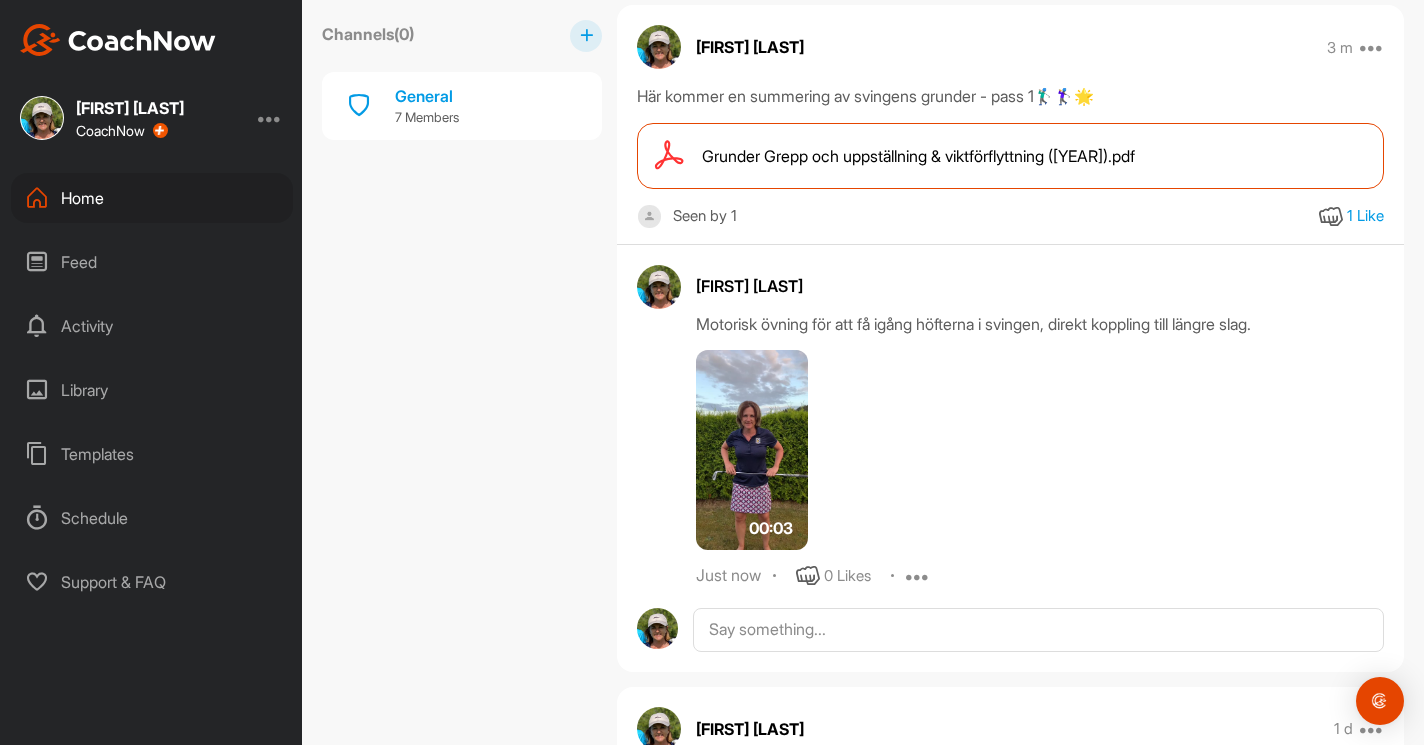 scroll, scrollTop: 660, scrollLeft: 0, axis: vertical 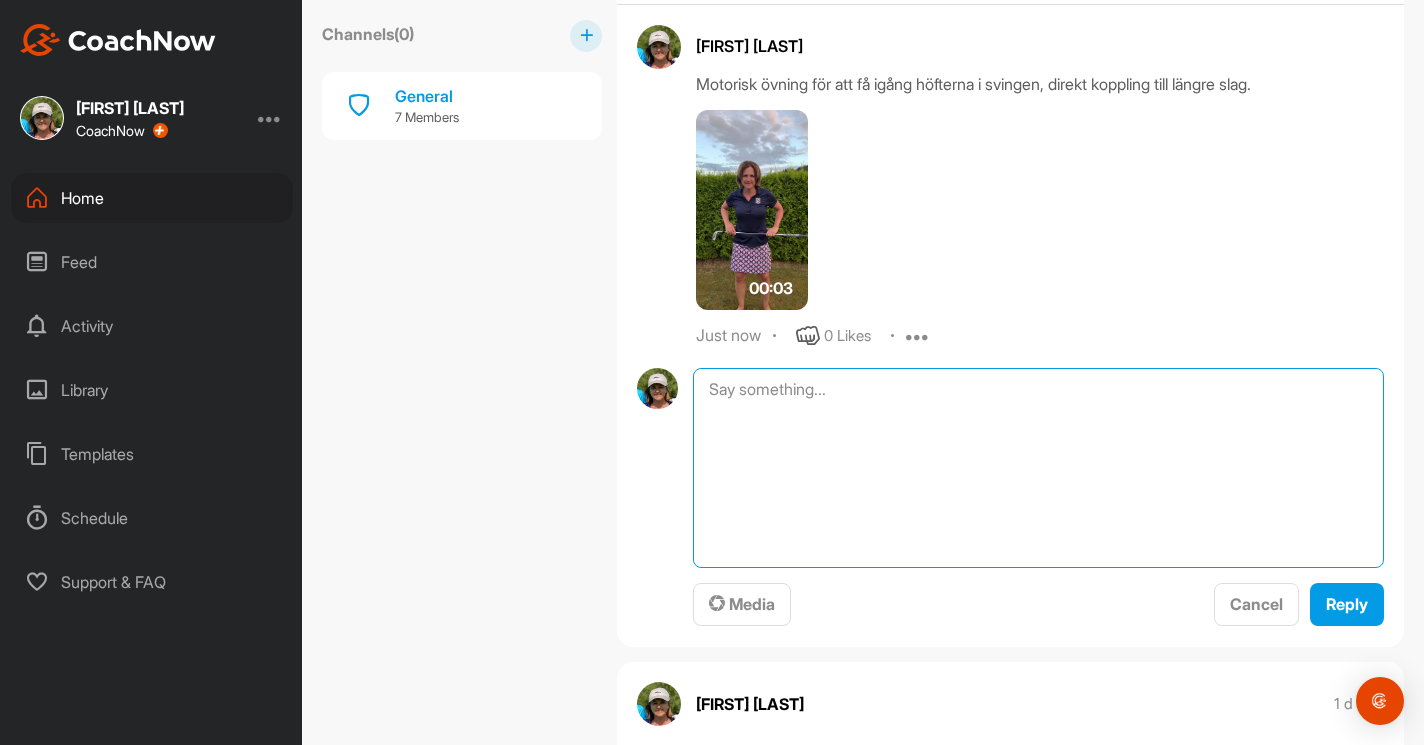 click at bounding box center (1038, 468) 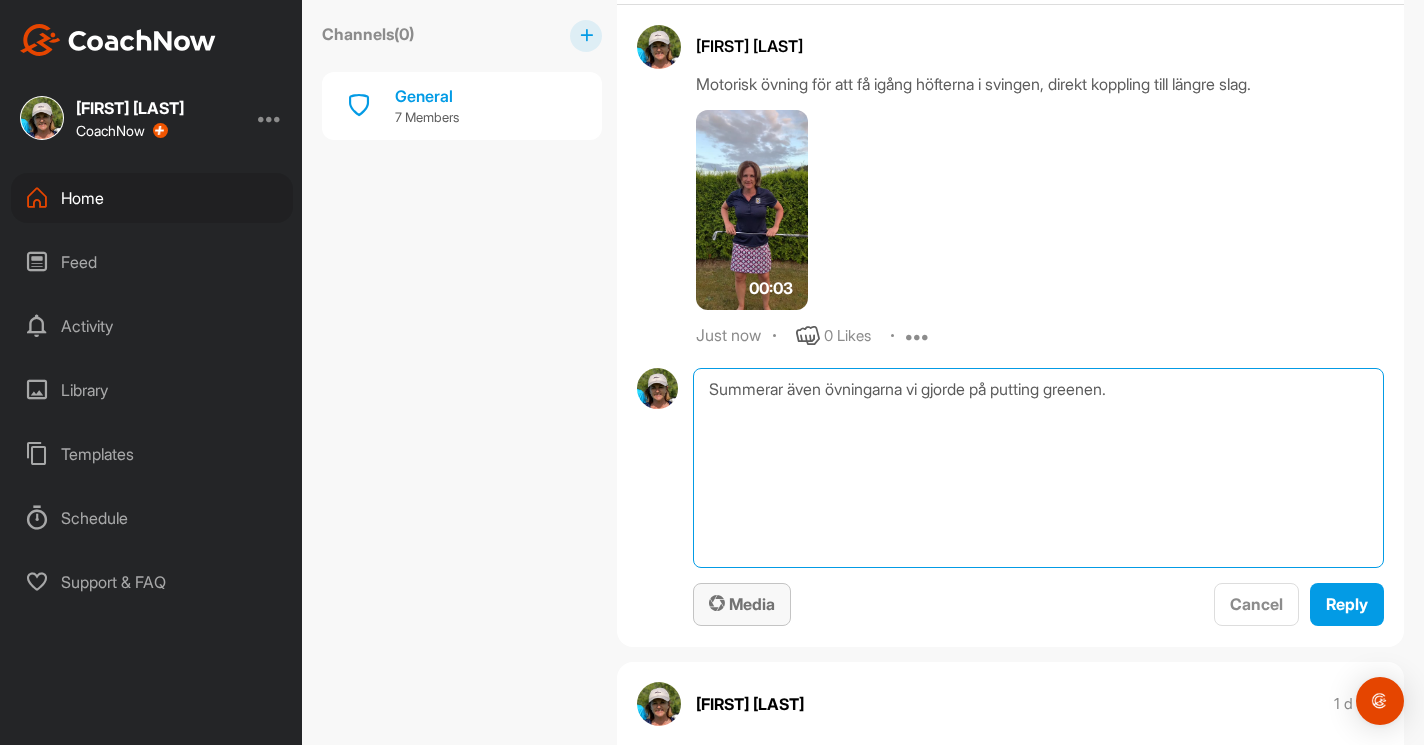 type on "Summerar även övningarna vi gjorde på putting greenen." 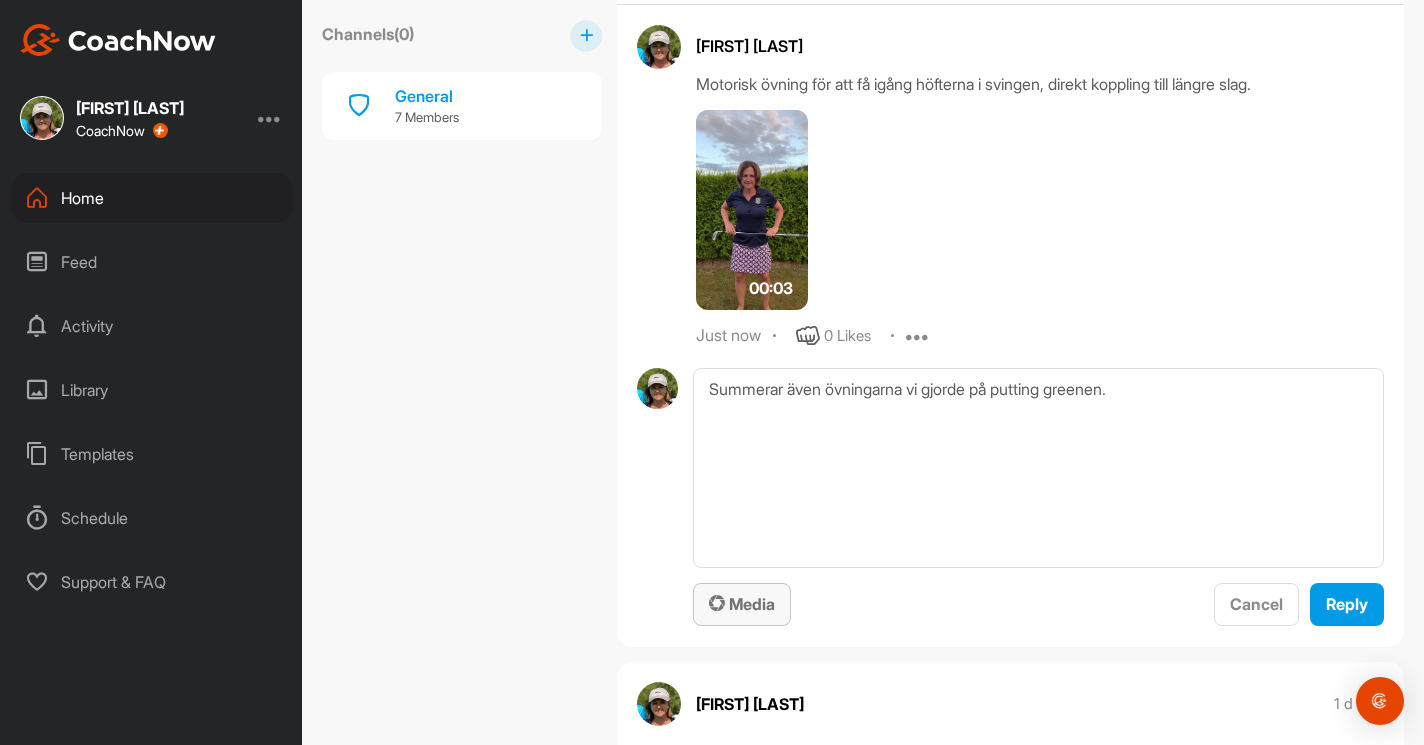 click on "Media" at bounding box center [742, 604] 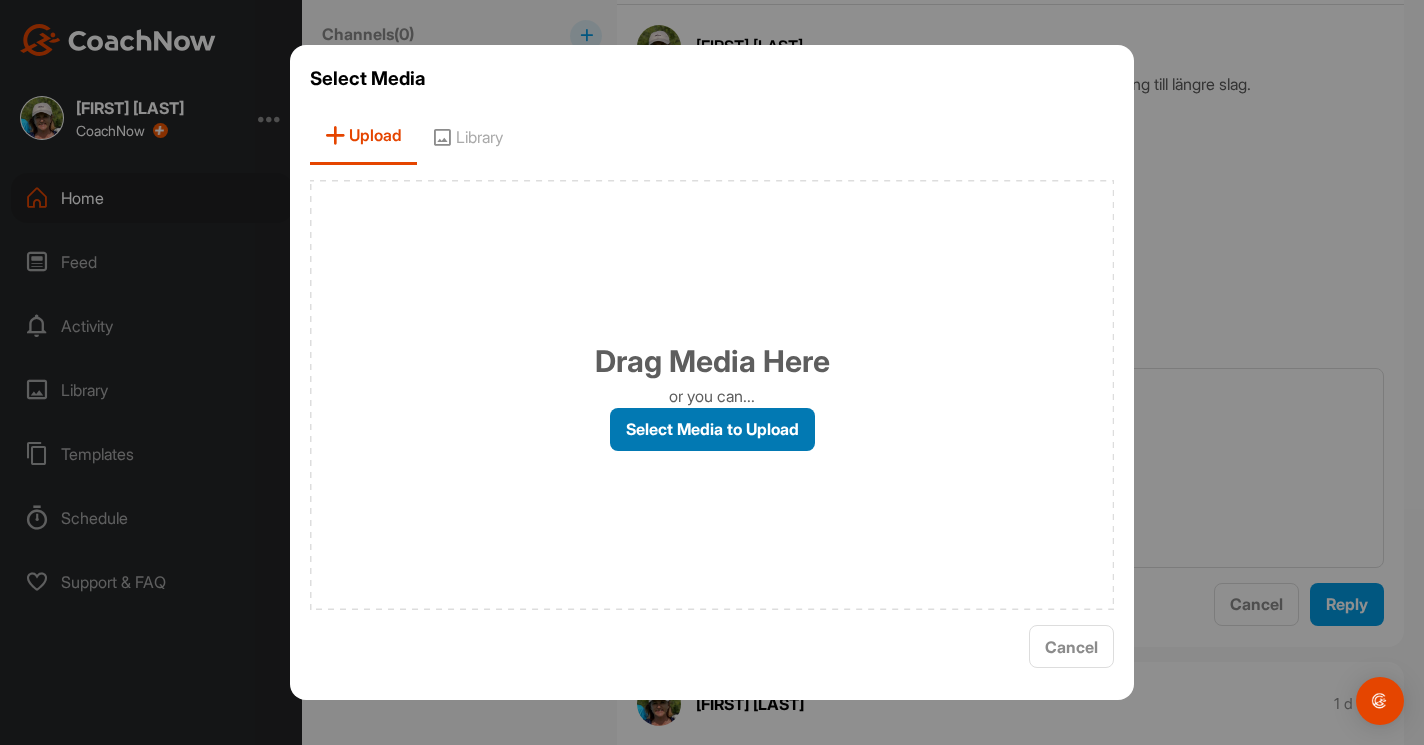 click on "Select Media to Upload" at bounding box center (712, 429) 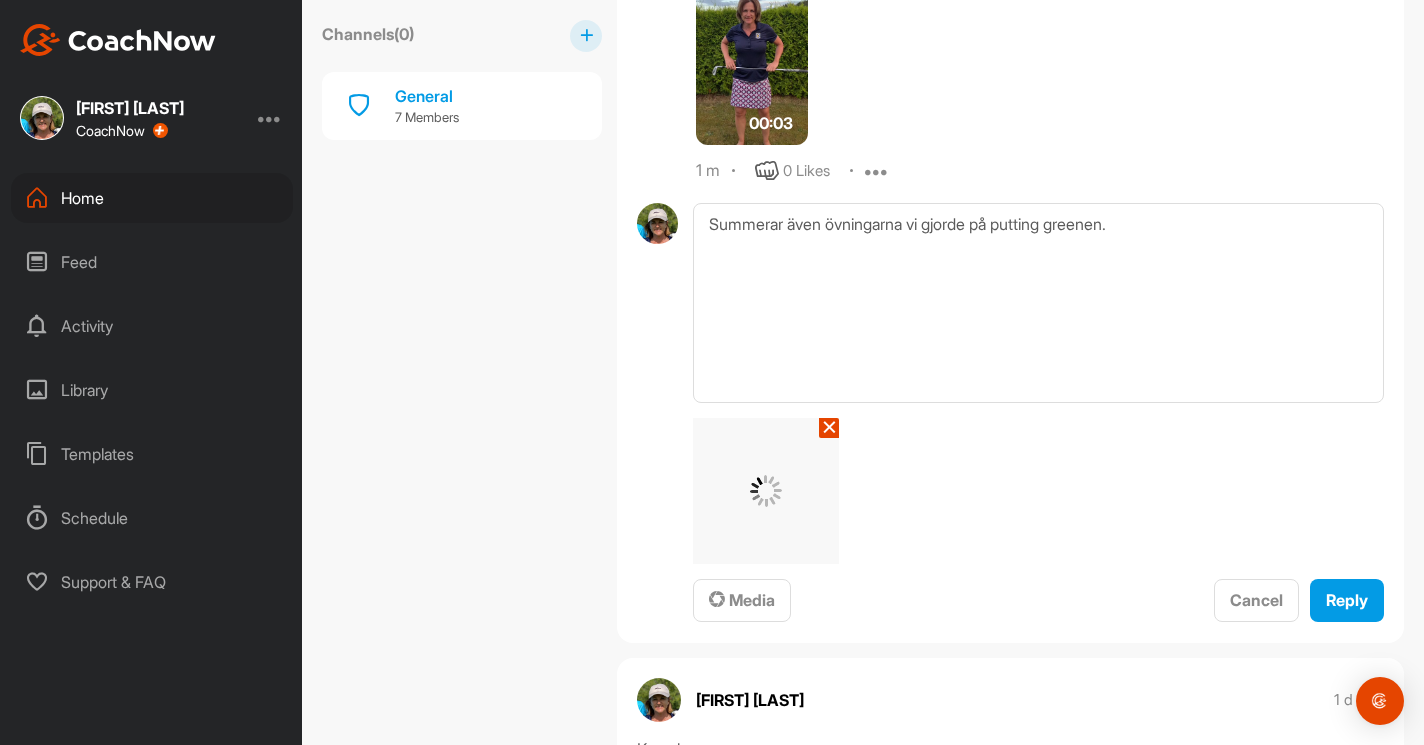 scroll, scrollTop: 829, scrollLeft: 0, axis: vertical 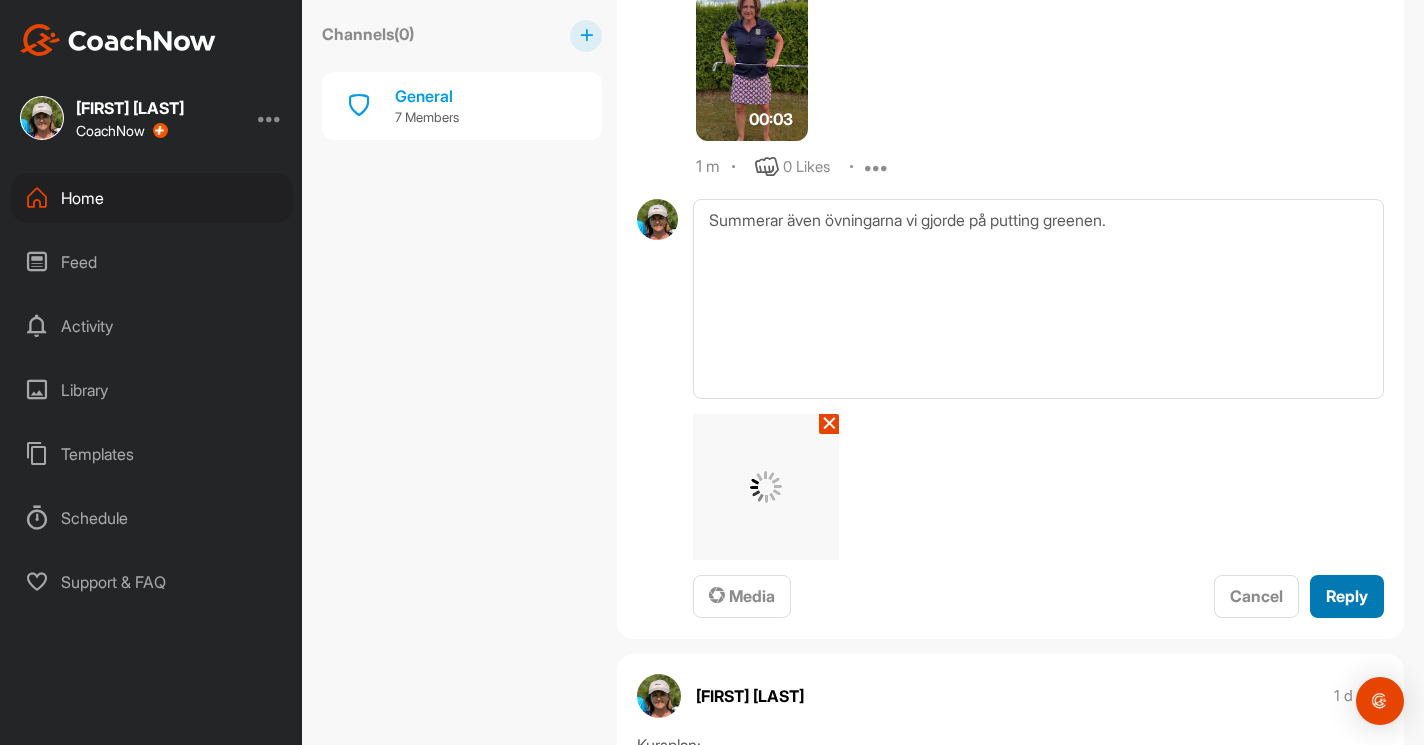 click on "Reply" at bounding box center [1347, 596] 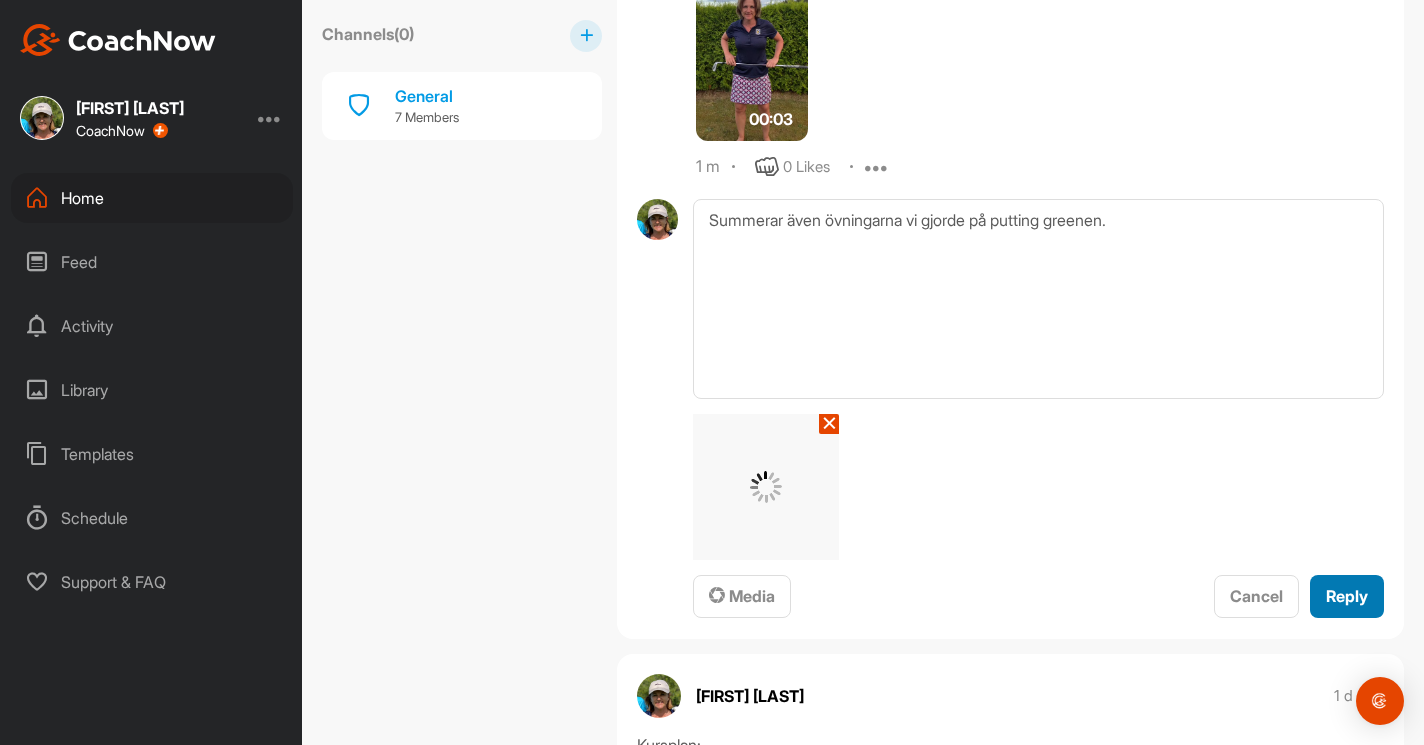type 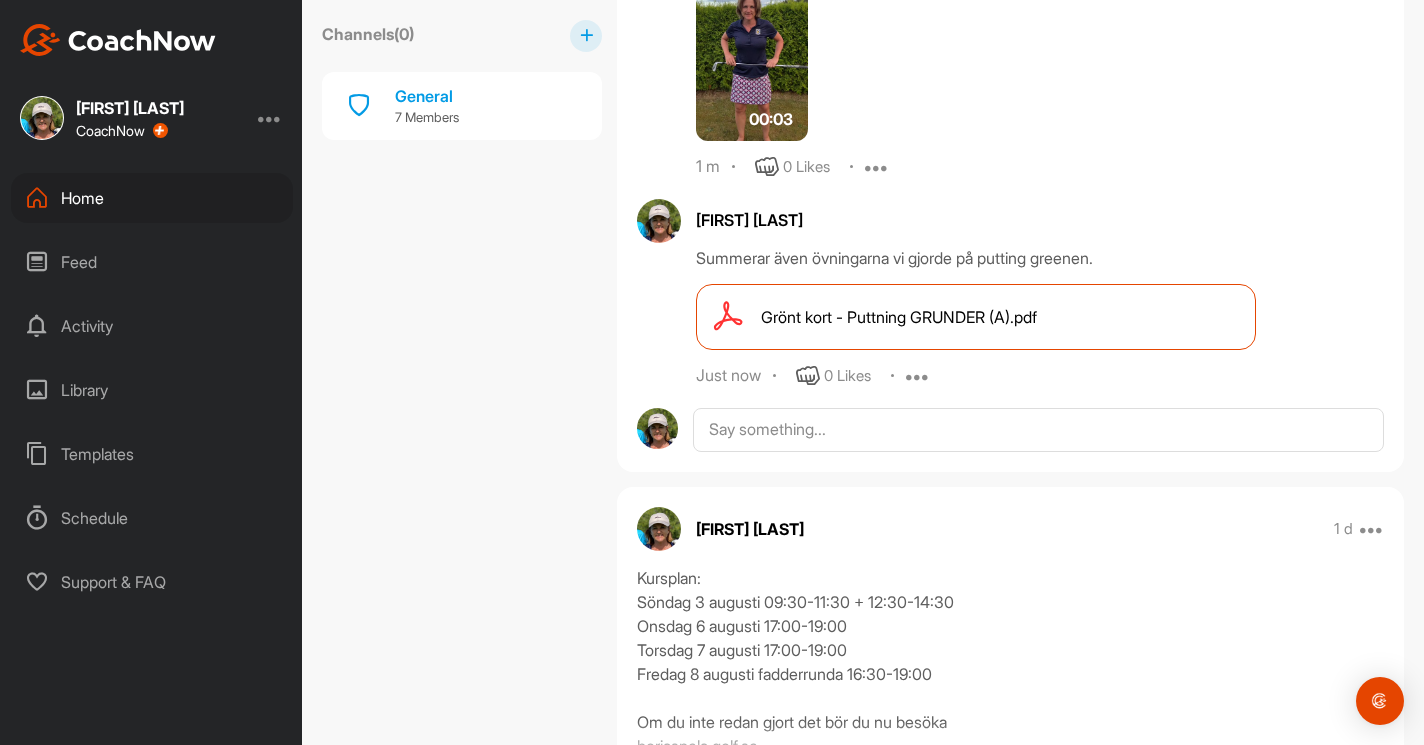 click at bounding box center [586, 35] 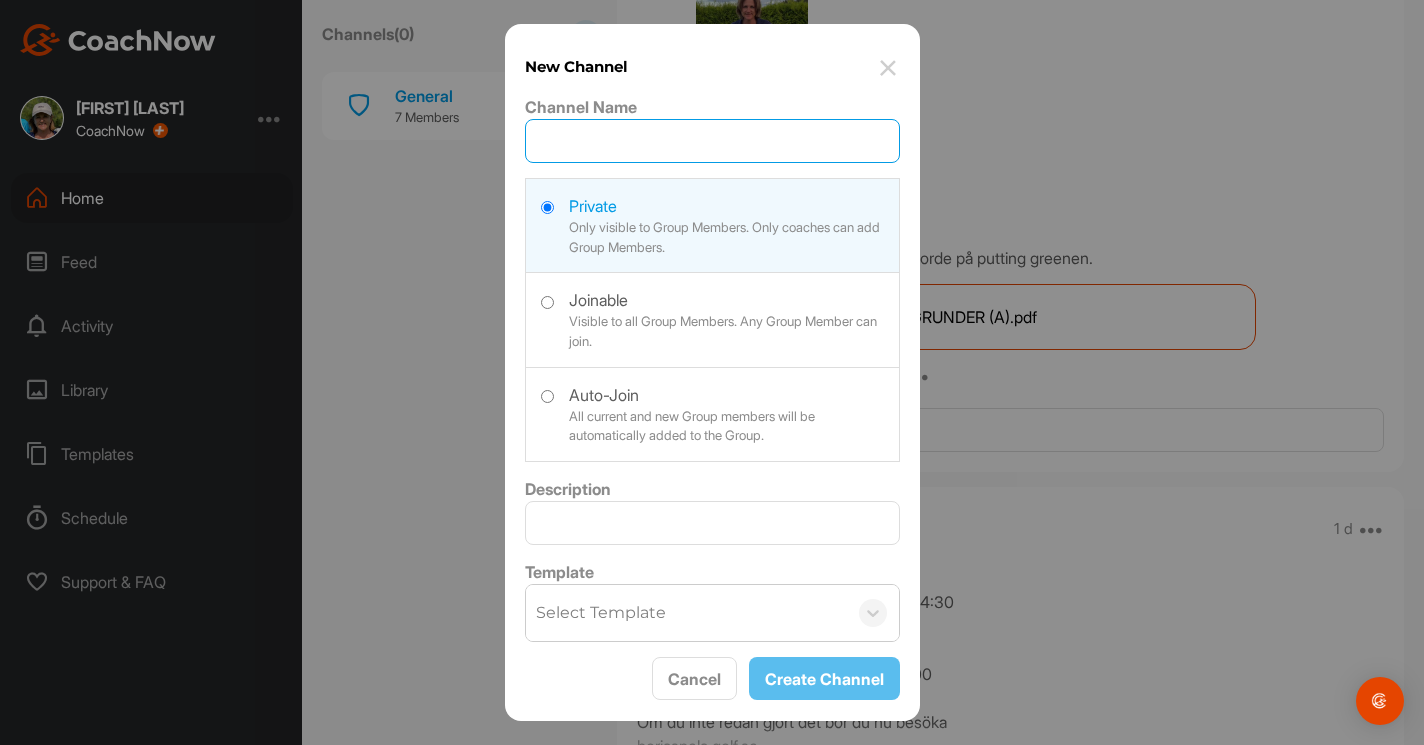 click on "Channel Name" at bounding box center [712, 141] 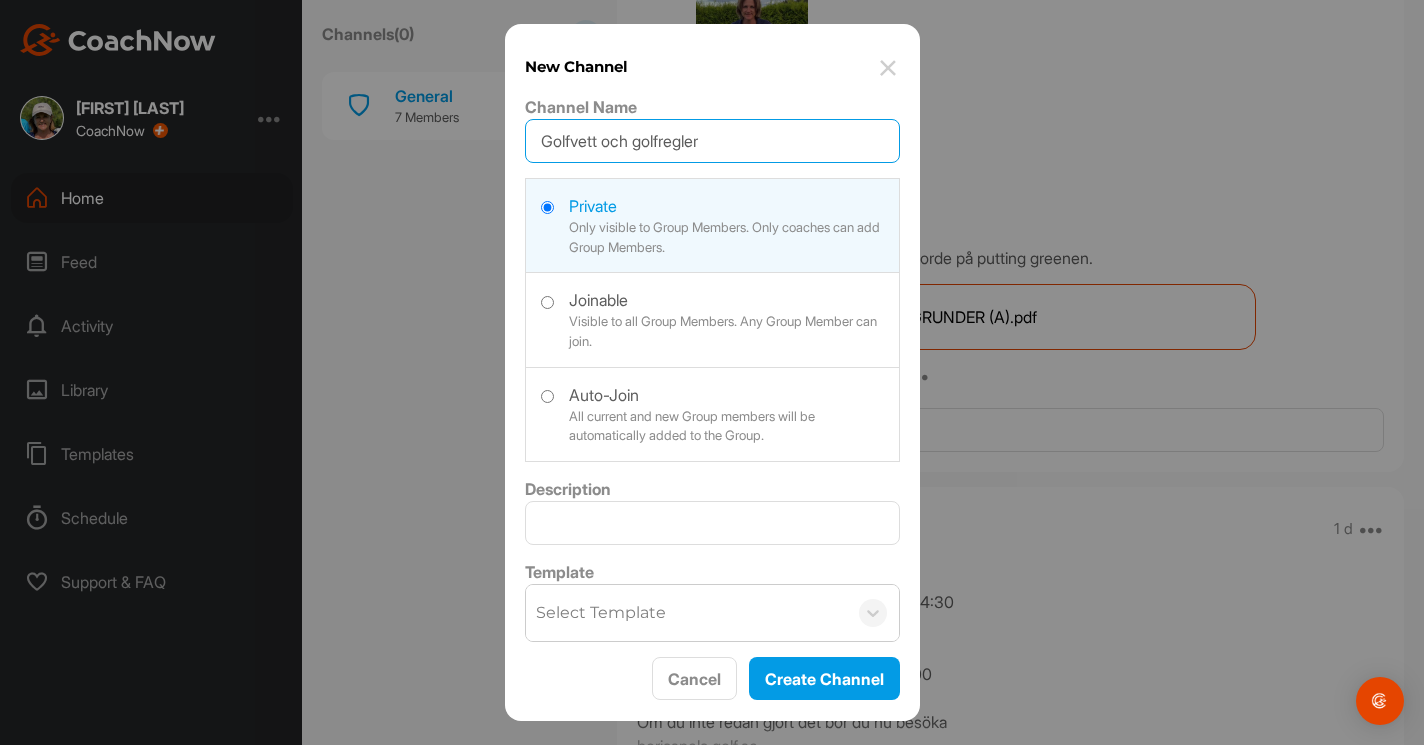 type on "Golfvett och golfregler" 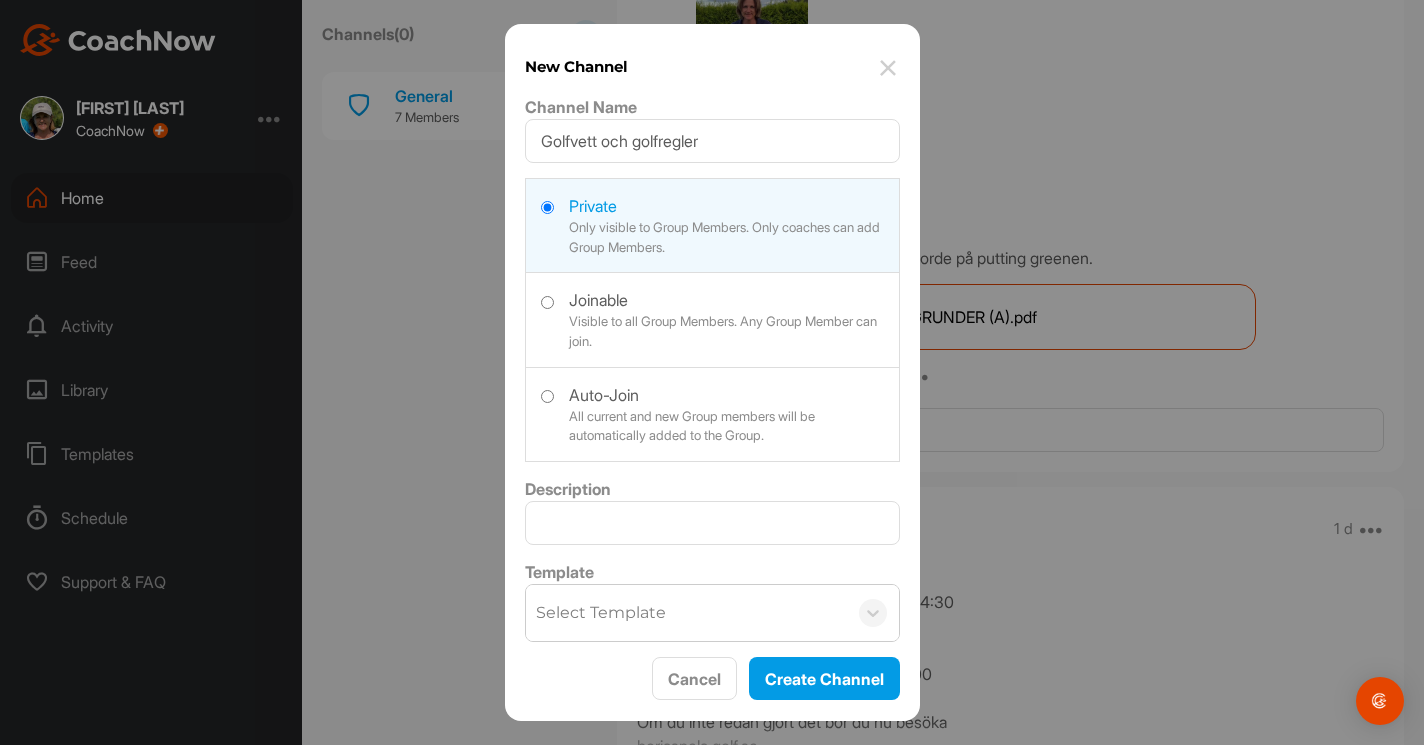 click at bounding box center [712, 412] 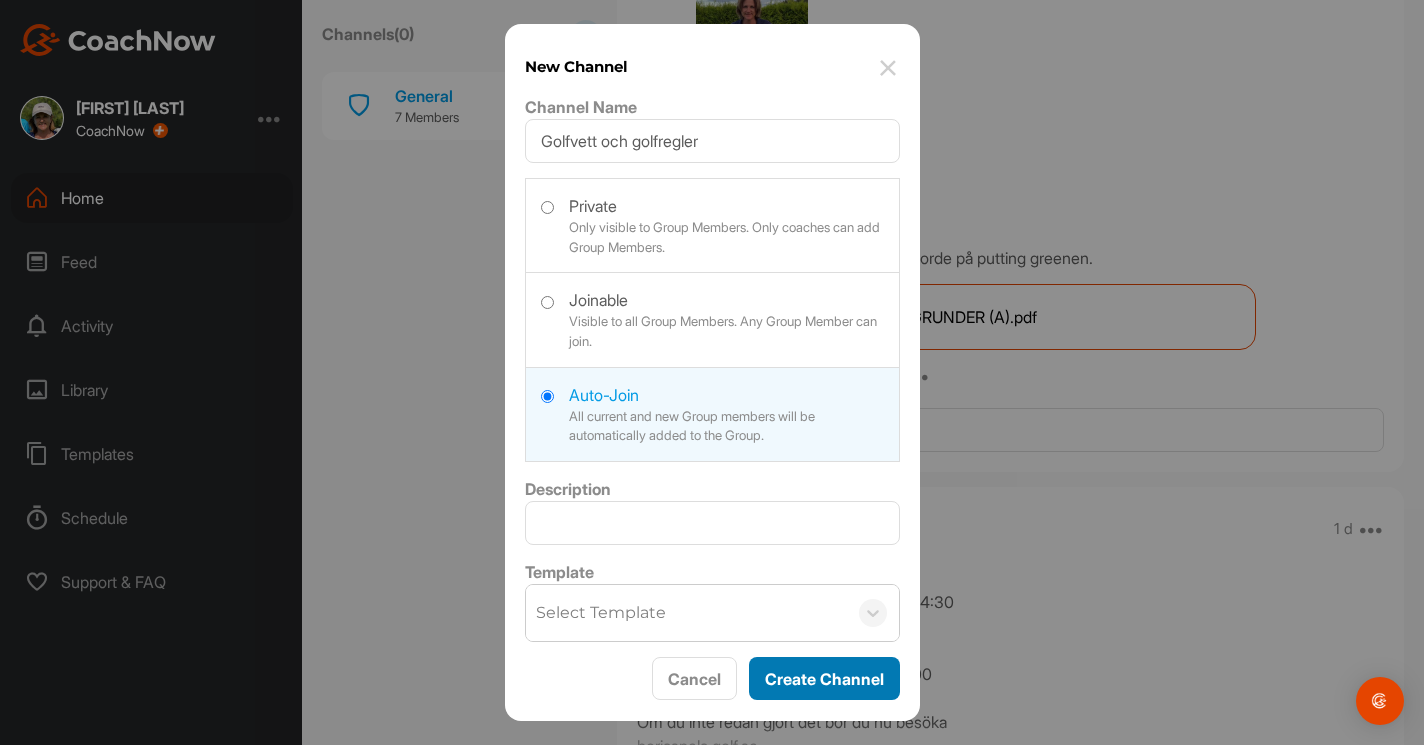click on "Create Channel" at bounding box center [824, 678] 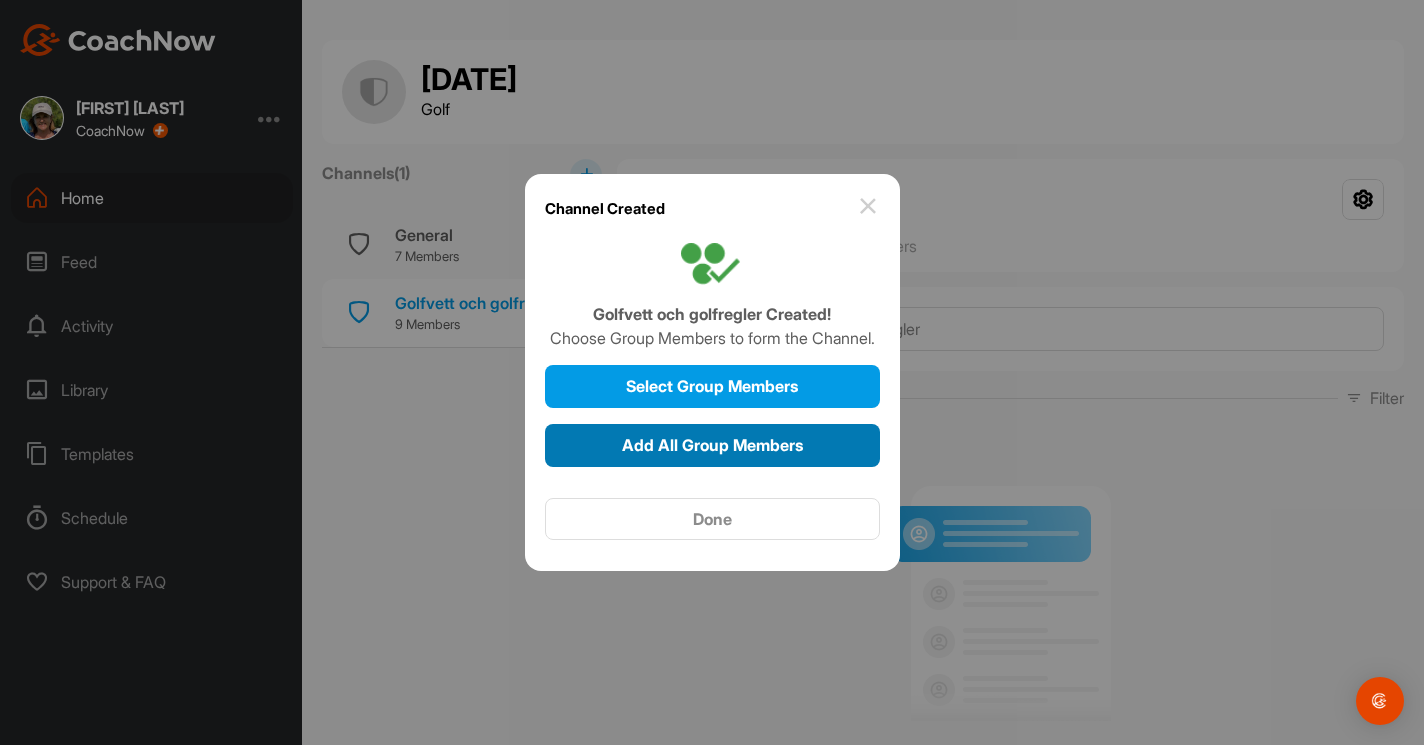 click on "Add All Group Members" at bounding box center (712, 445) 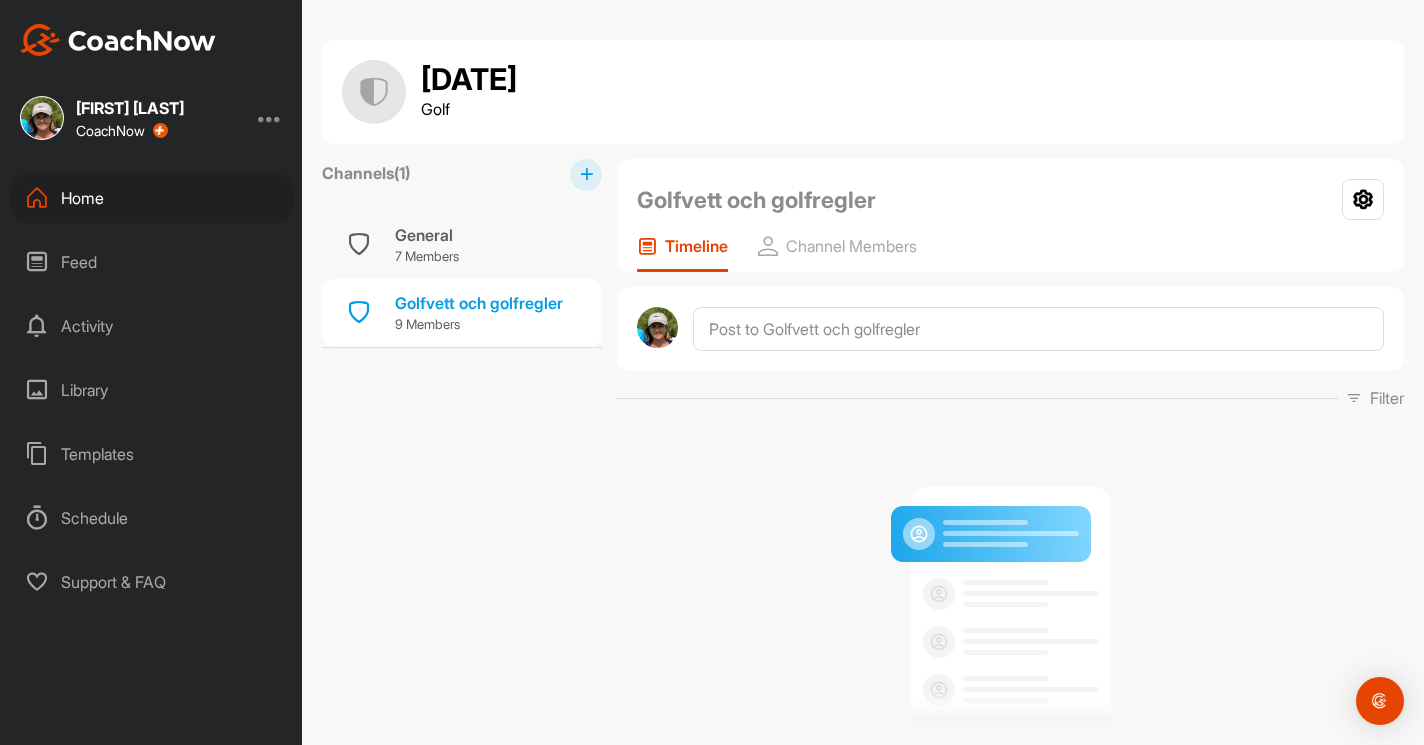 click at bounding box center [586, 175] 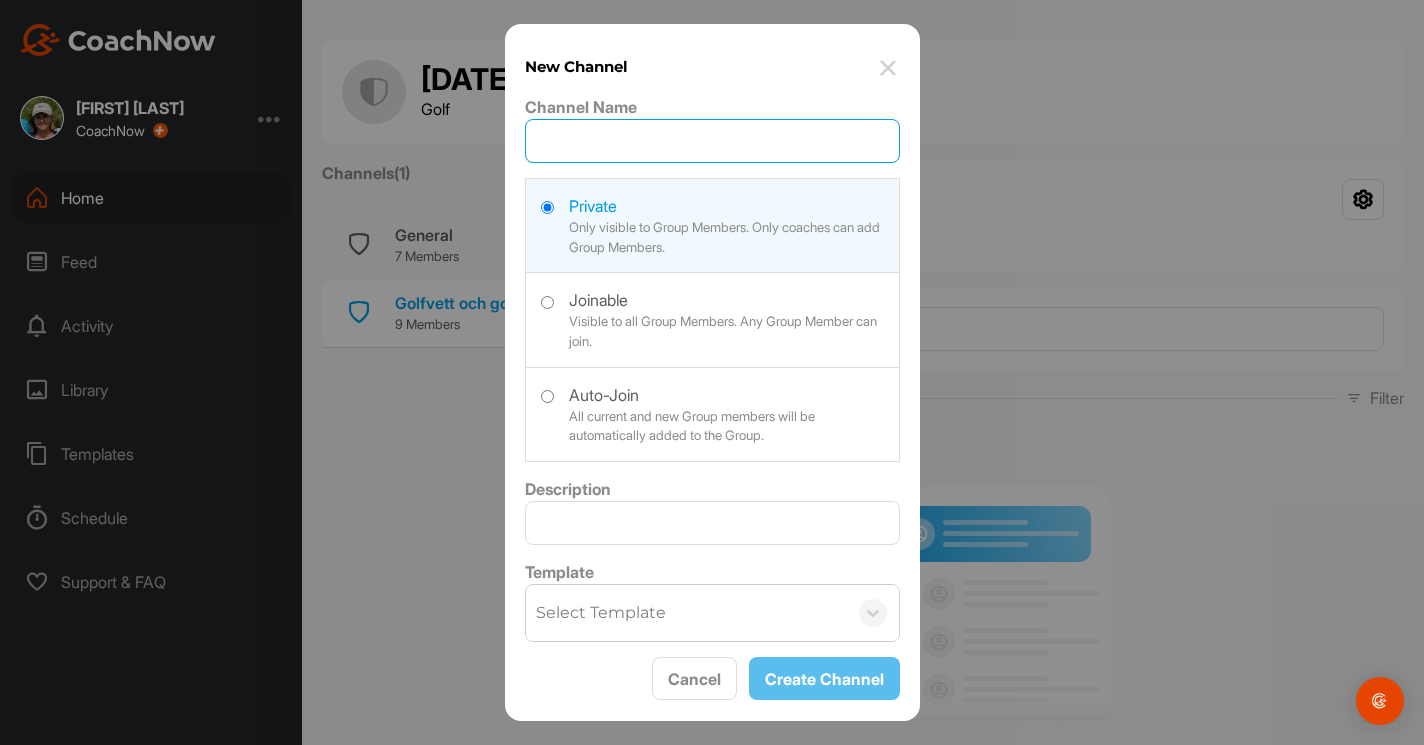 click on "Channel Name" at bounding box center [712, 141] 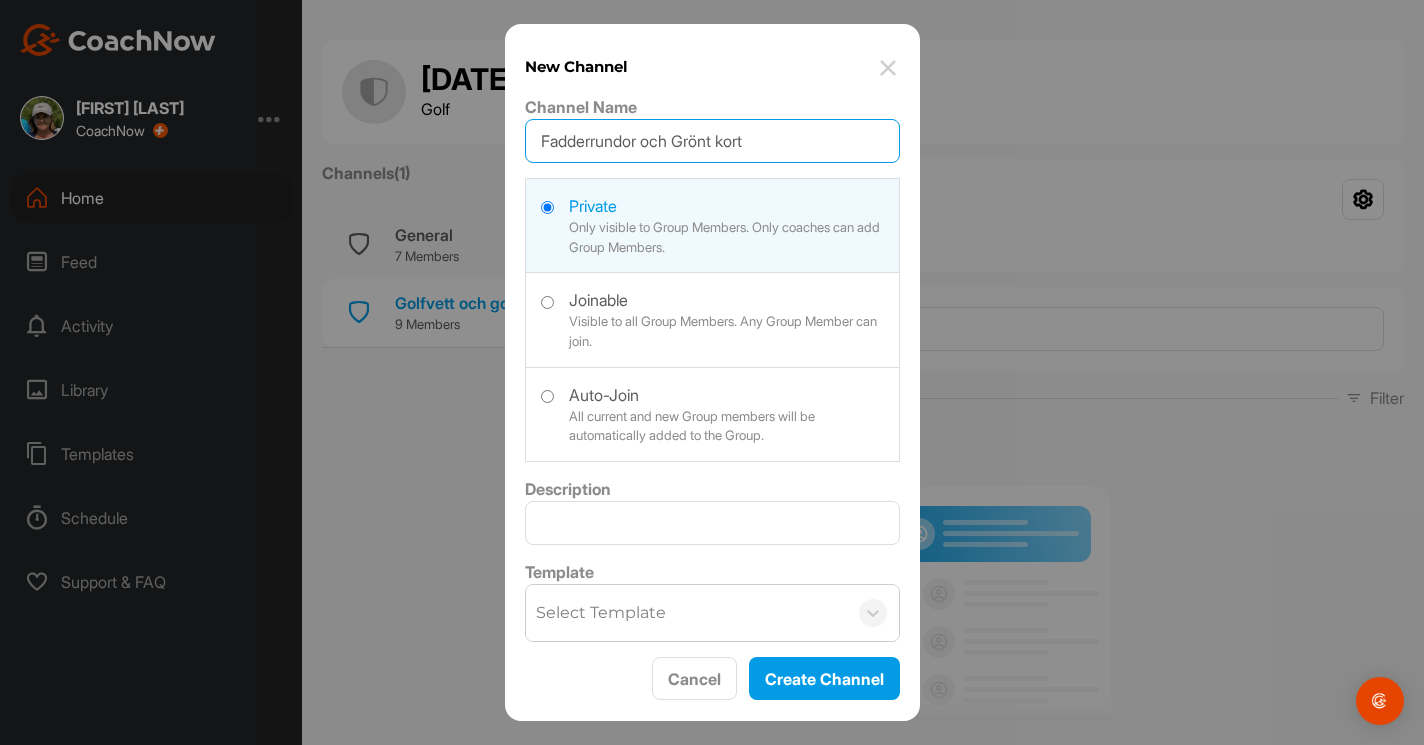 type on "Fadderrundor och Grönt kort" 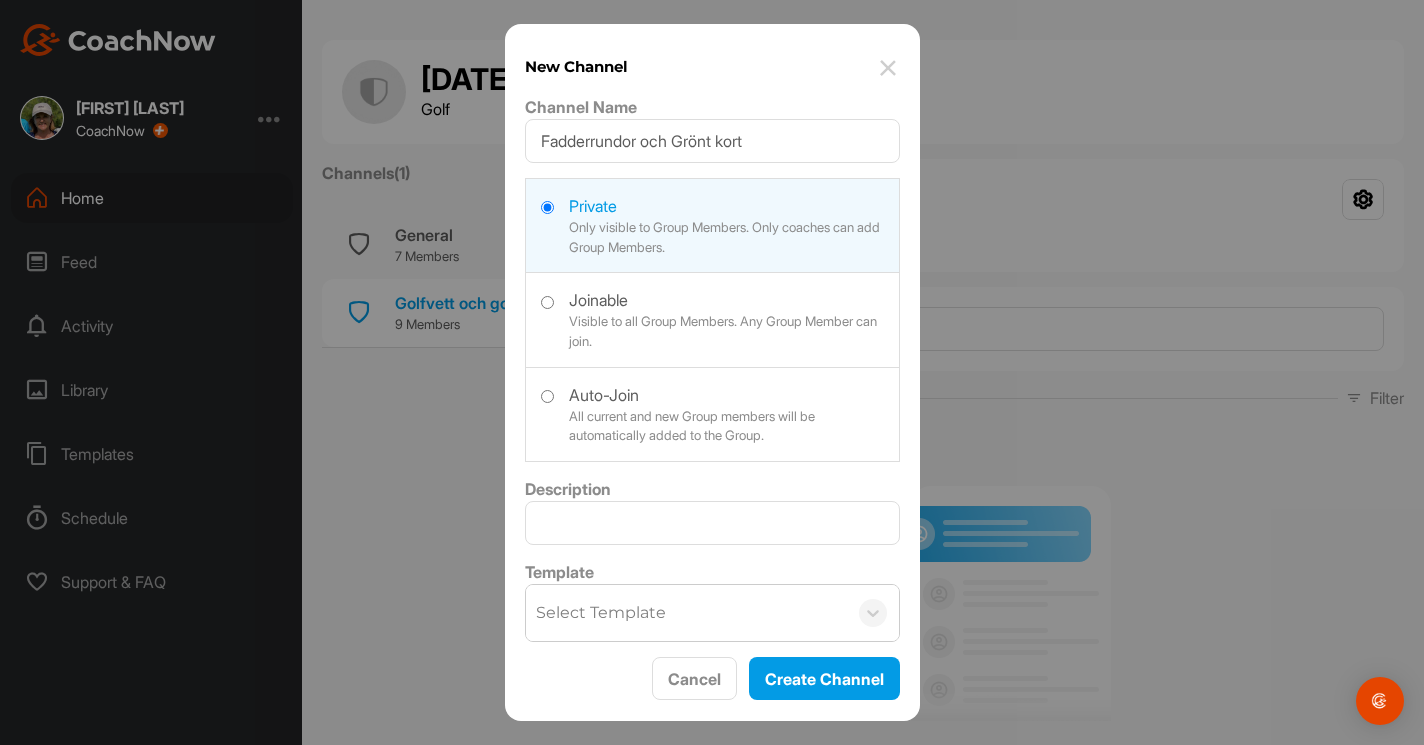 click at bounding box center [712, 412] 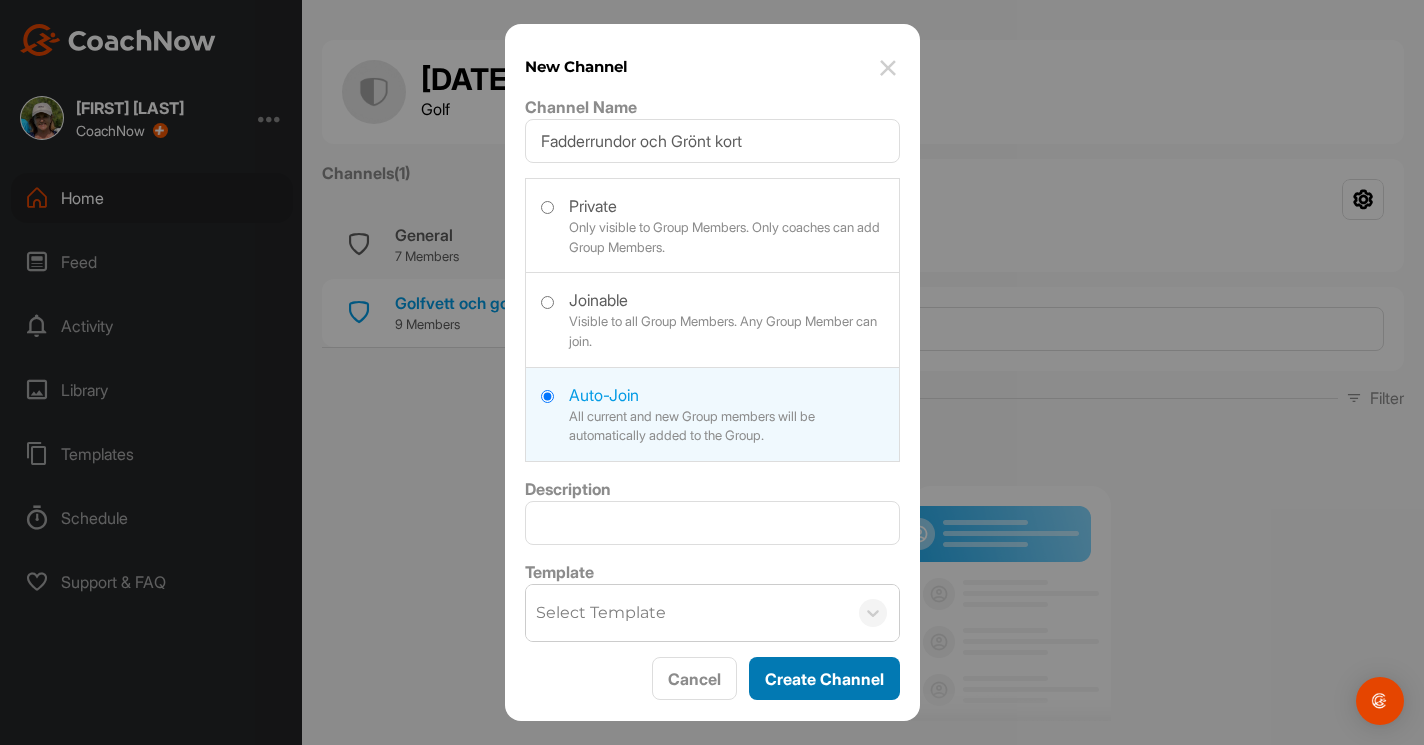 click on "Create Channel" at bounding box center (824, 678) 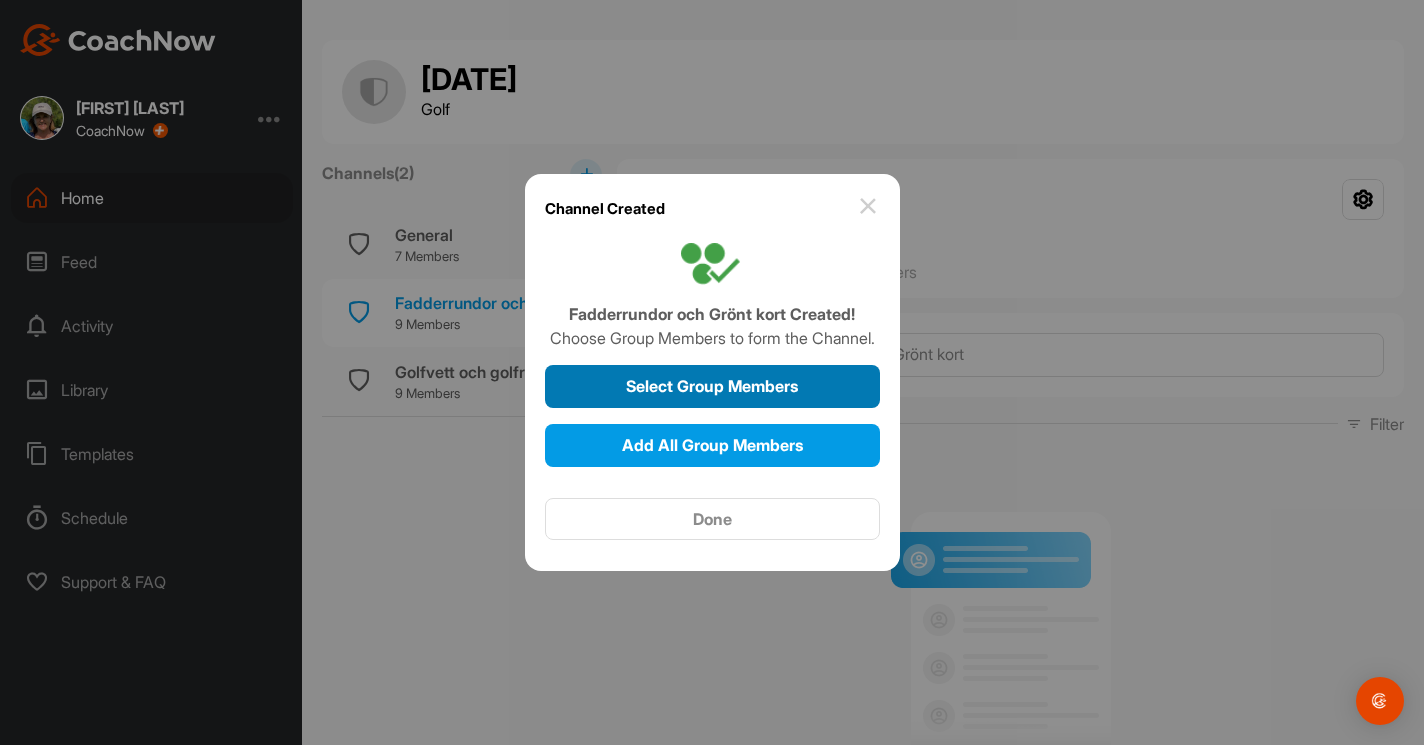 click on "Select Group Members" at bounding box center (712, 386) 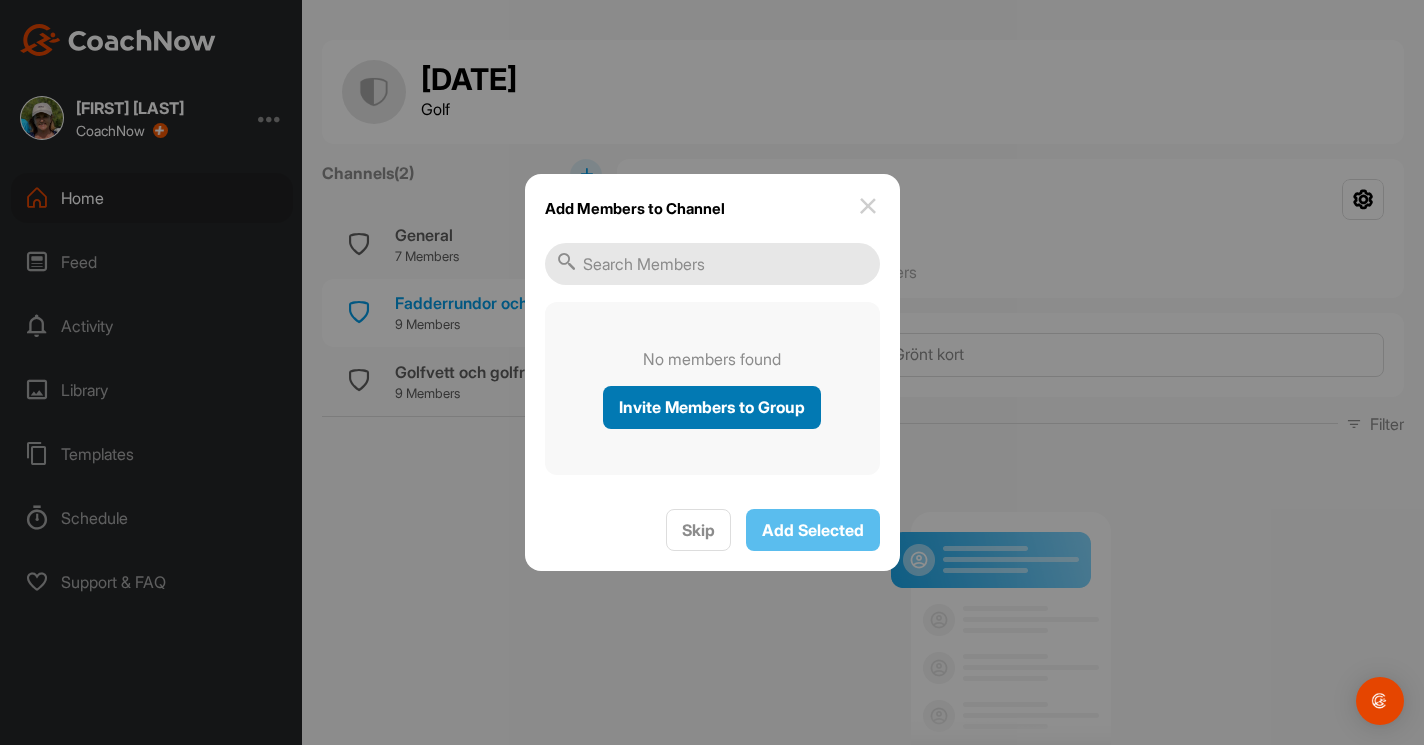 click on "Invite Members to Group" at bounding box center (712, 407) 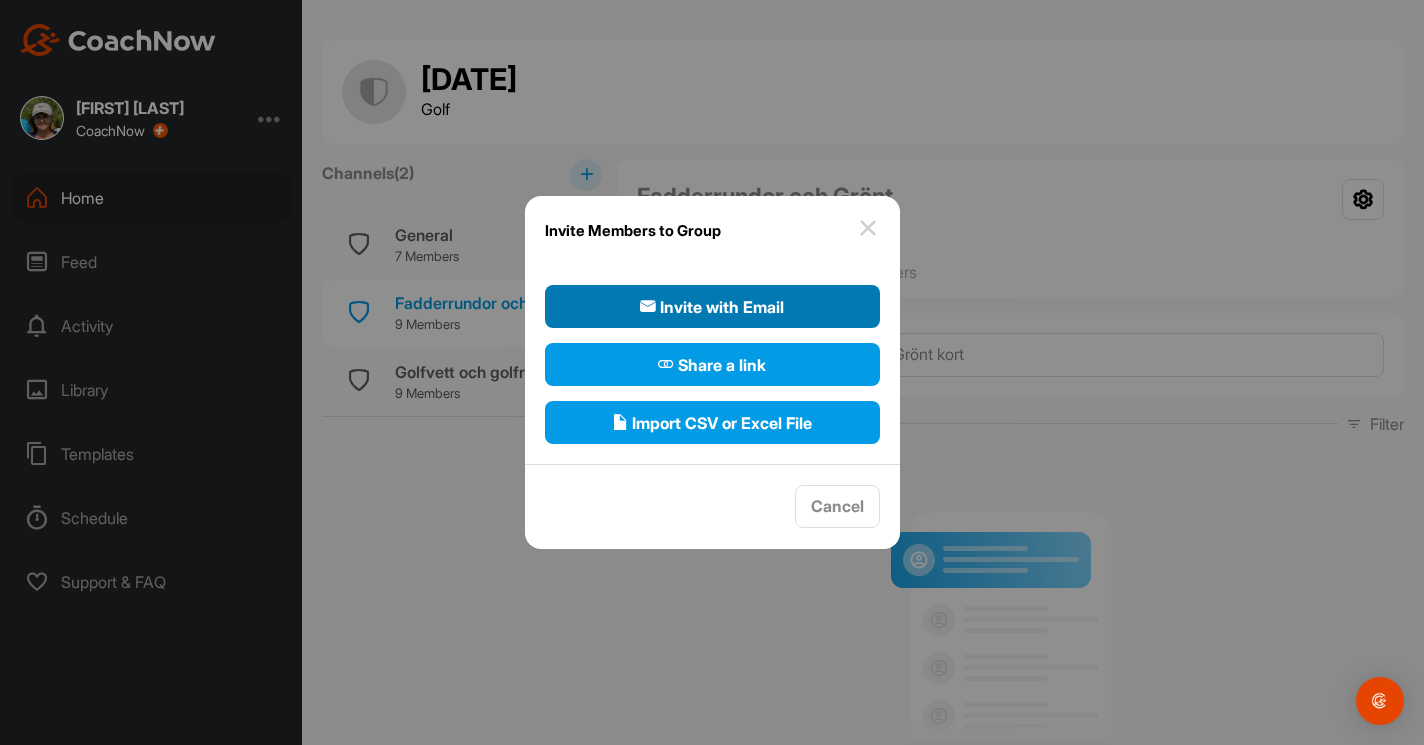 click on "Invite with Email" at bounding box center [712, 307] 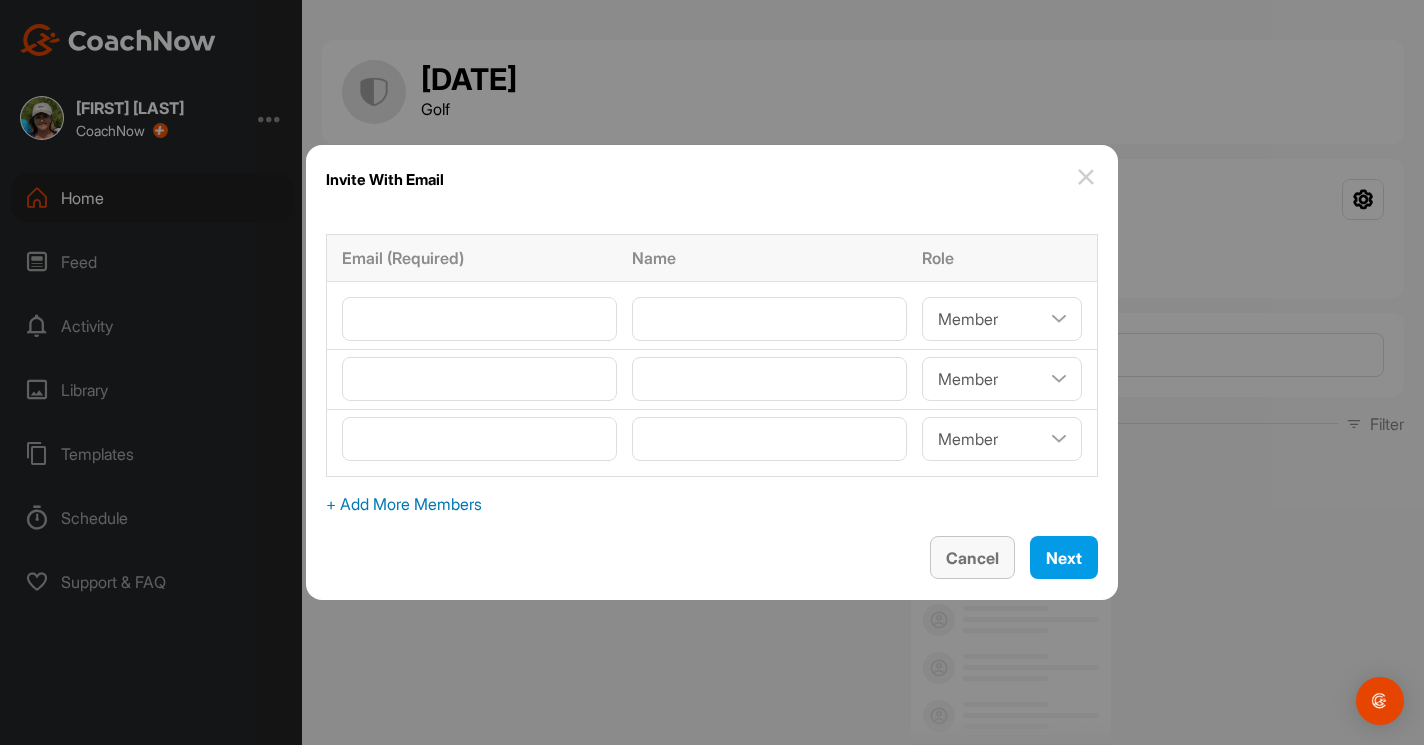 click on "Cancel" at bounding box center (972, 558) 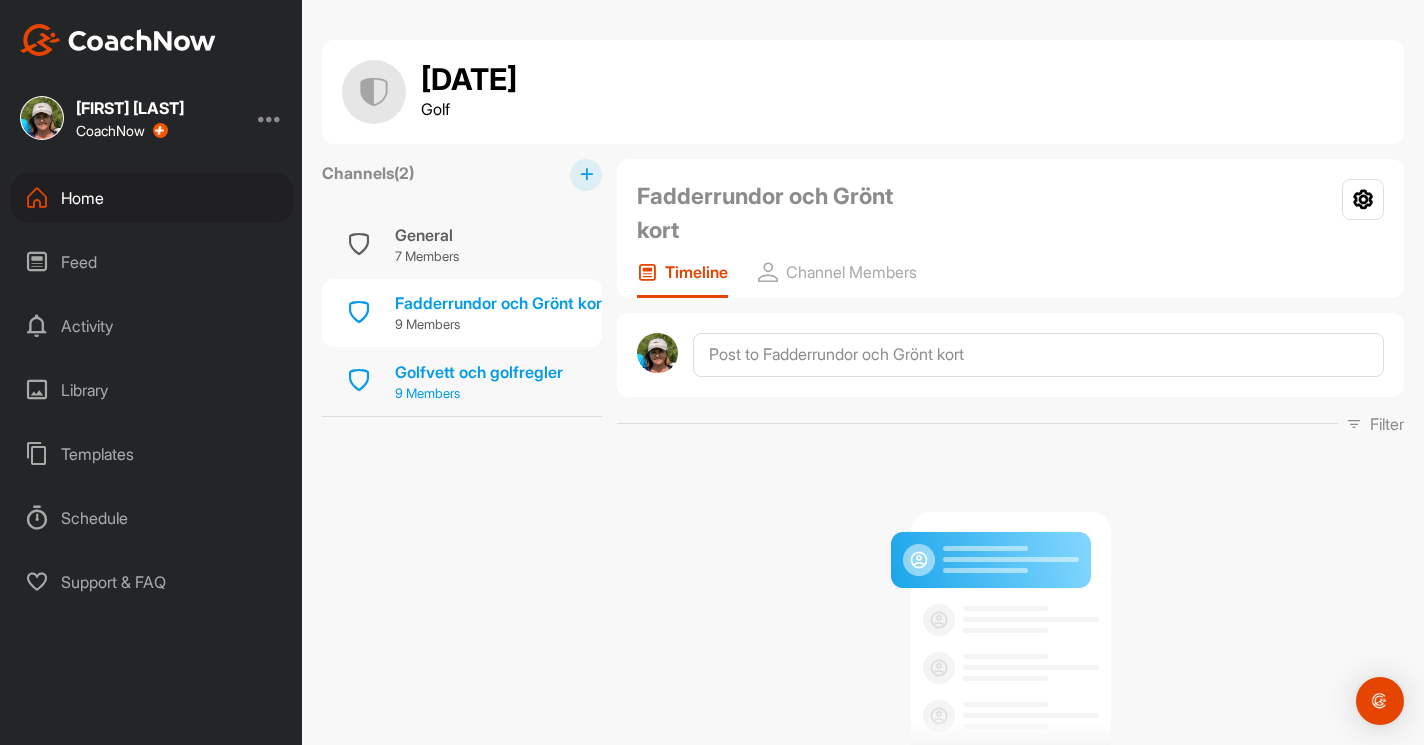 click on "Golfvett och golfregler 9 Members" at bounding box center [462, 381] 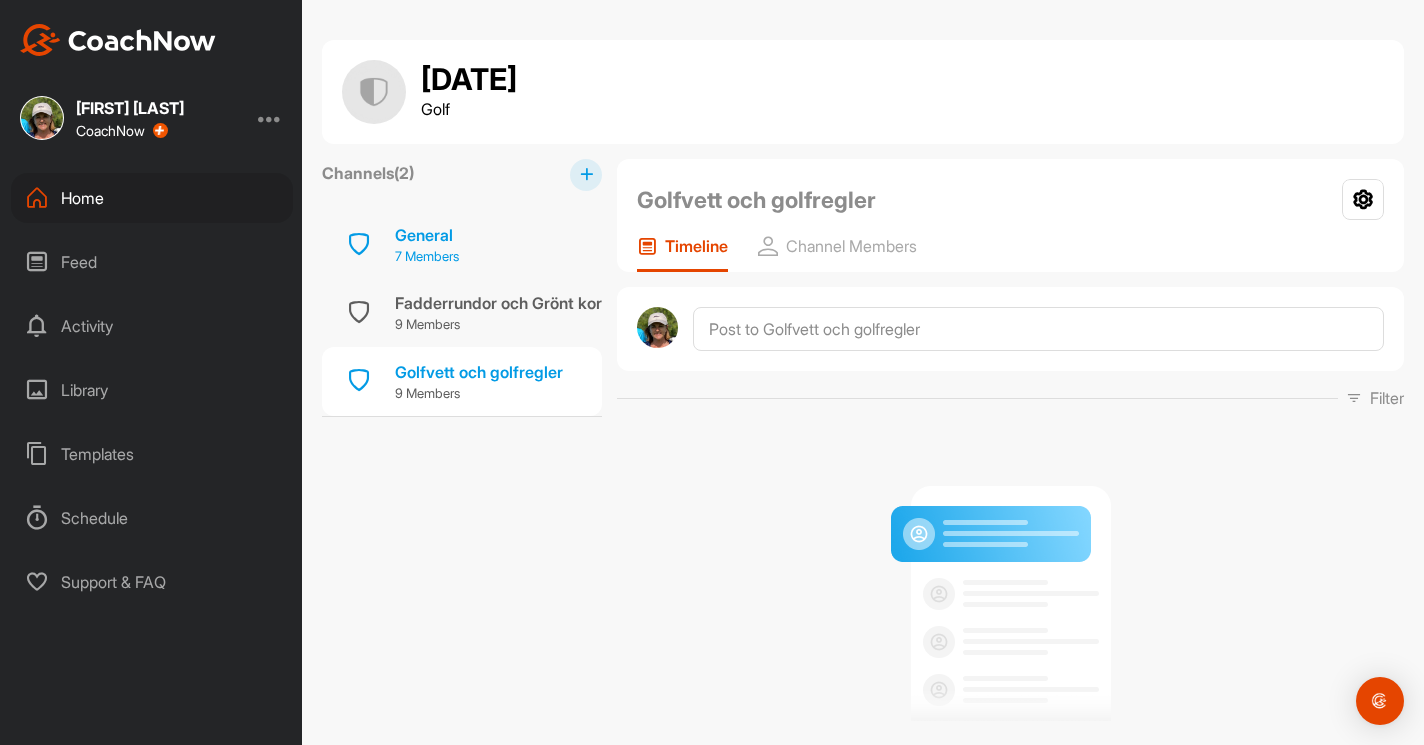 click on "General 7 Members" at bounding box center [462, 245] 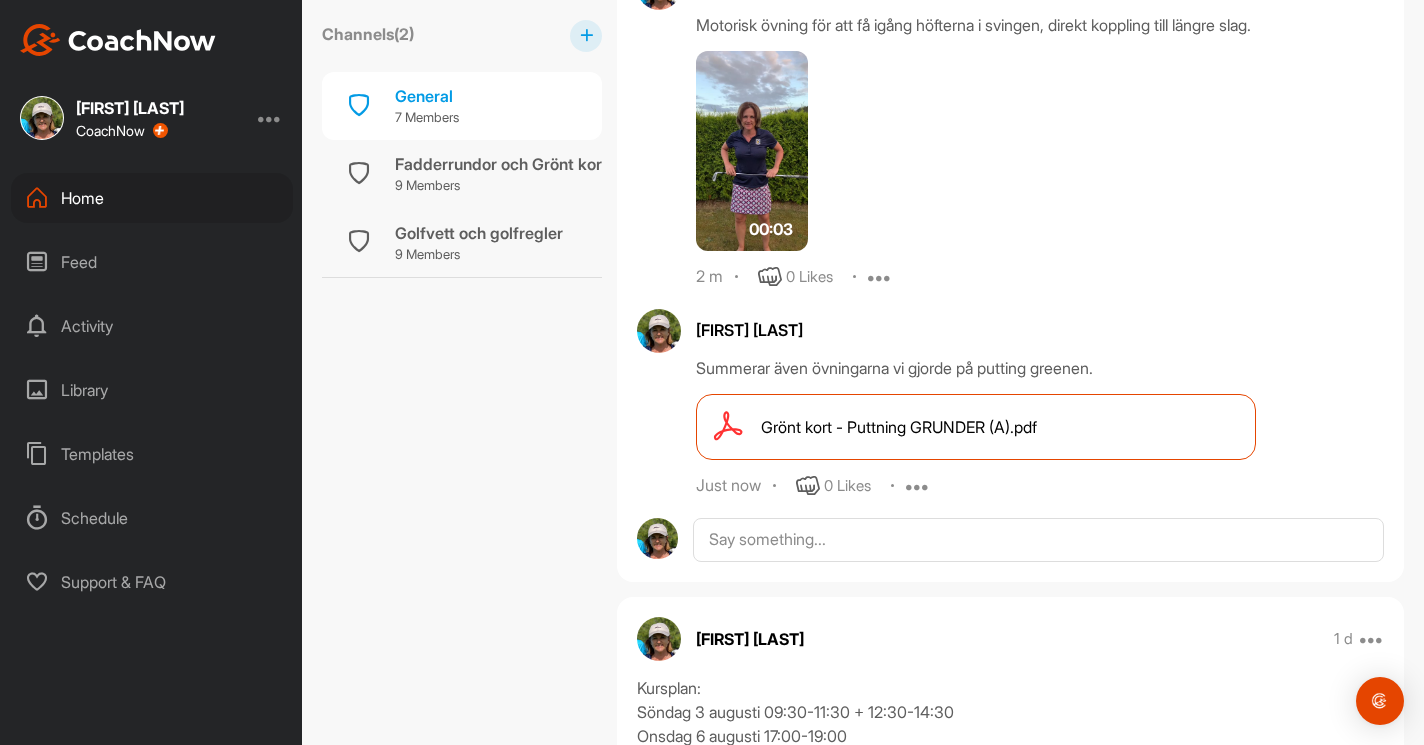 scroll, scrollTop: 831, scrollLeft: 0, axis: vertical 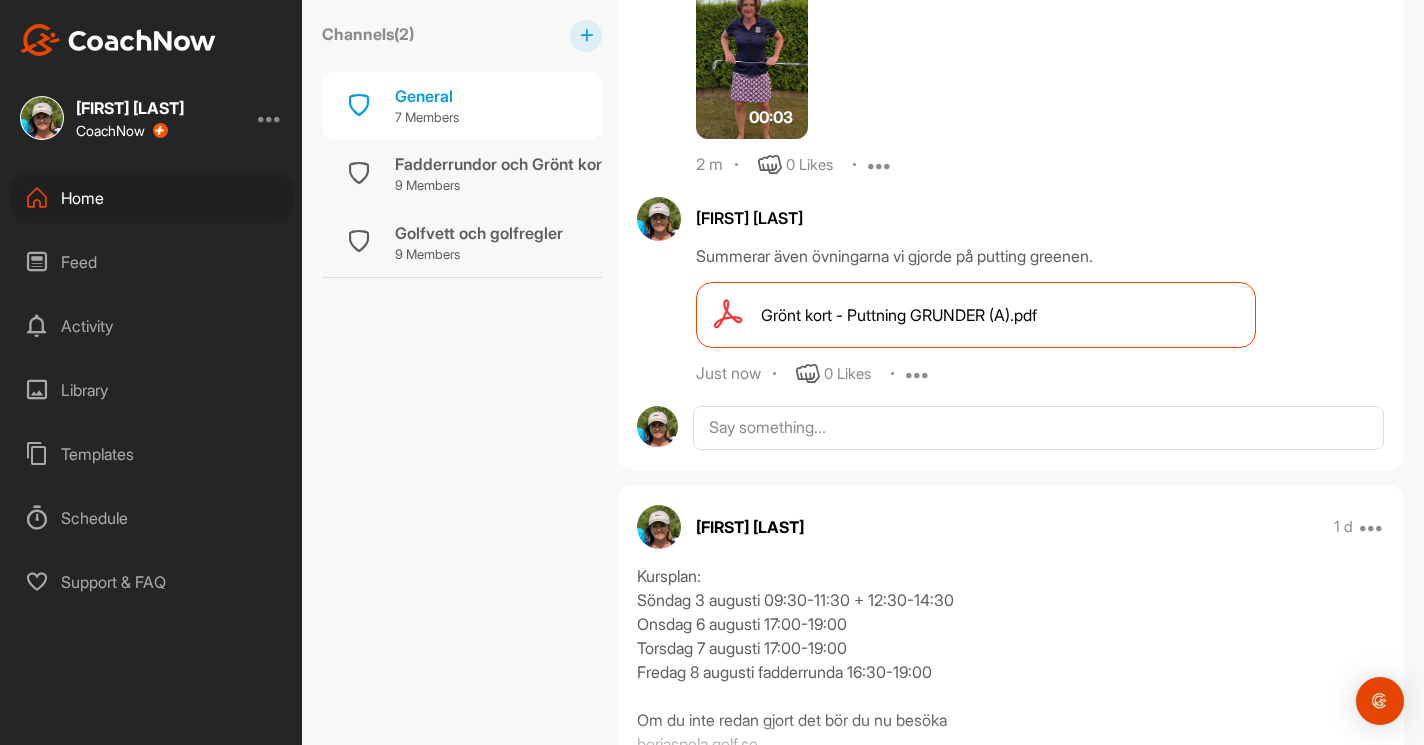 click on "Home" at bounding box center (152, 198) 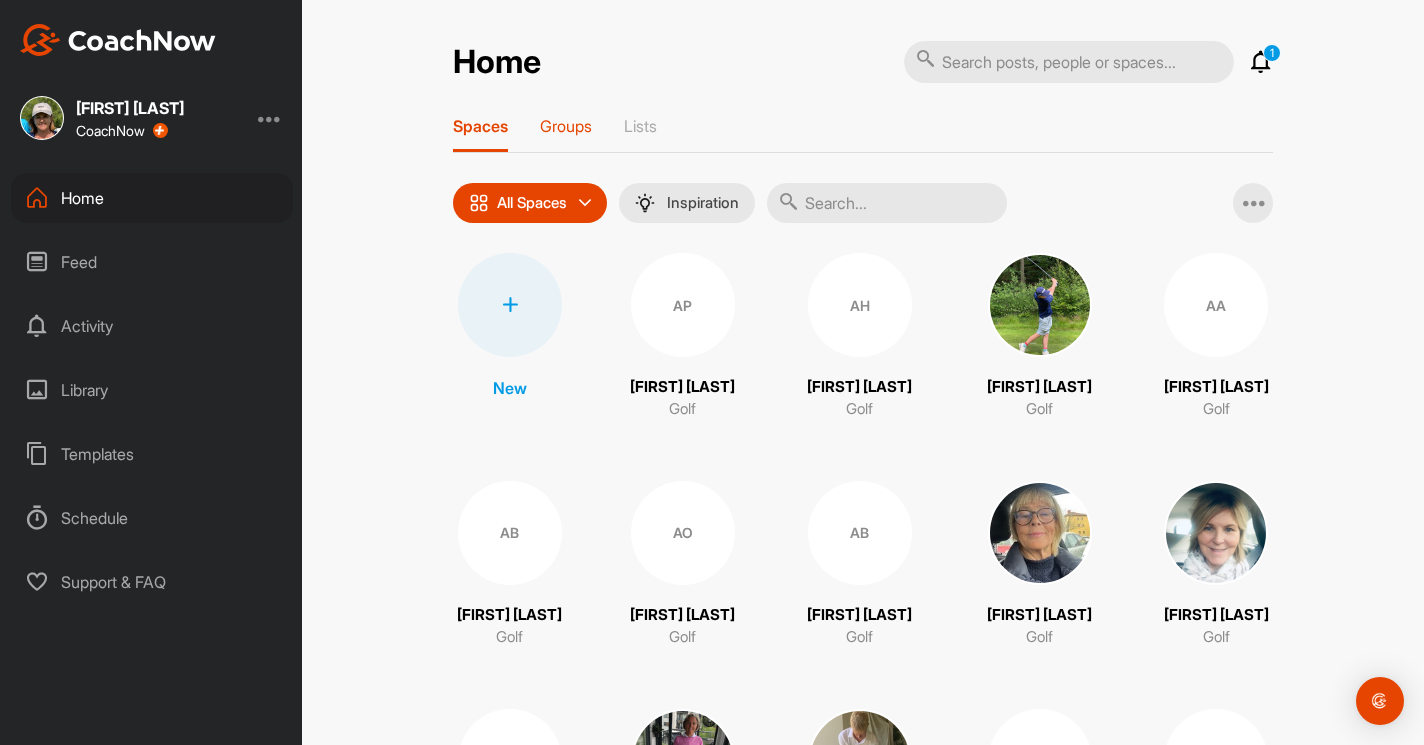 click on "Groups" at bounding box center [566, 126] 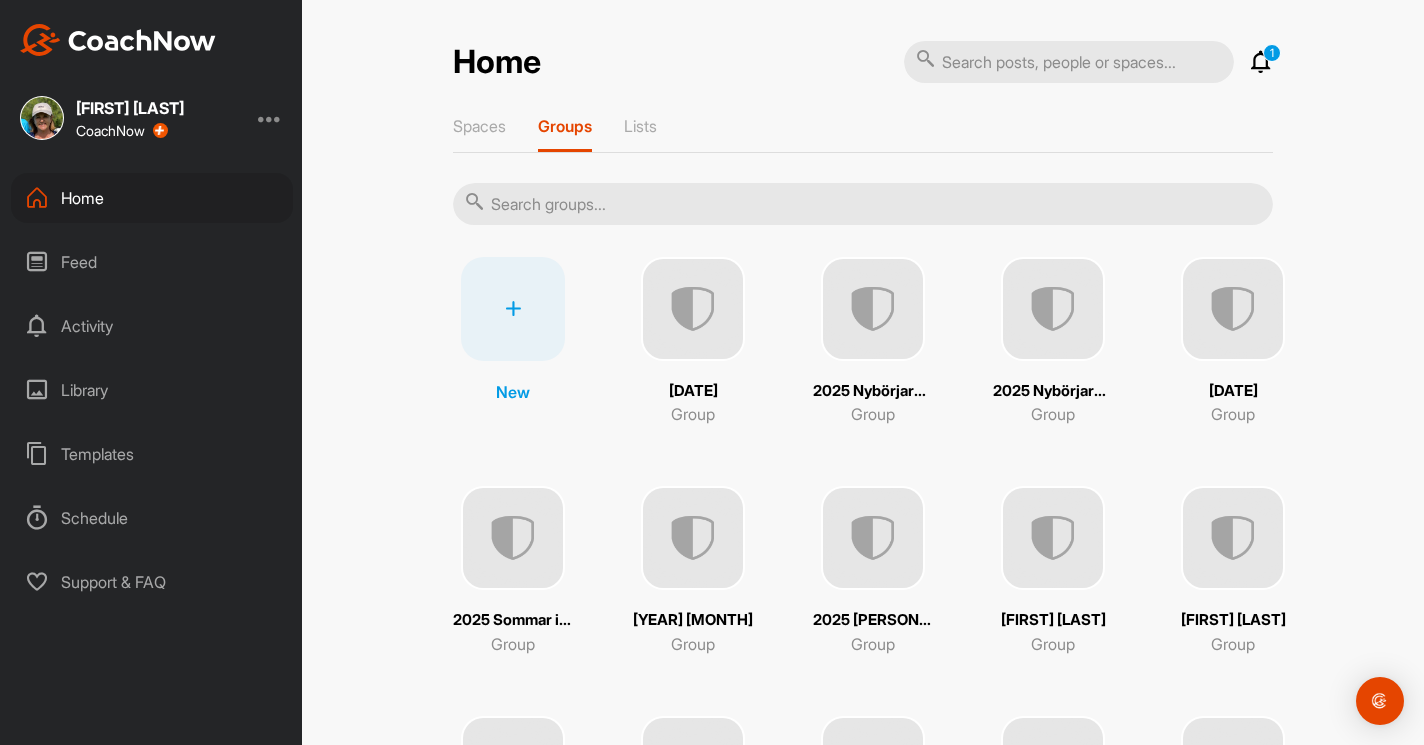 click at bounding box center [863, 204] 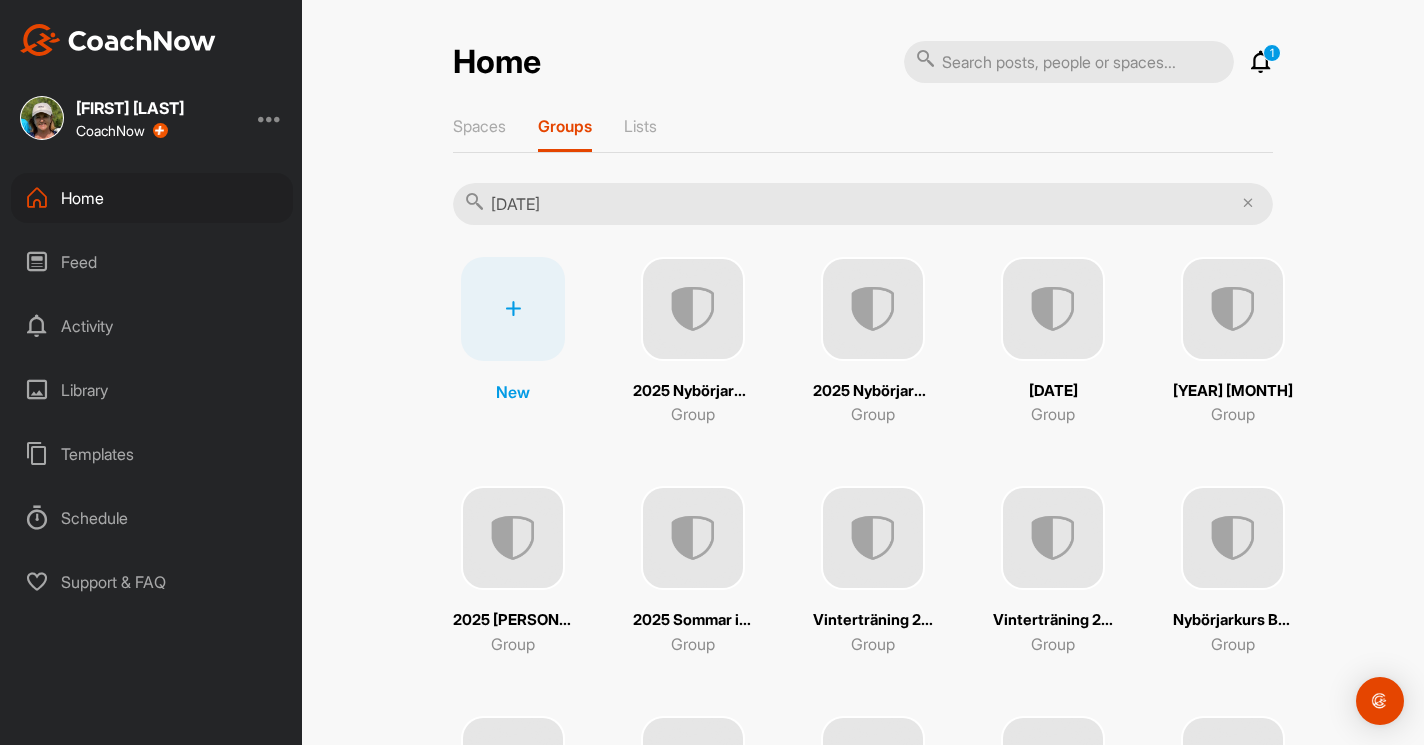 type on "[DATE]" 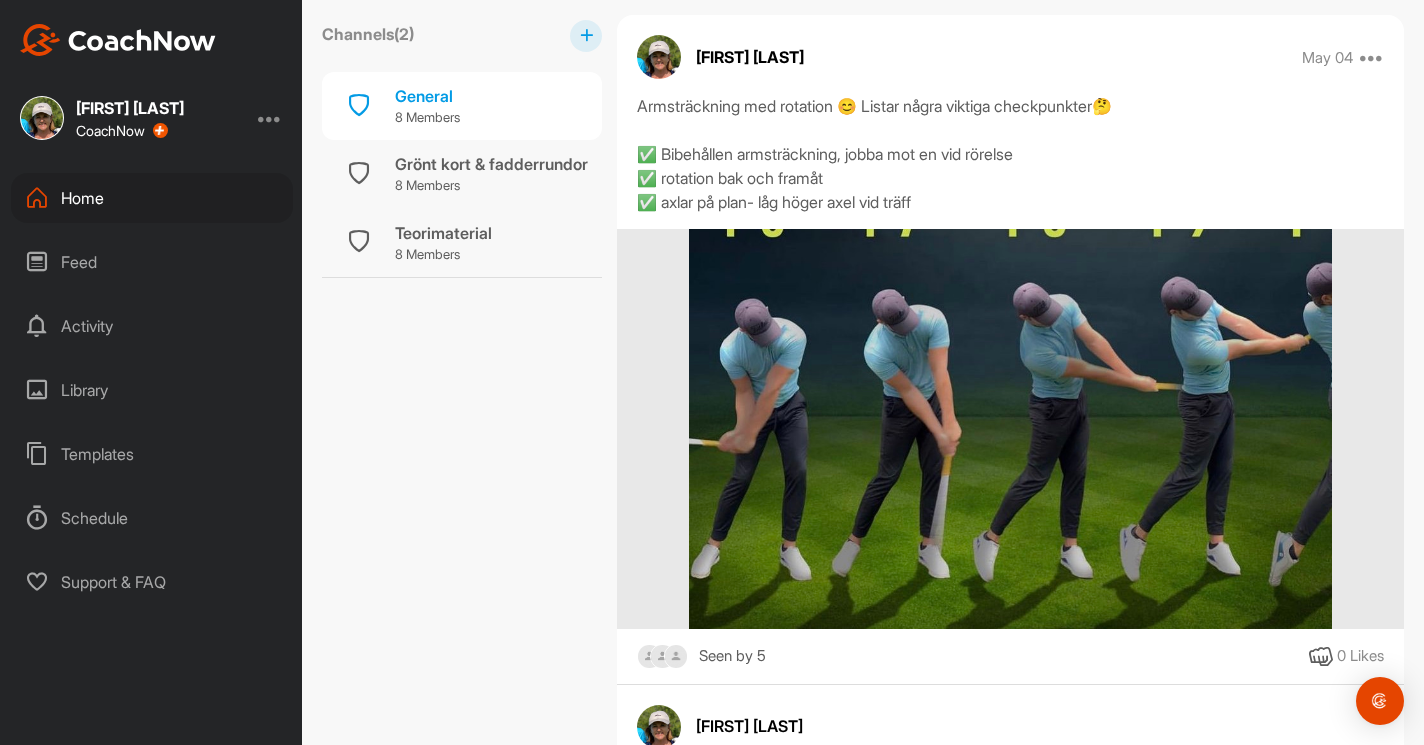 scroll, scrollTop: 2920, scrollLeft: 0, axis: vertical 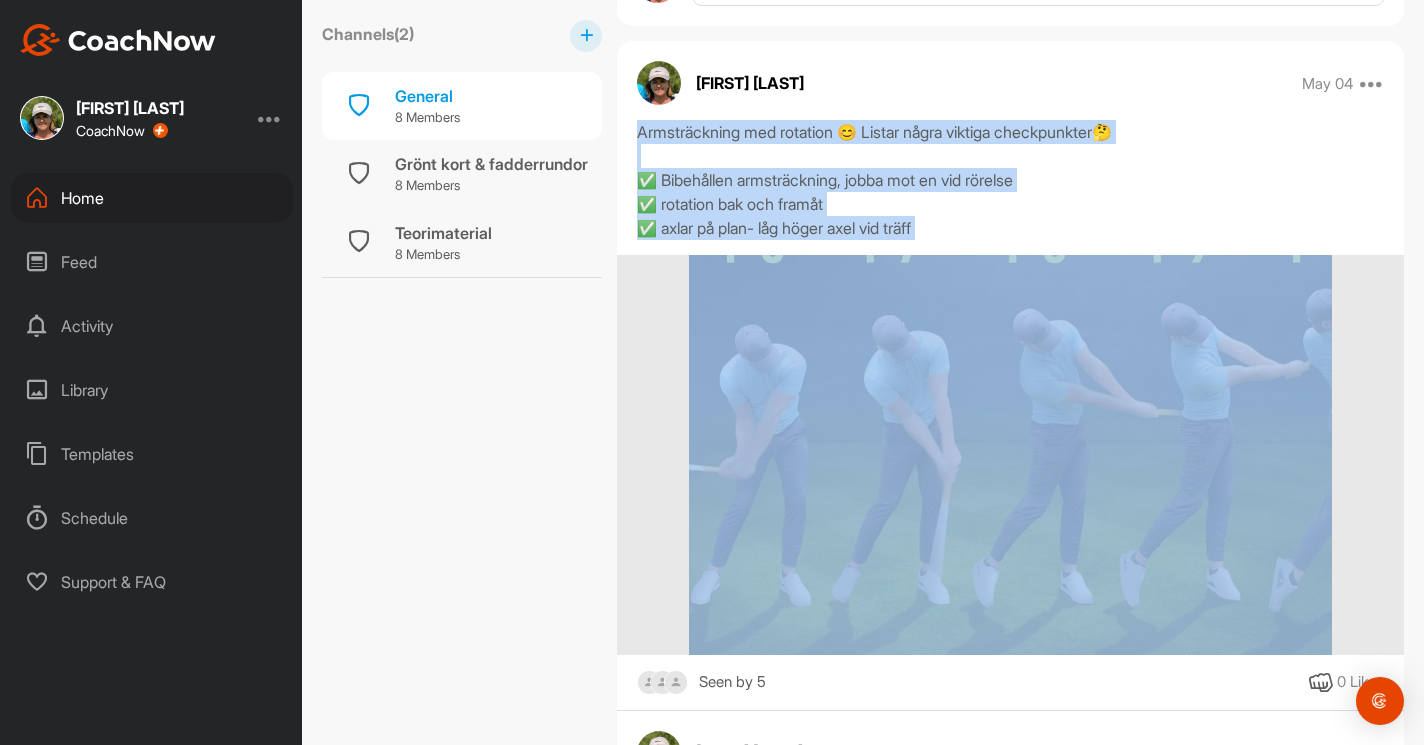 drag, startPoint x: 632, startPoint y: 153, endPoint x: 1084, endPoint y: 270, distance: 466.89722 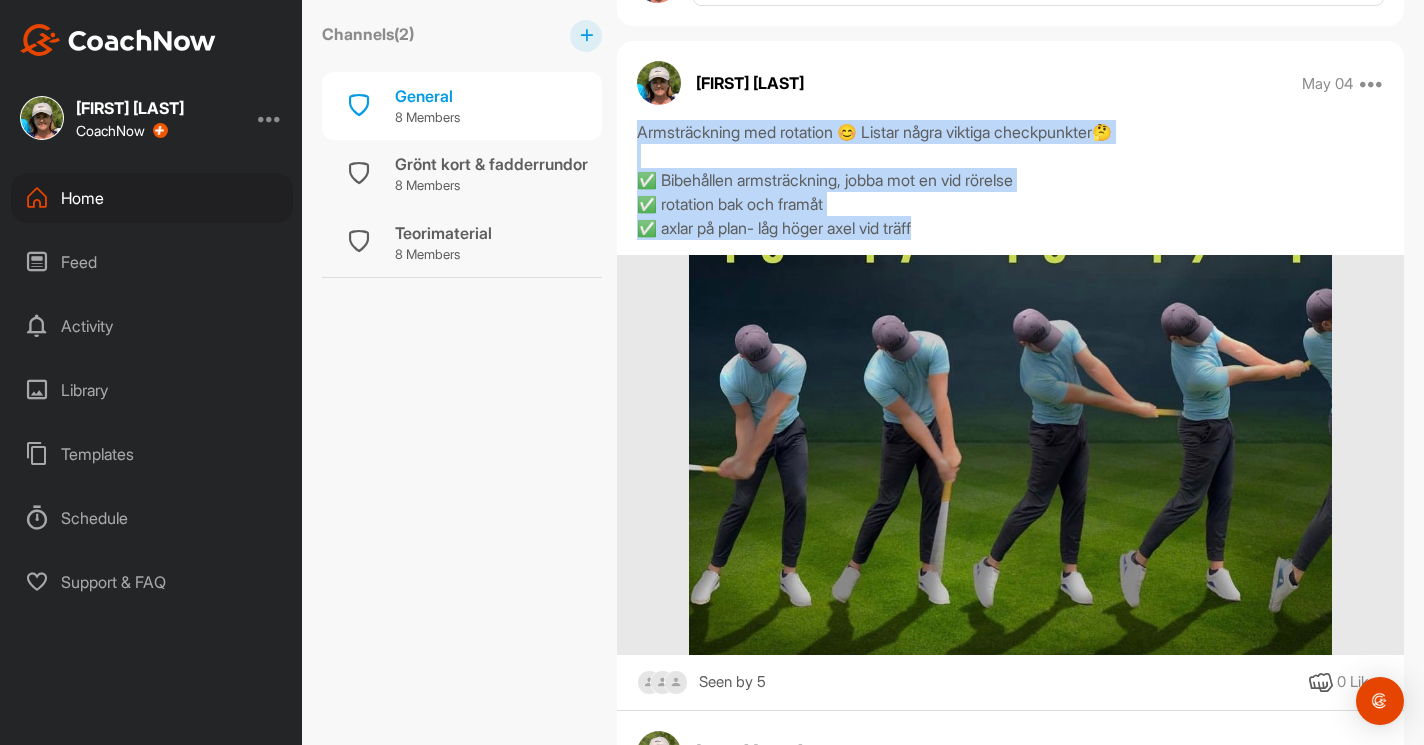 copy on "Armsträckning med rotation 😊 Listar några viktiga checkpunkter🤔
✅ Bibehållen armsträckning, jobba mot en vid rörelse
✅ rotation bak och framåt
✅ axlar på plan- låg höger axel vid träff" 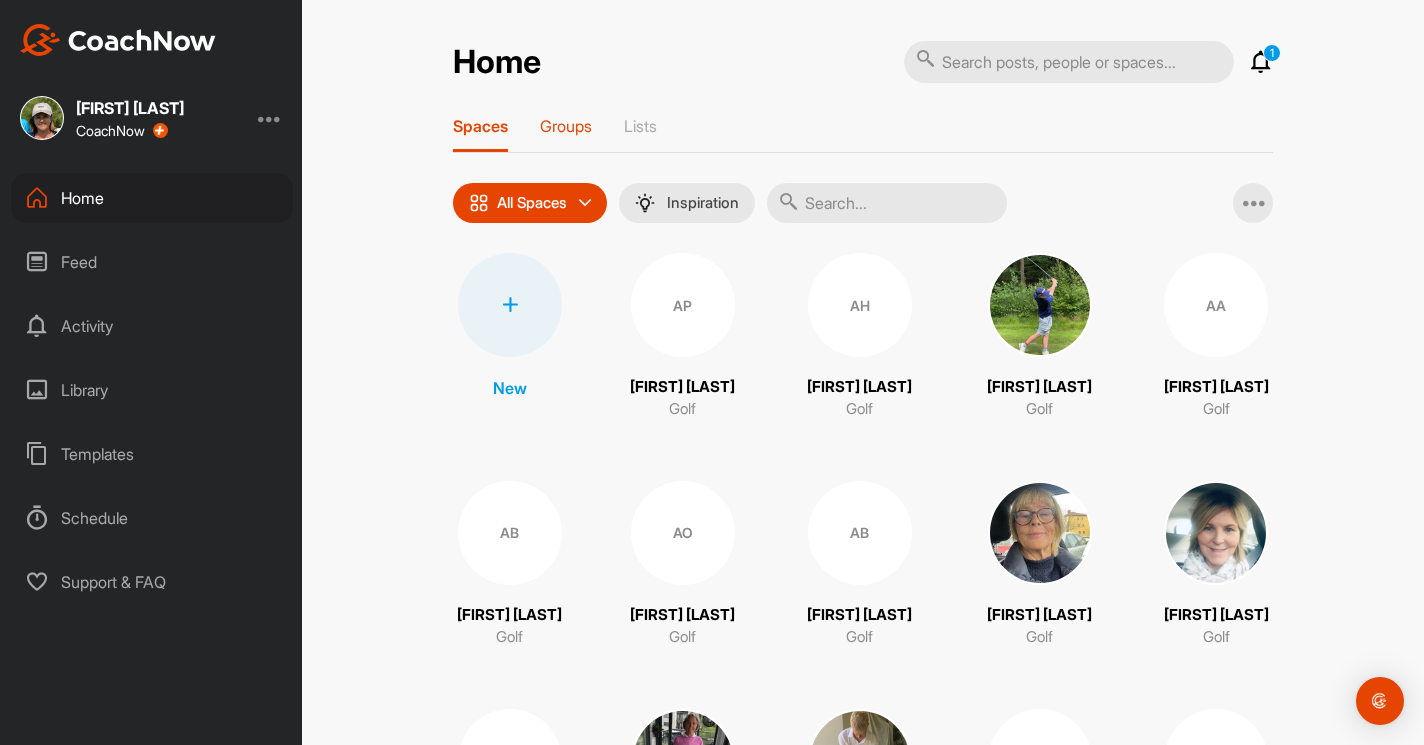 click on "Groups" at bounding box center [566, 126] 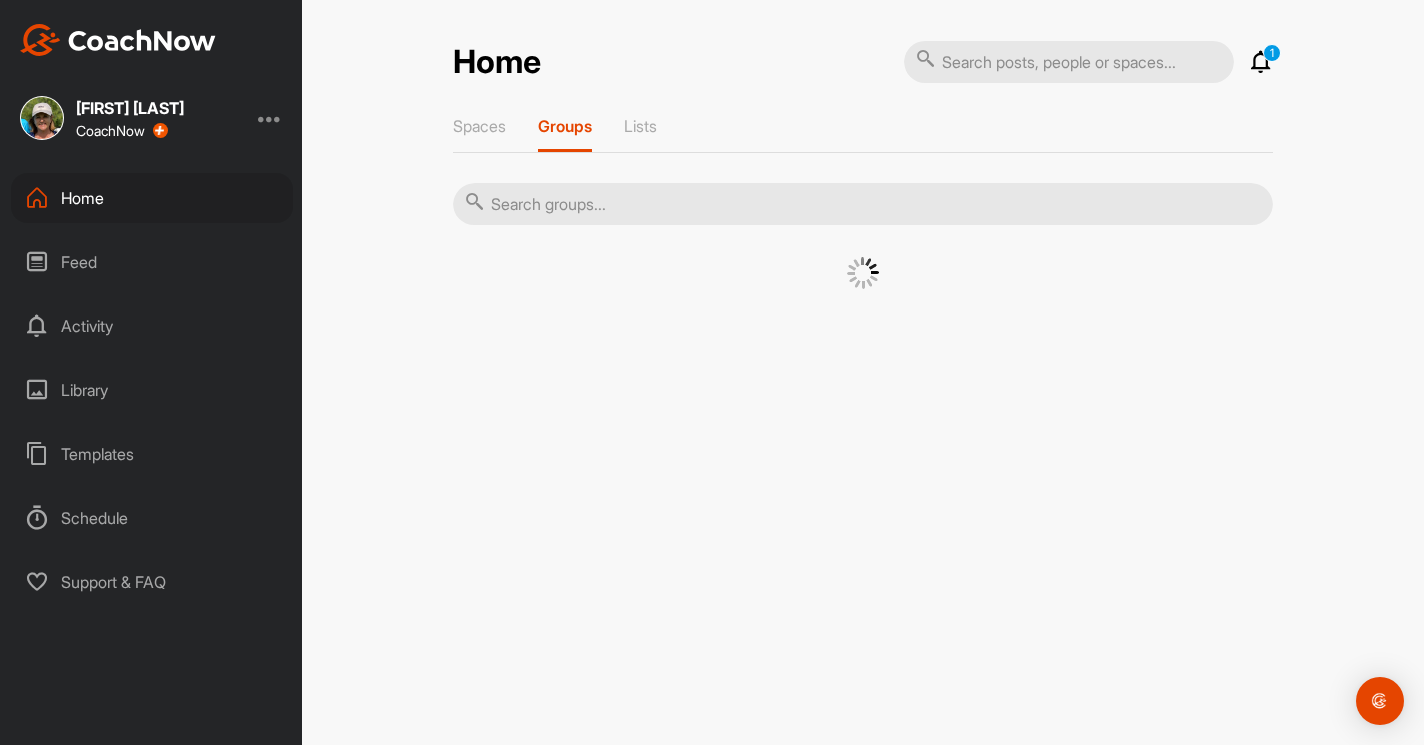 click at bounding box center [863, 204] 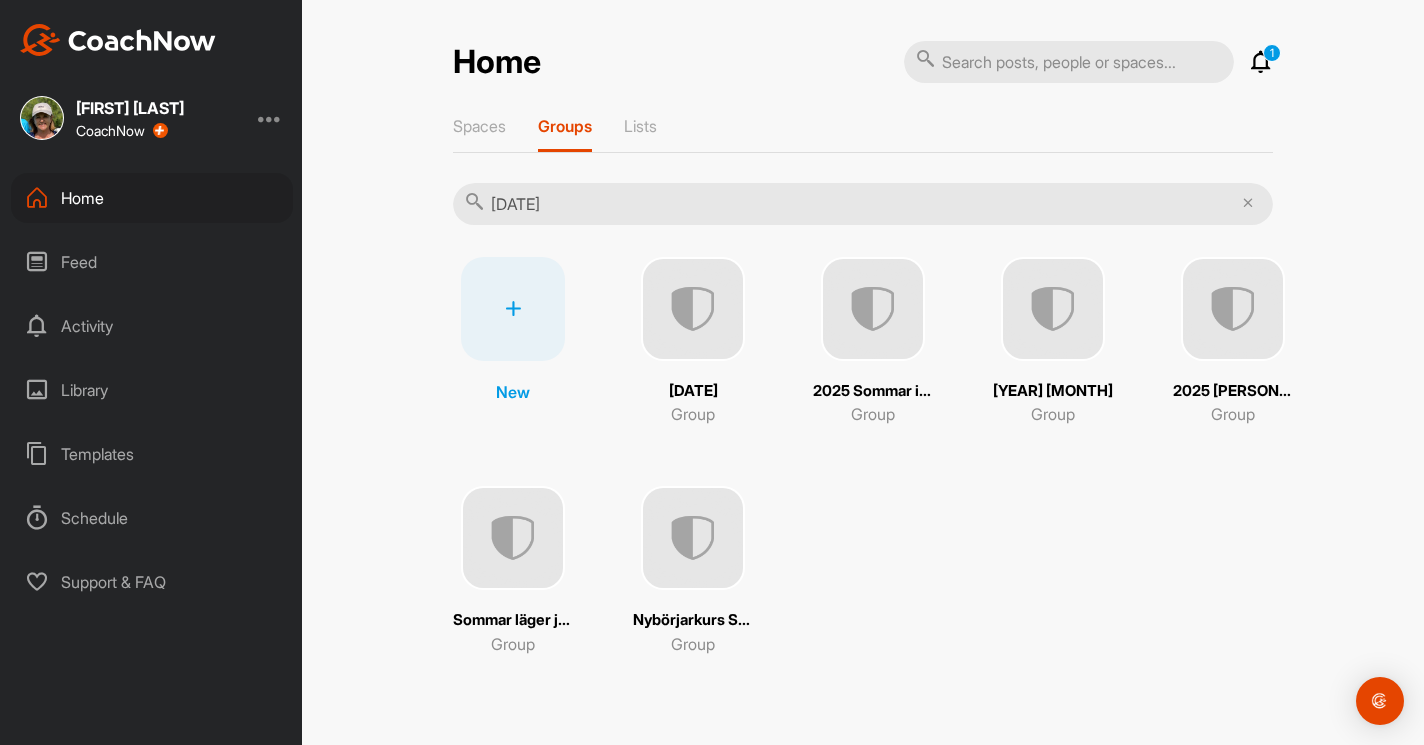 type on "[DATE]" 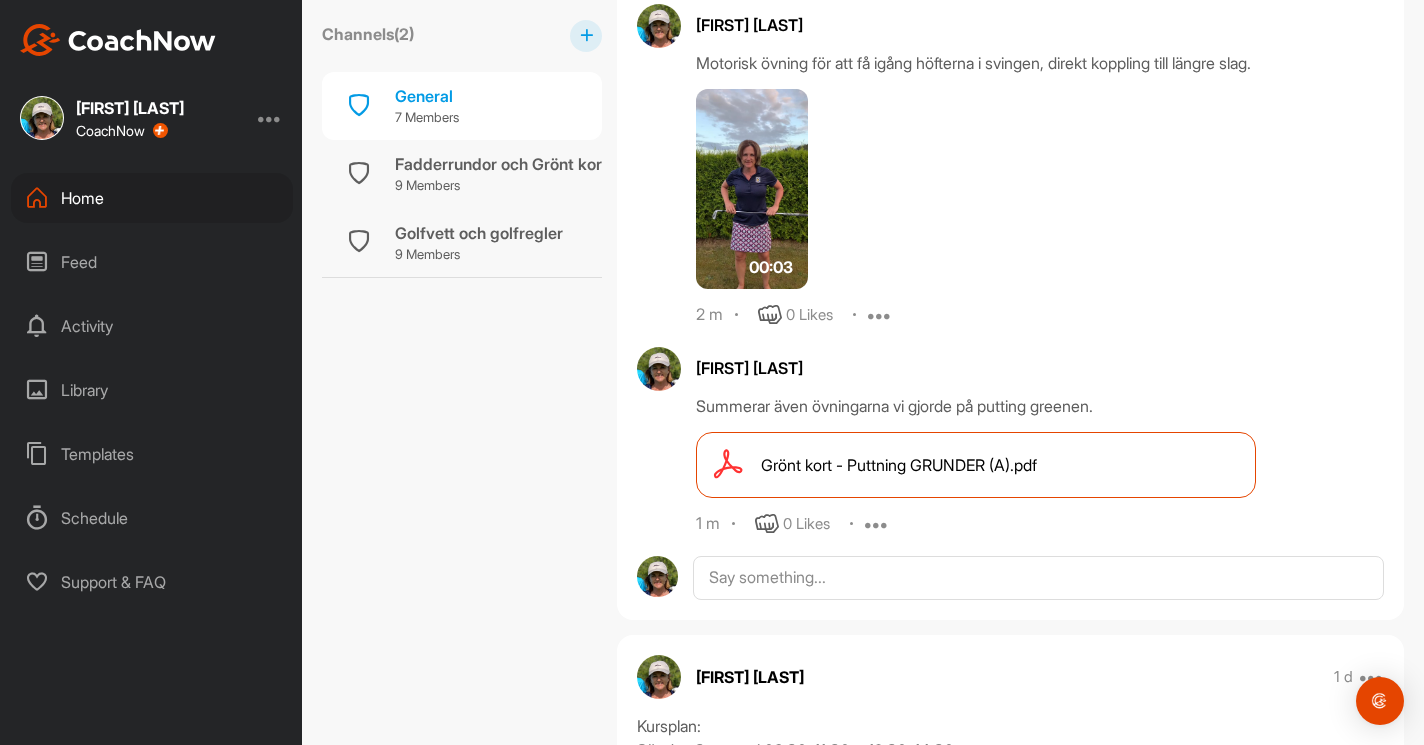 scroll, scrollTop: 881, scrollLeft: 0, axis: vertical 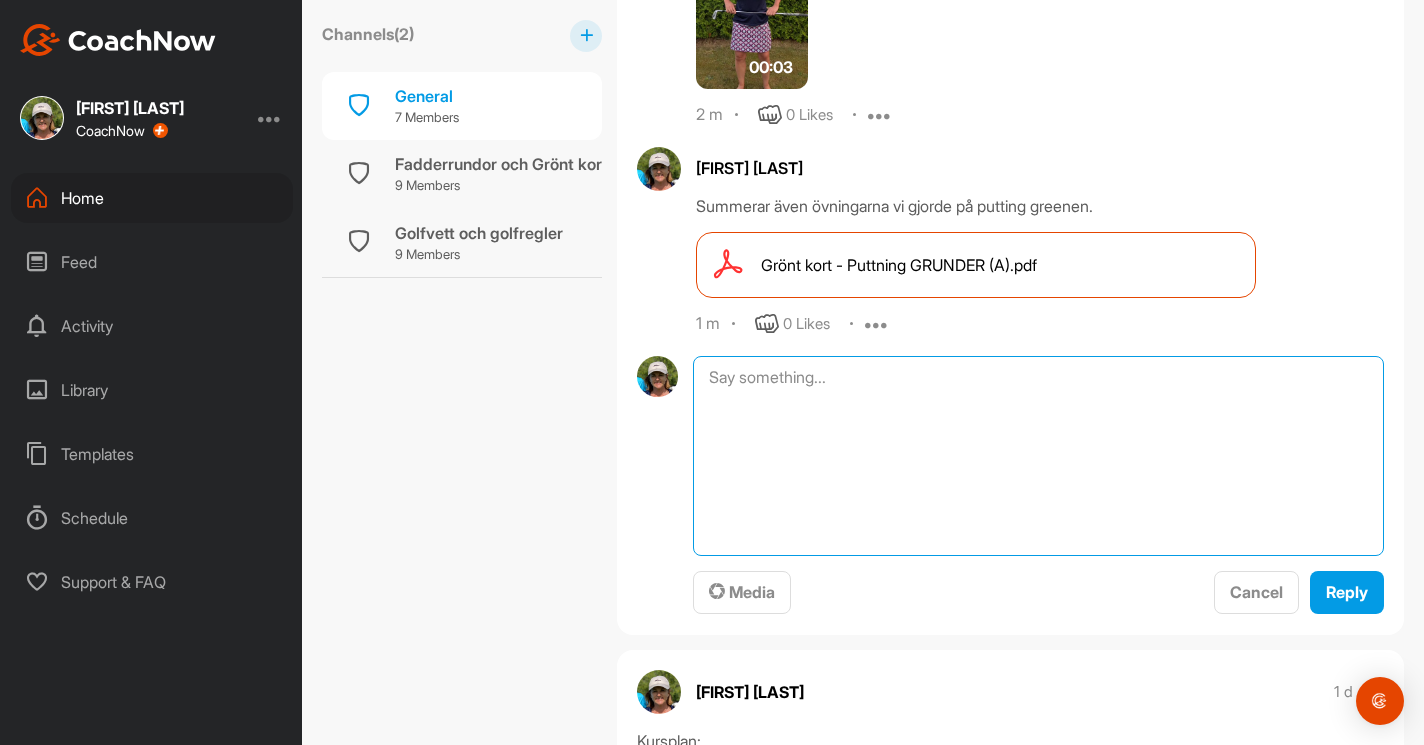 click at bounding box center (1038, 456) 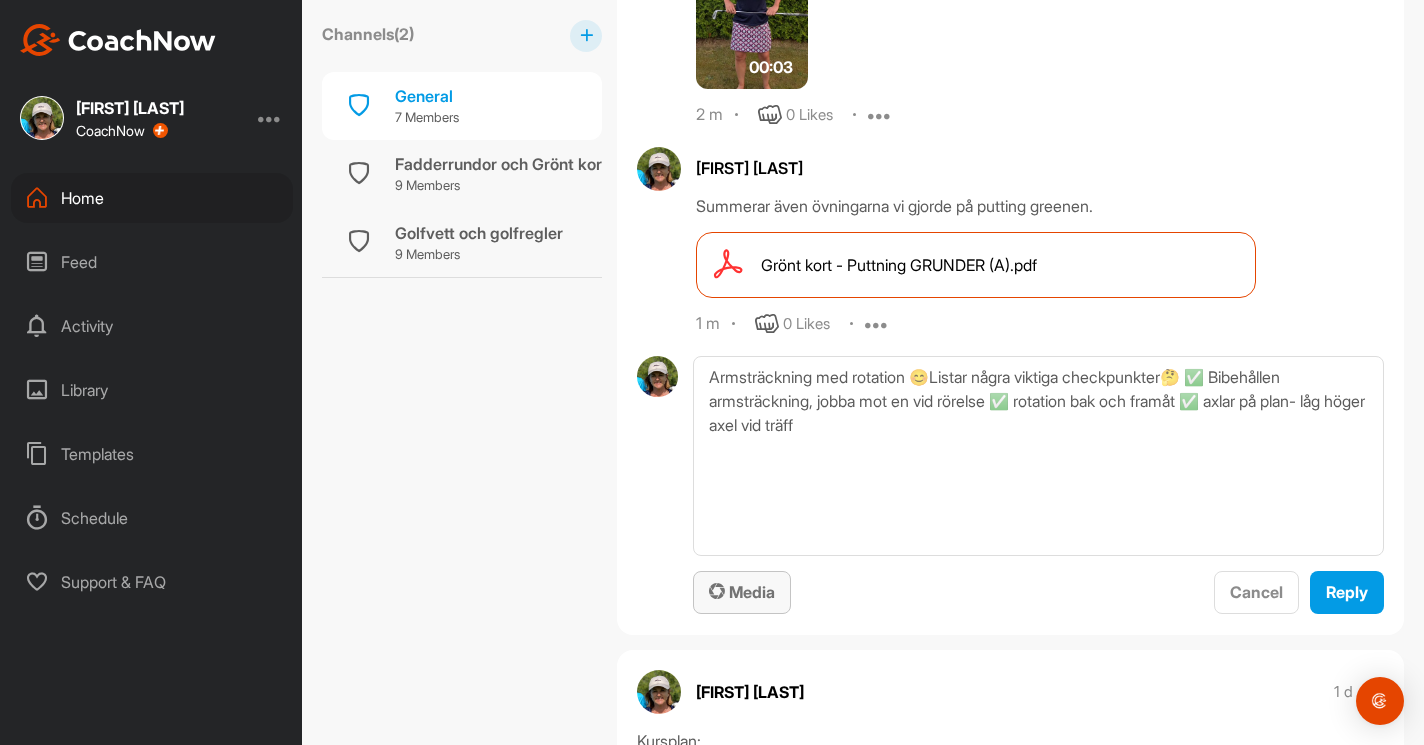 click on "Media" at bounding box center [742, 592] 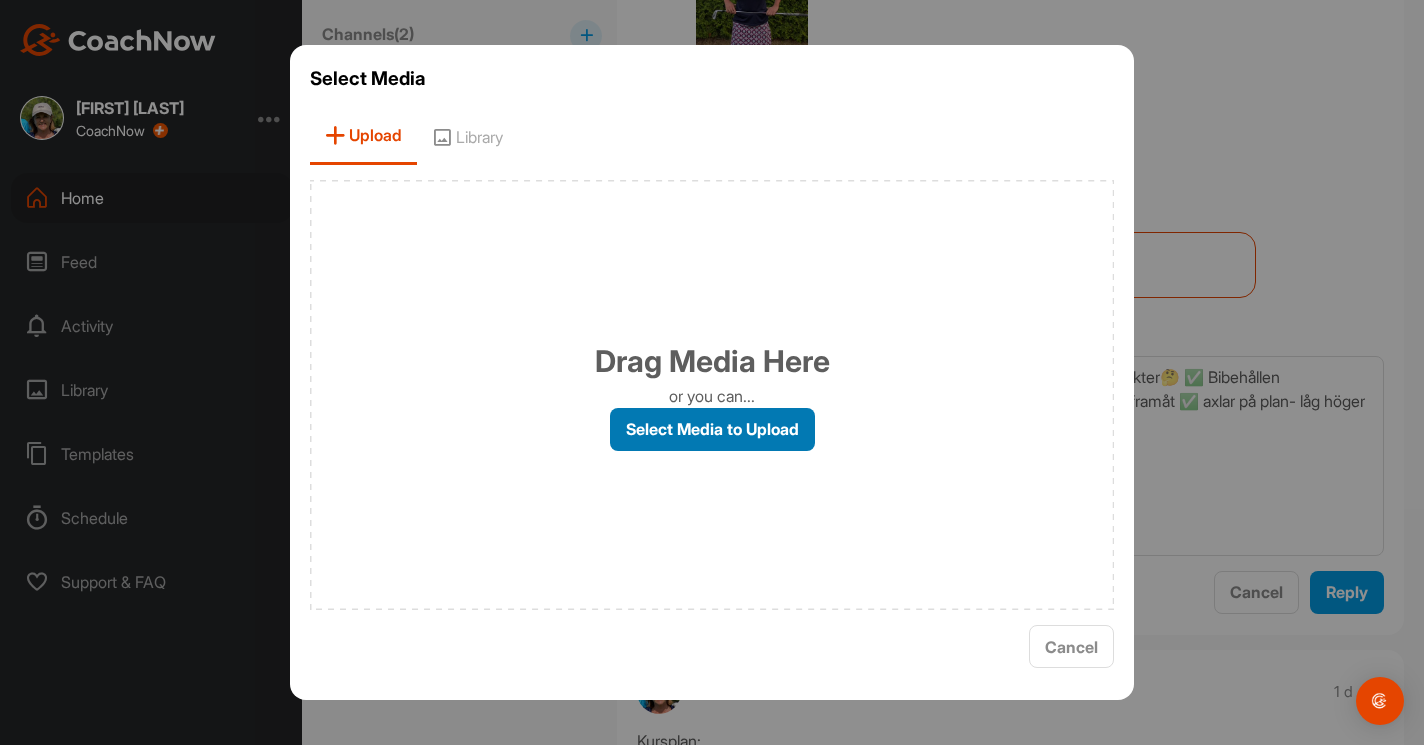 click on "Select Media to Upload" at bounding box center [712, 429] 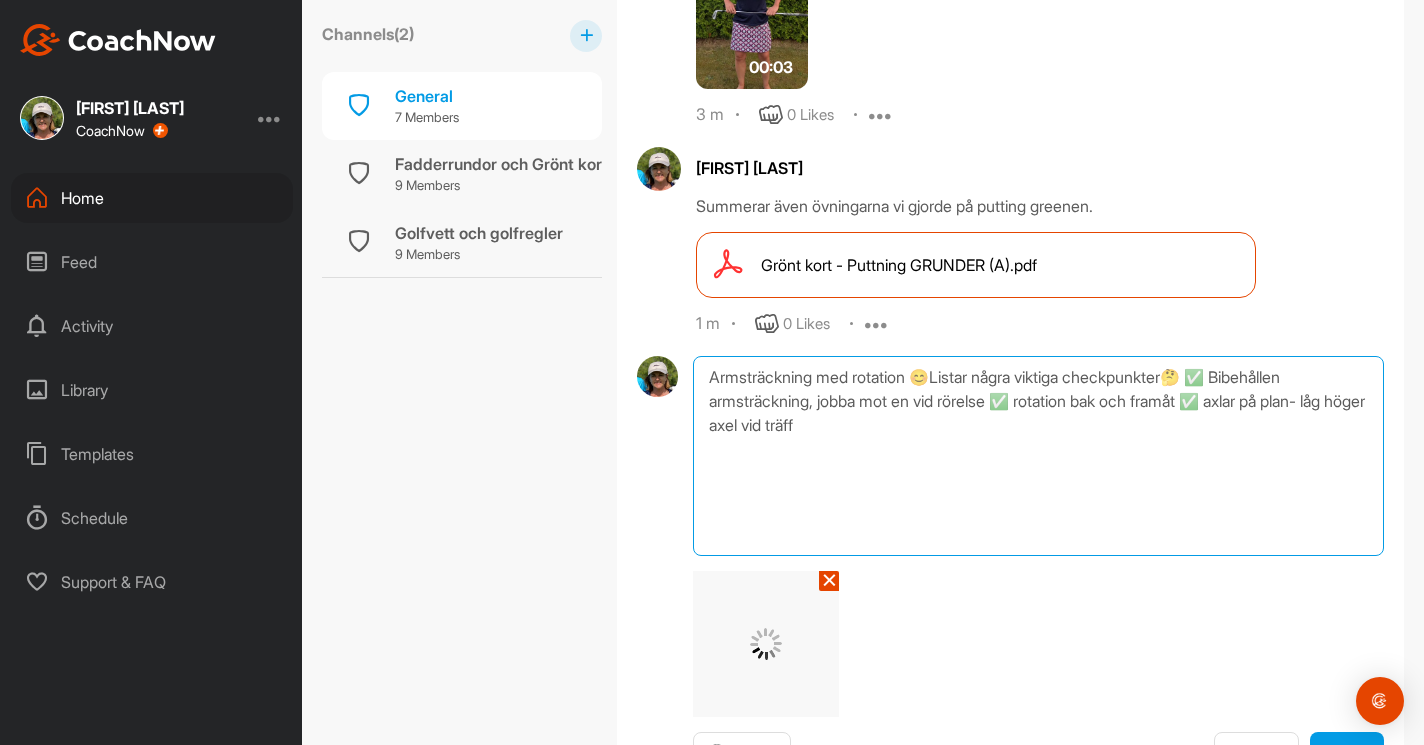 click on "Armsträckning med rotation 😊Listar några viktiga checkpunkter🤔 ✅ Bibehållen armsträckning, jobba mot en vid rörelse ✅ rotation bak och framåt ✅ axlar på plan- låg höger axel vid träff" at bounding box center [1038, 456] 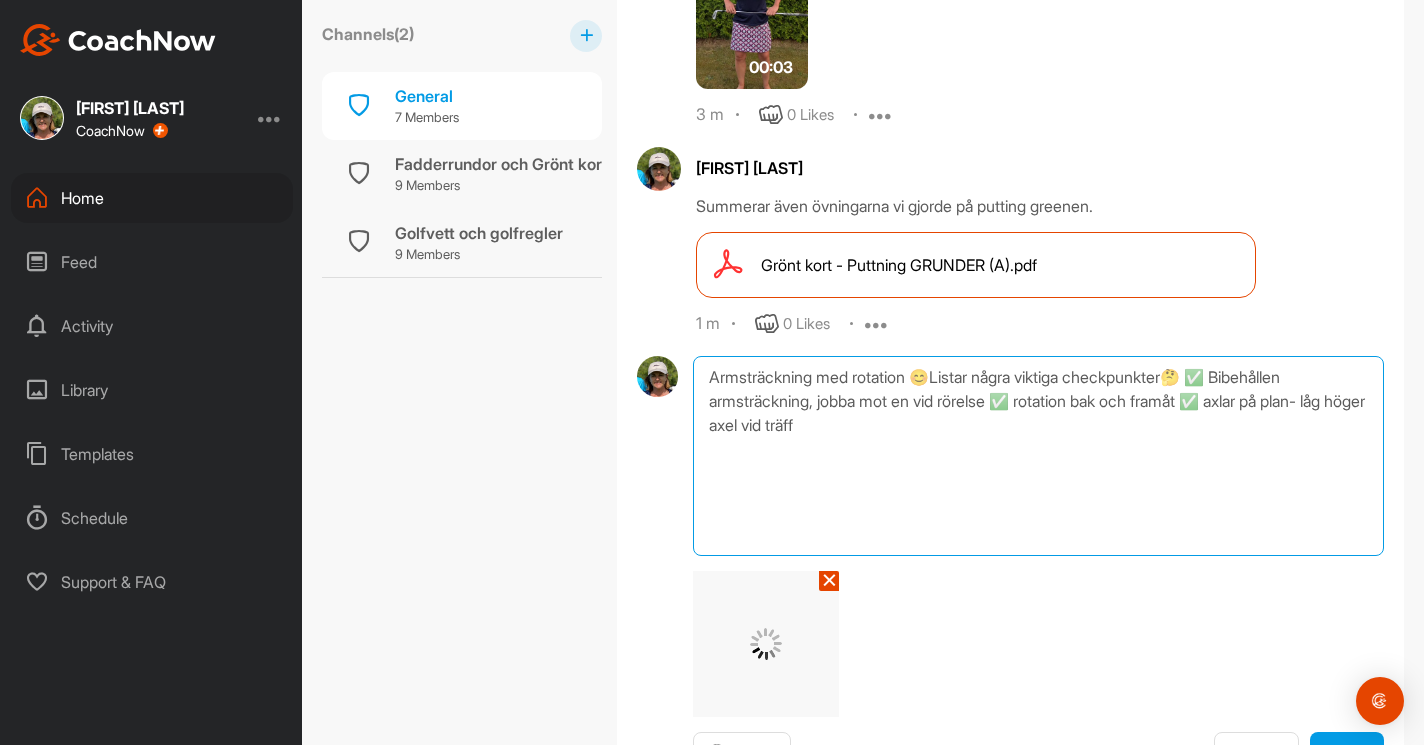 click on "Armsträckning med rotation 😊Listar några viktiga checkpunkter🤔 ✅ Bibehållen armsträckning, jobba mot en vid rörelse ✅ rotation bak och framåt ✅ axlar på plan- låg höger axel vid träff" at bounding box center (1038, 456) 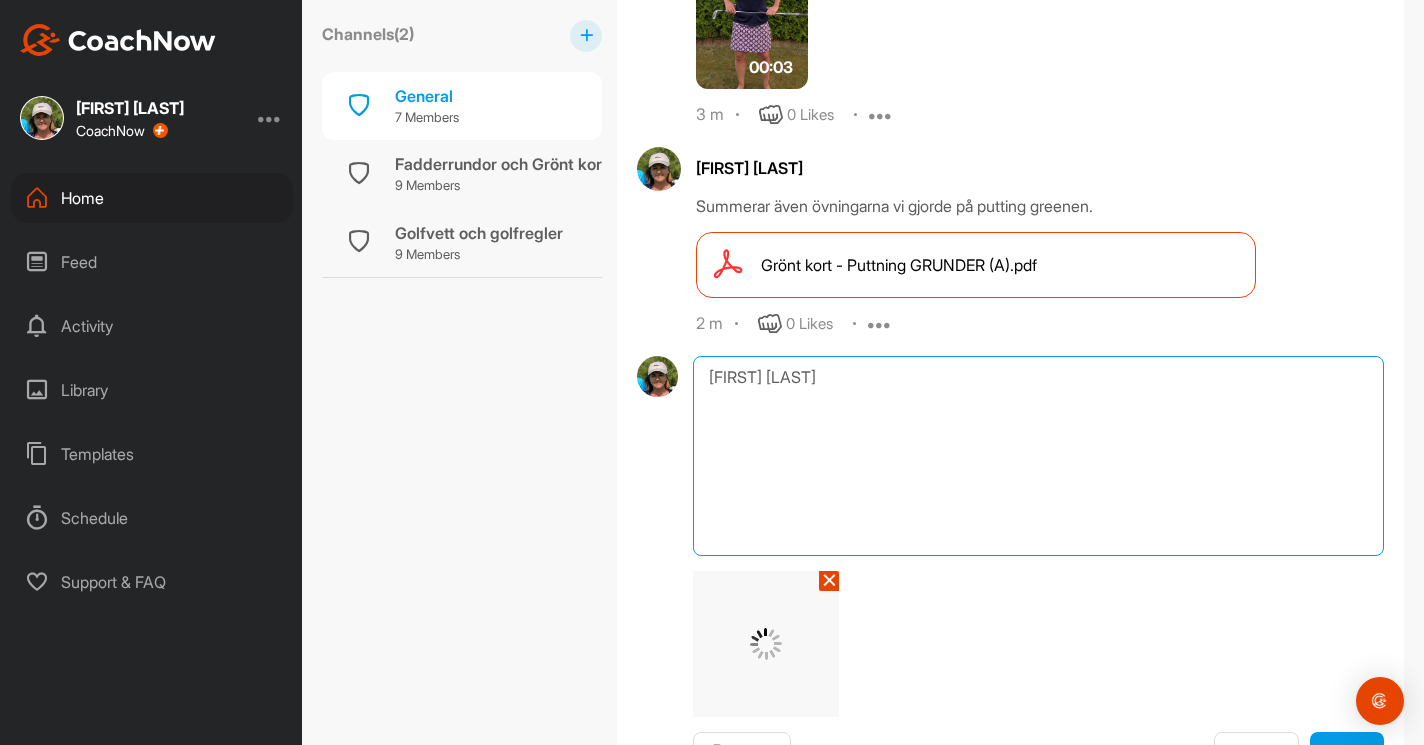 click on "[FIRST] [LAST]" at bounding box center (1038, 456) 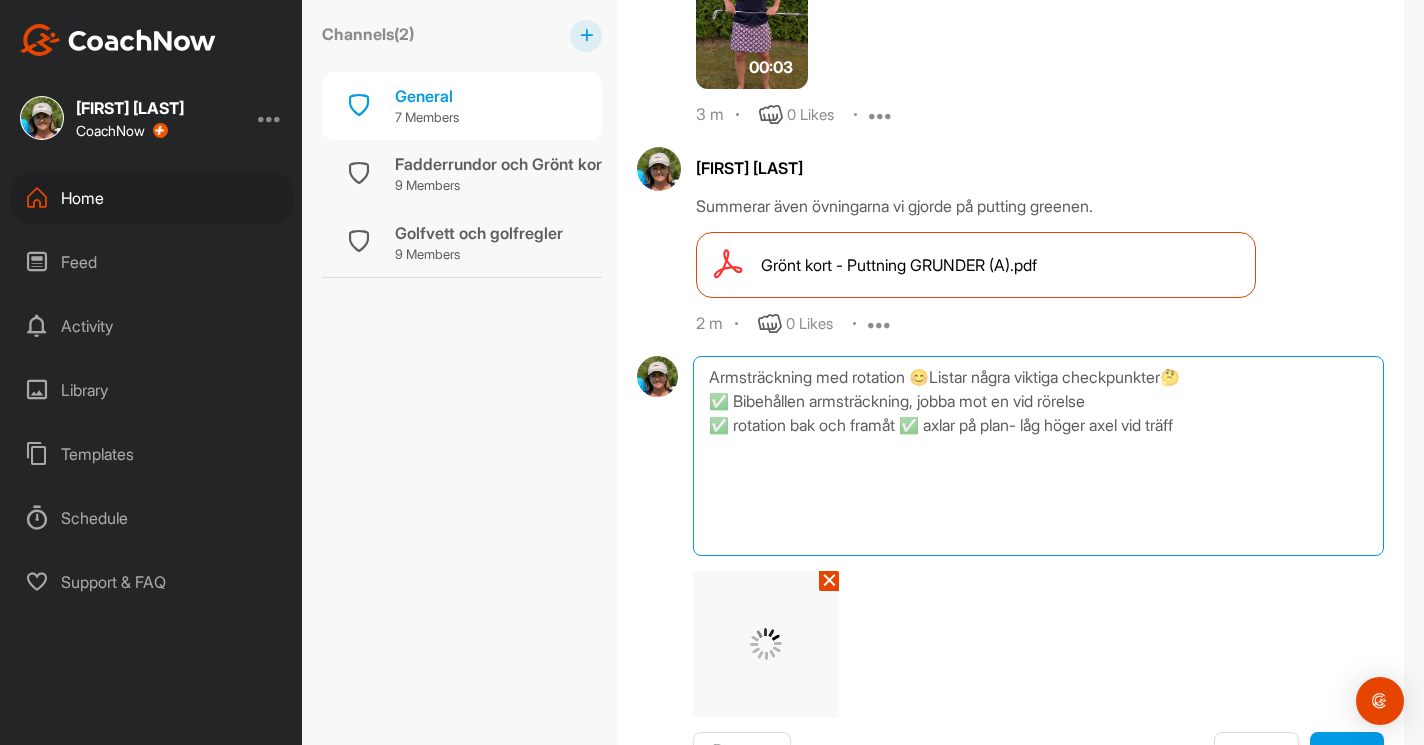click on "Armsträckning med rotation 😊Listar några viktiga checkpunkter🤔
✅ Bibehållen armsträckning, jobba mot en vid rörelse
✅ rotation bak och framåt ✅ axlar på plan- låg höger axel vid träff" at bounding box center (1038, 456) 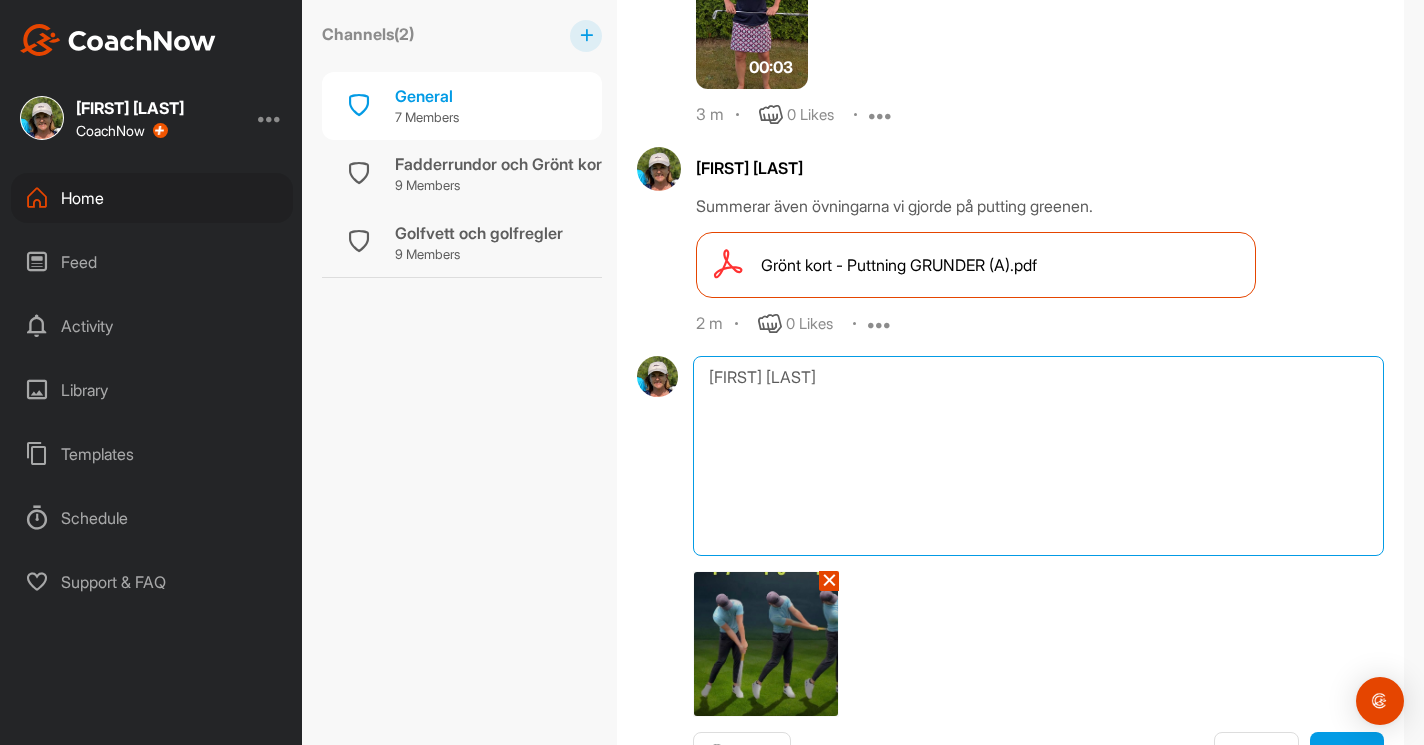click on "[FIRST] [LAST]" at bounding box center [1038, 456] 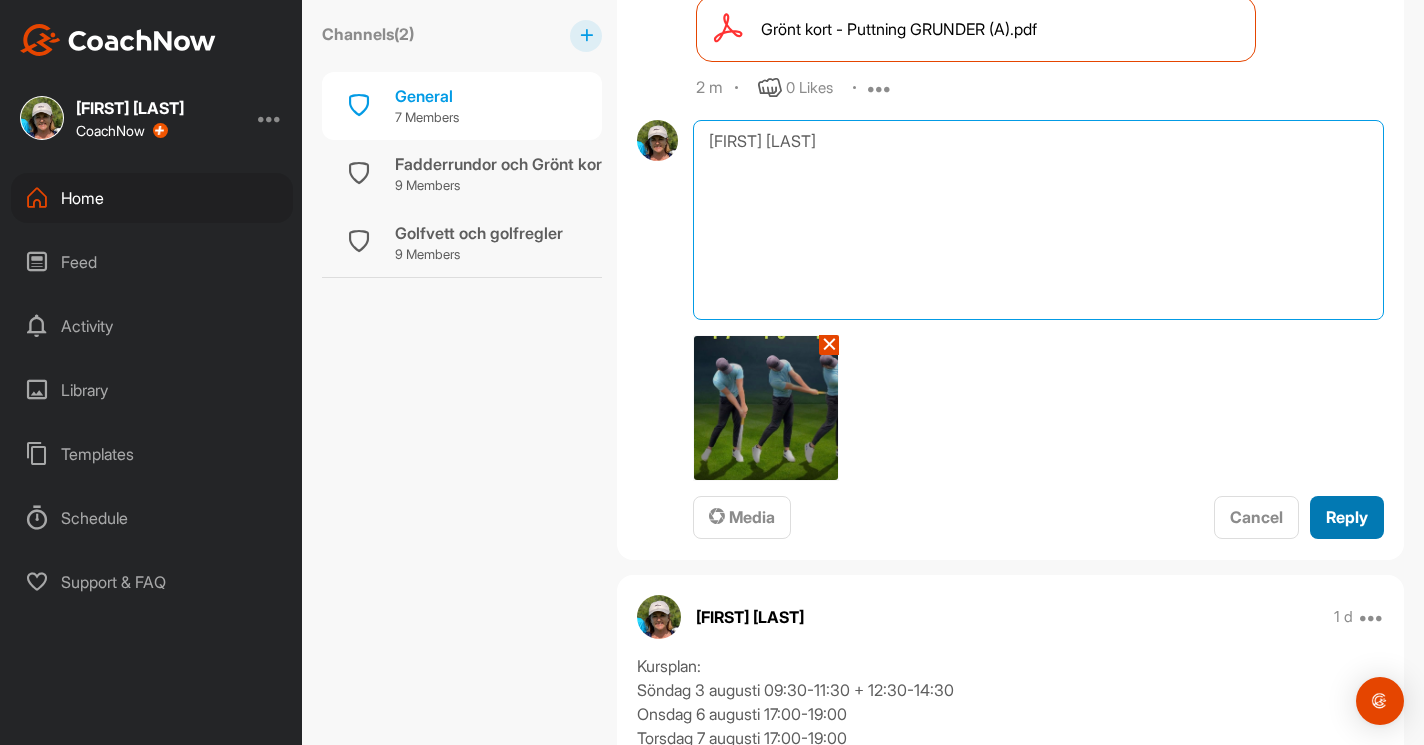 scroll, scrollTop: 1216, scrollLeft: 0, axis: vertical 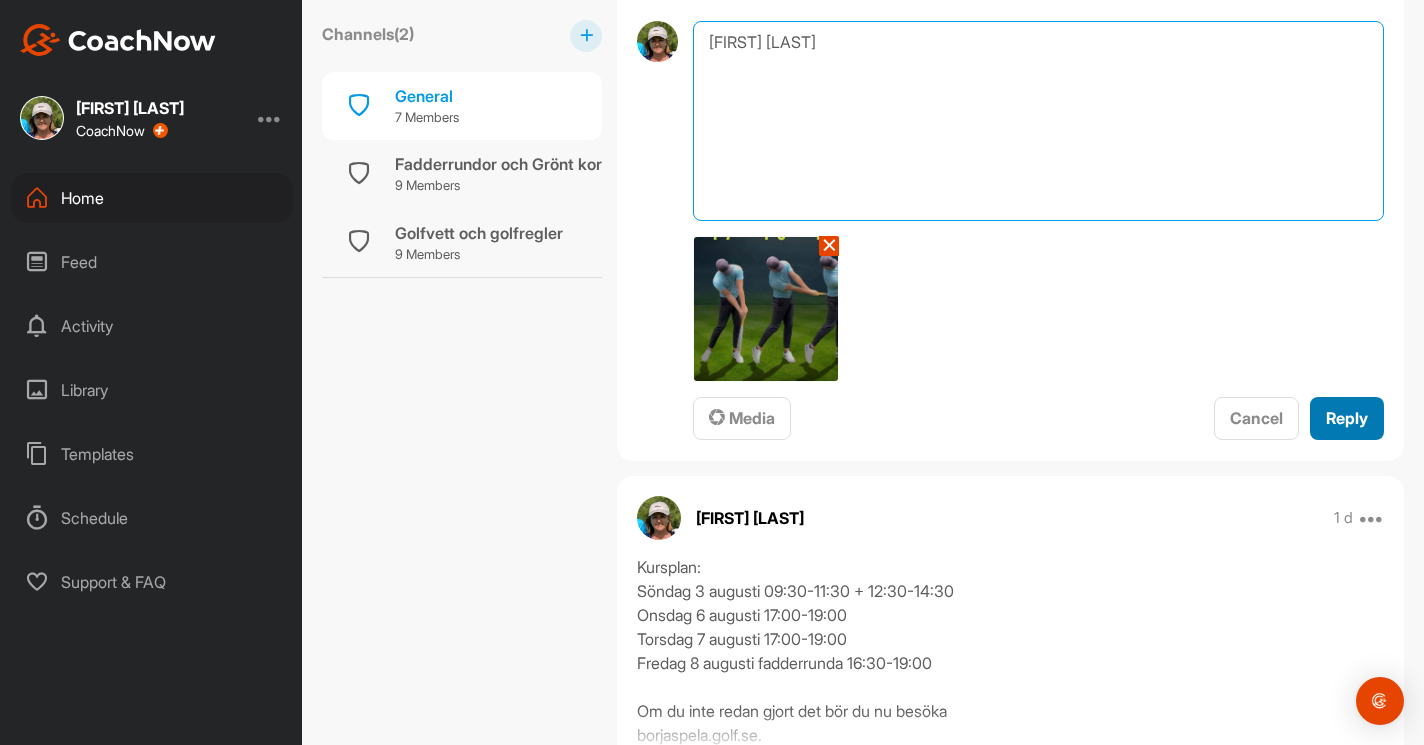 type on "[FIRST] [LAST]" 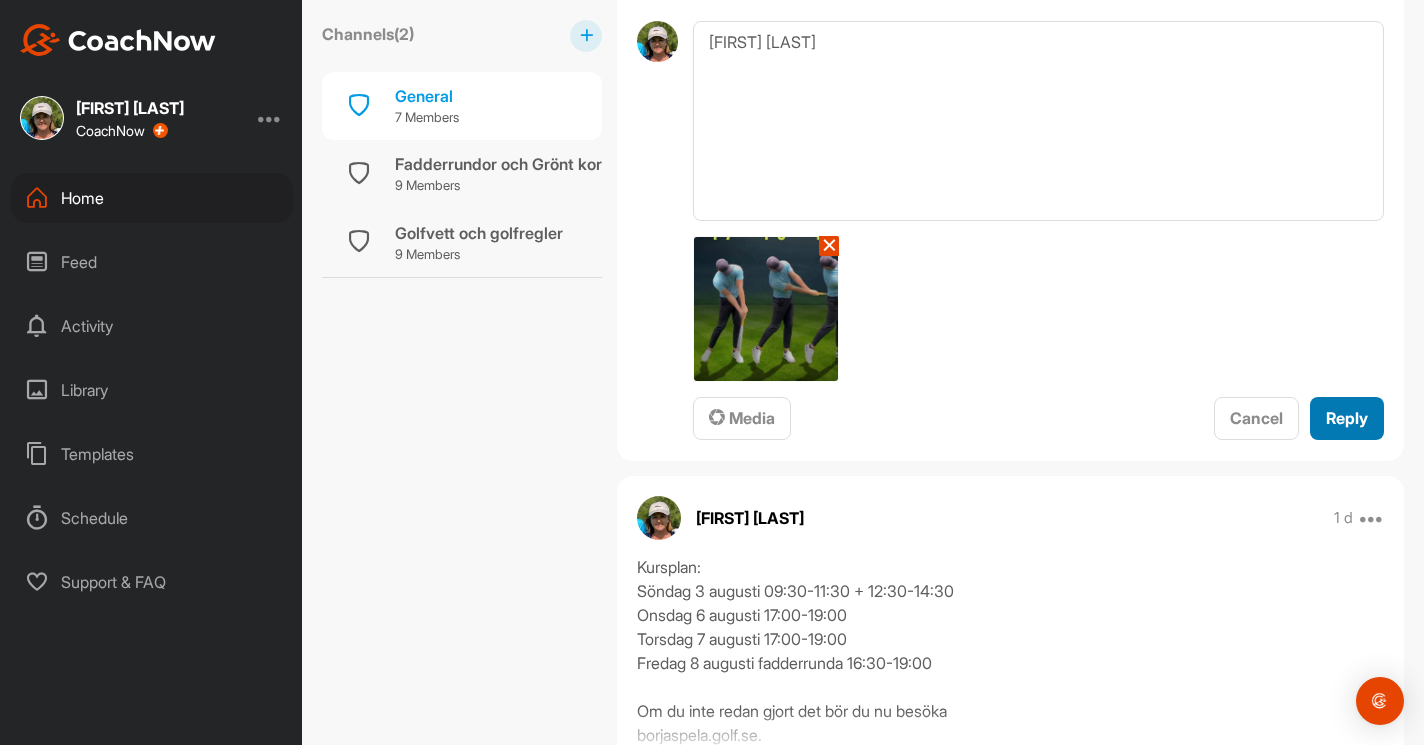 click on "Reply" at bounding box center [1347, 418] 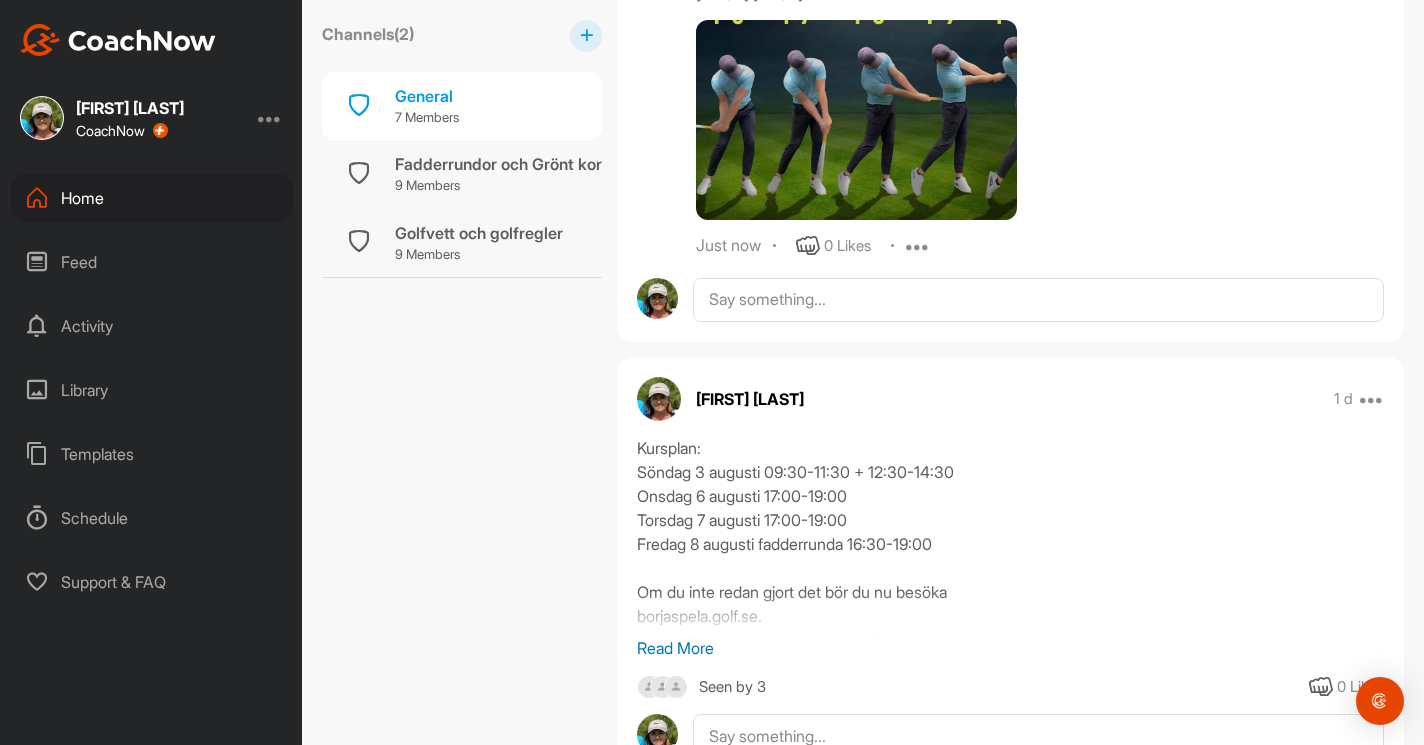 scroll, scrollTop: 1372, scrollLeft: 0, axis: vertical 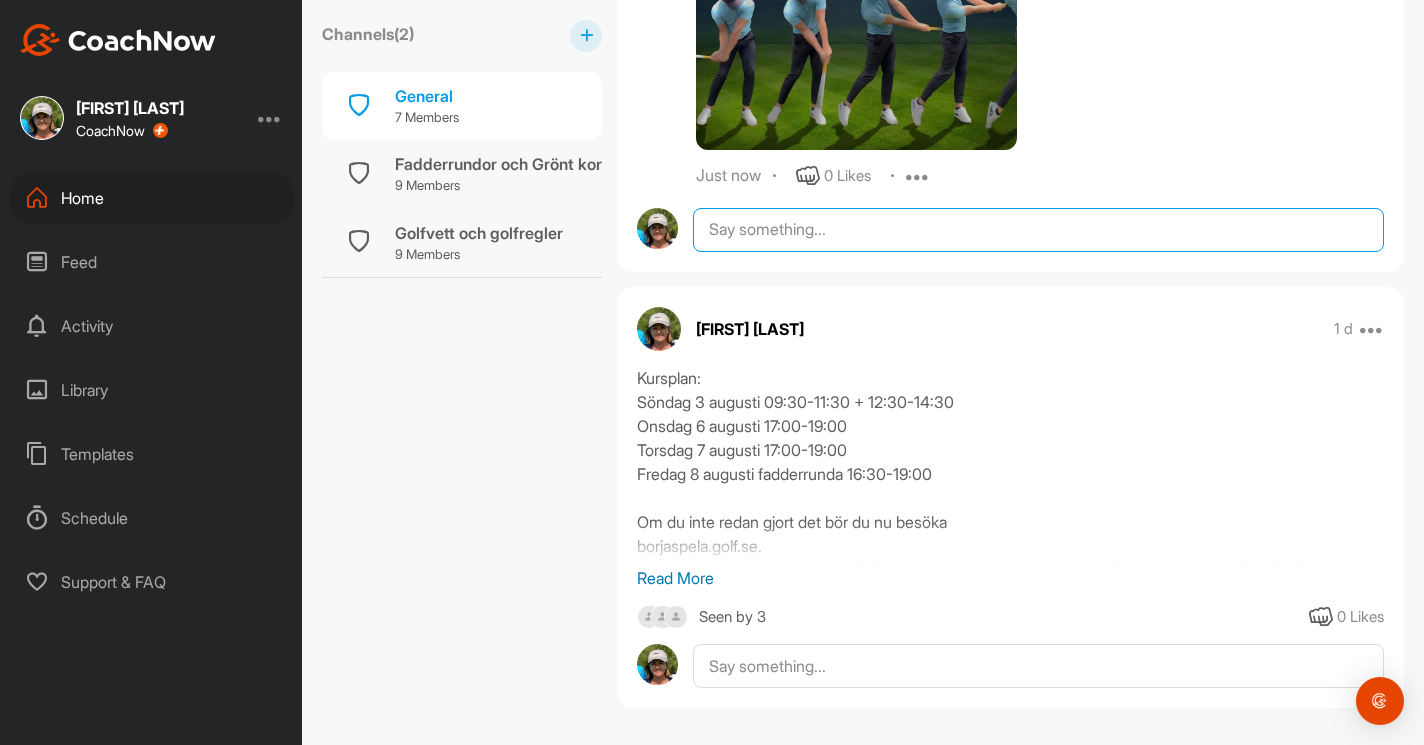 click at bounding box center [1038, 230] 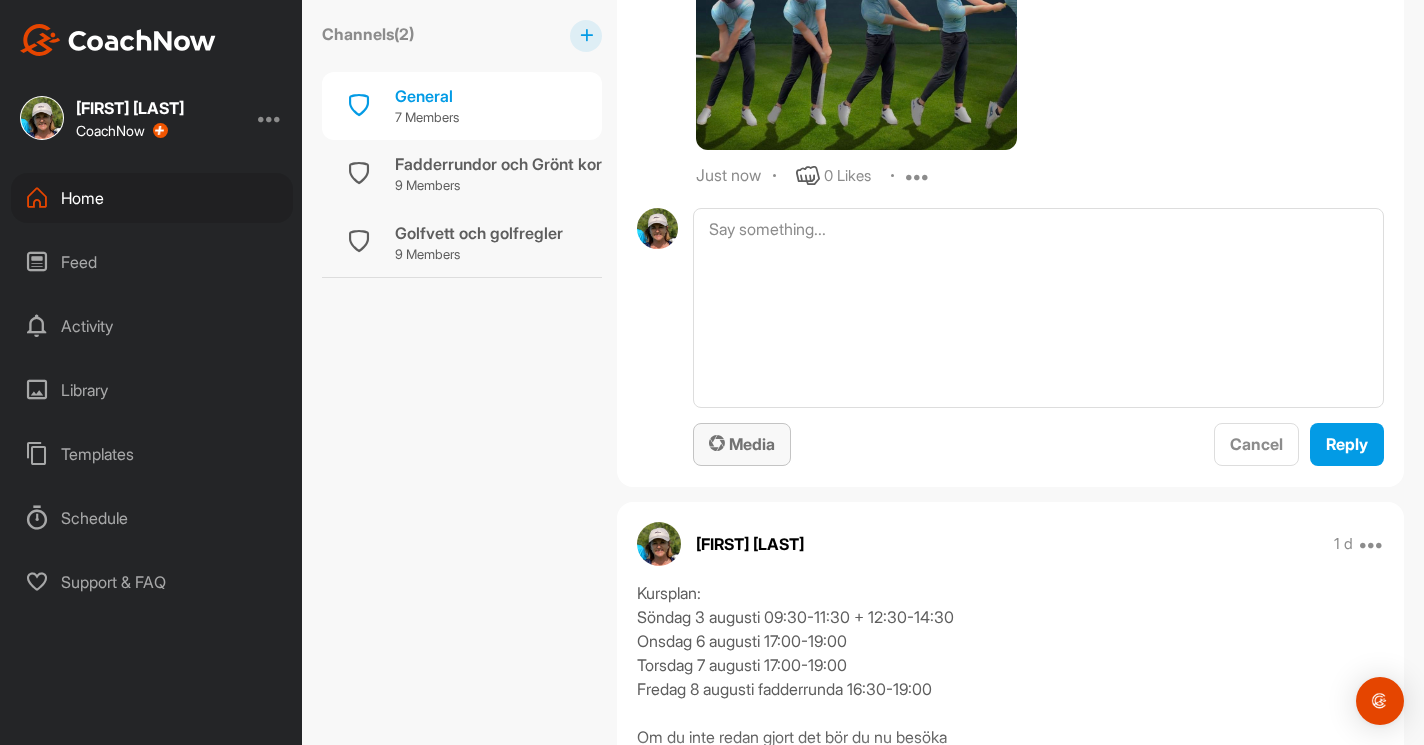 click on "Media" at bounding box center [742, 444] 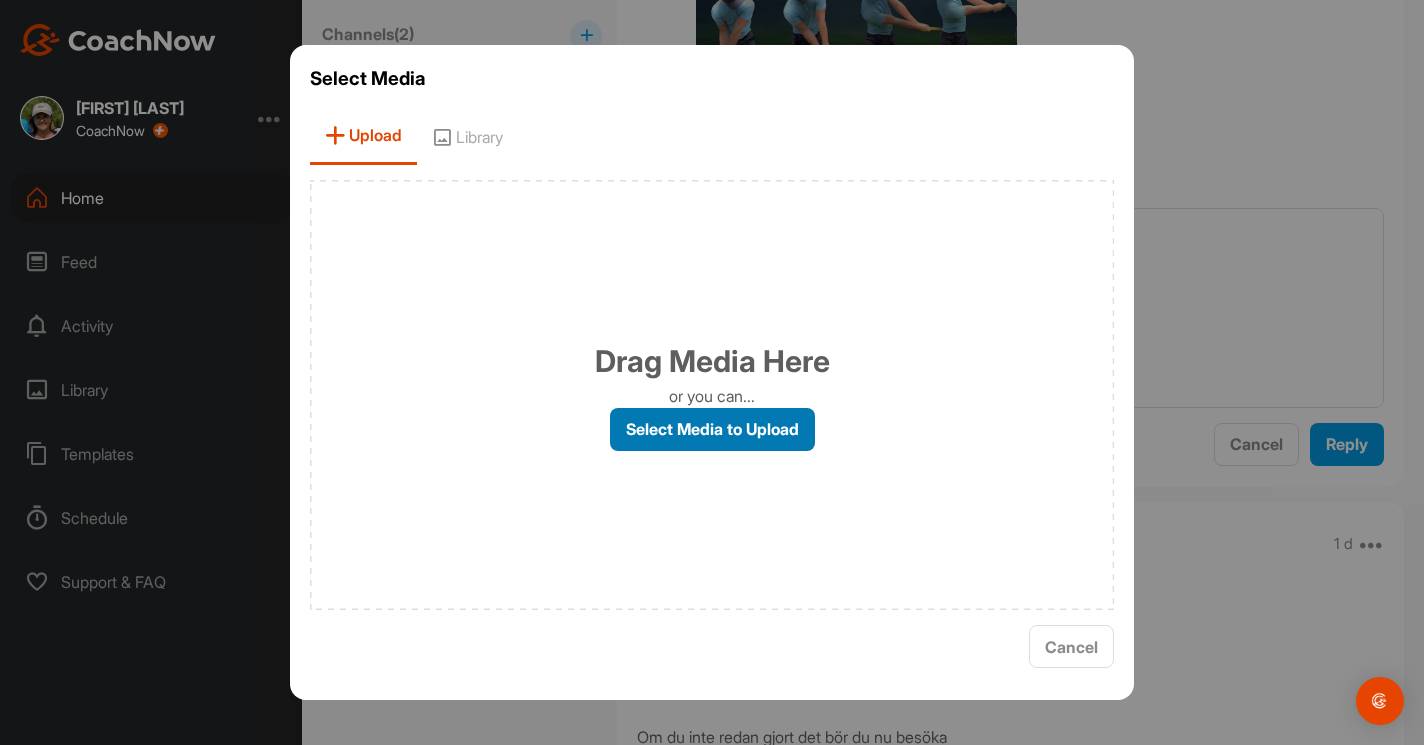 click on "Select Media to Upload" at bounding box center [712, 429] 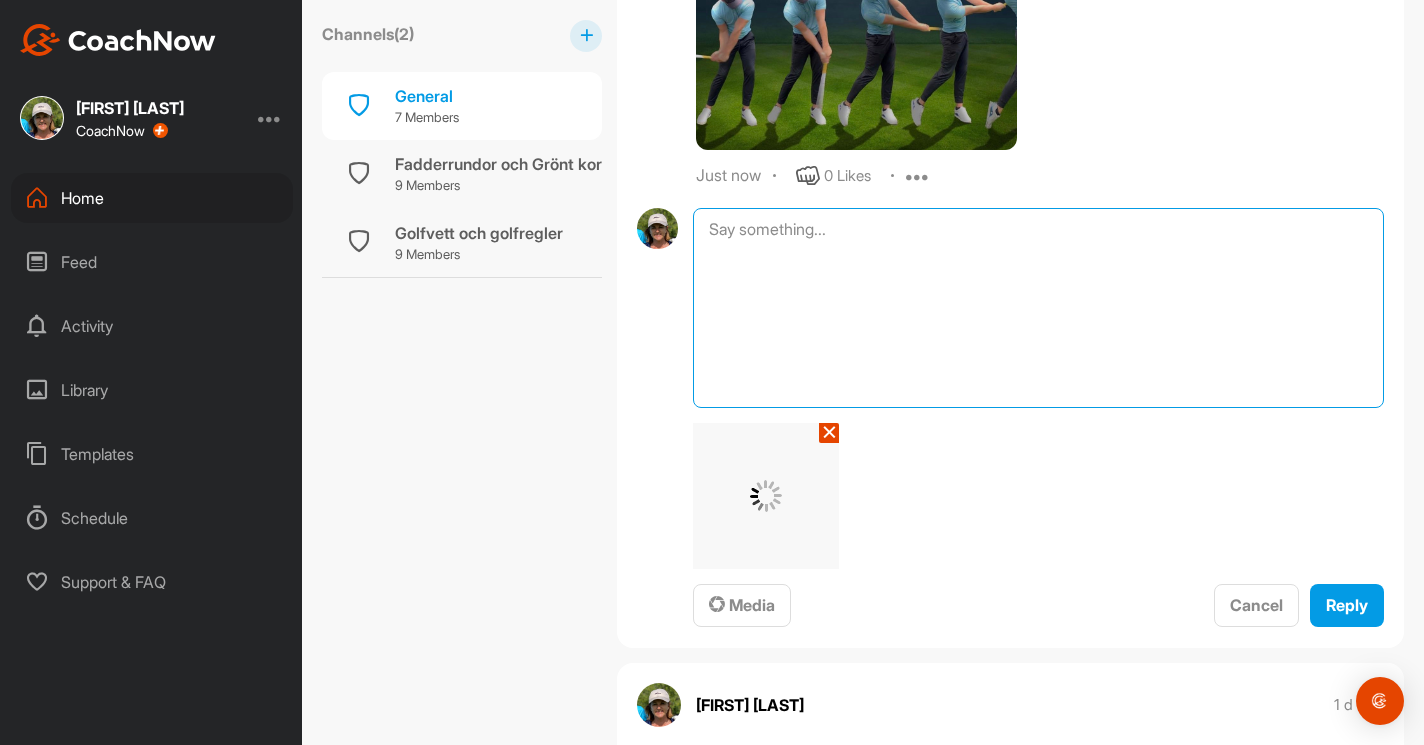 click at bounding box center (1038, 308) 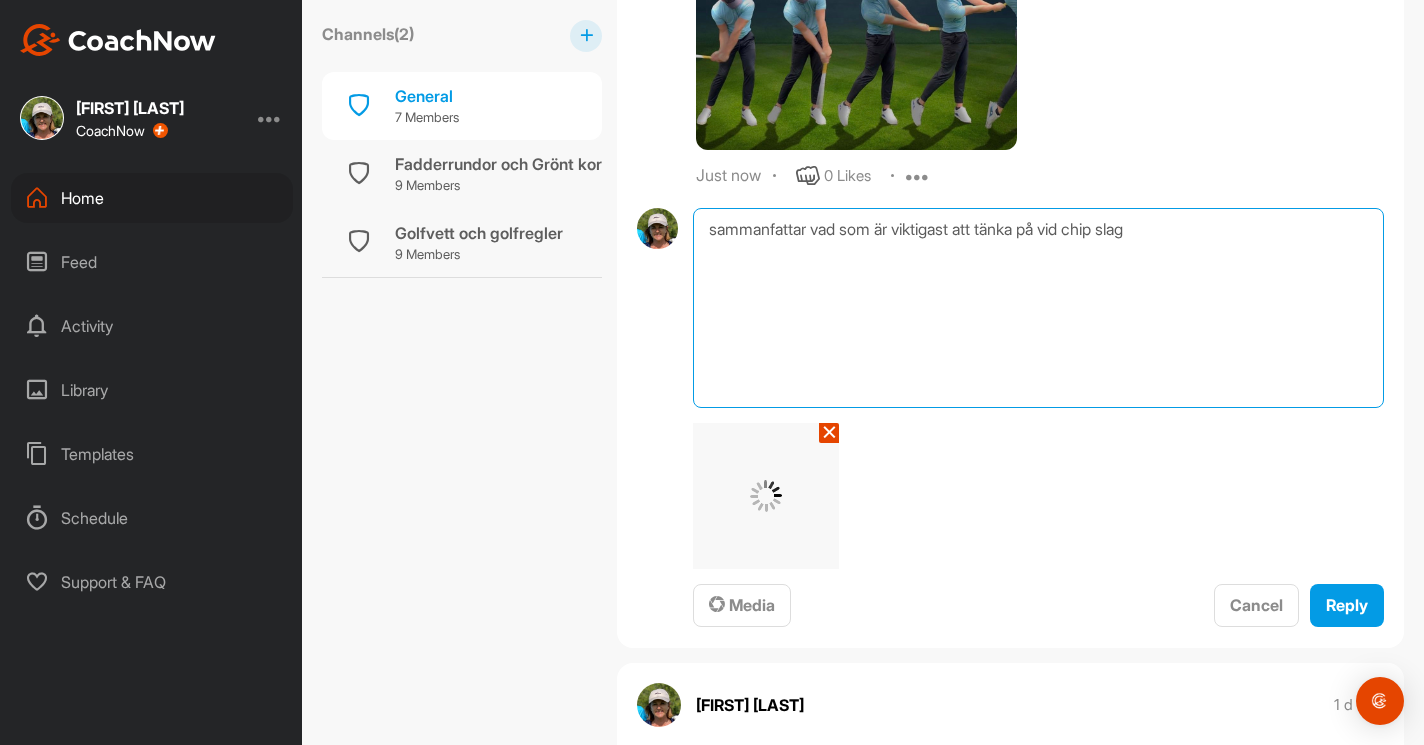 click on "sammanfattar vad som är viktigast att tänka på vid chip slag" at bounding box center [1038, 308] 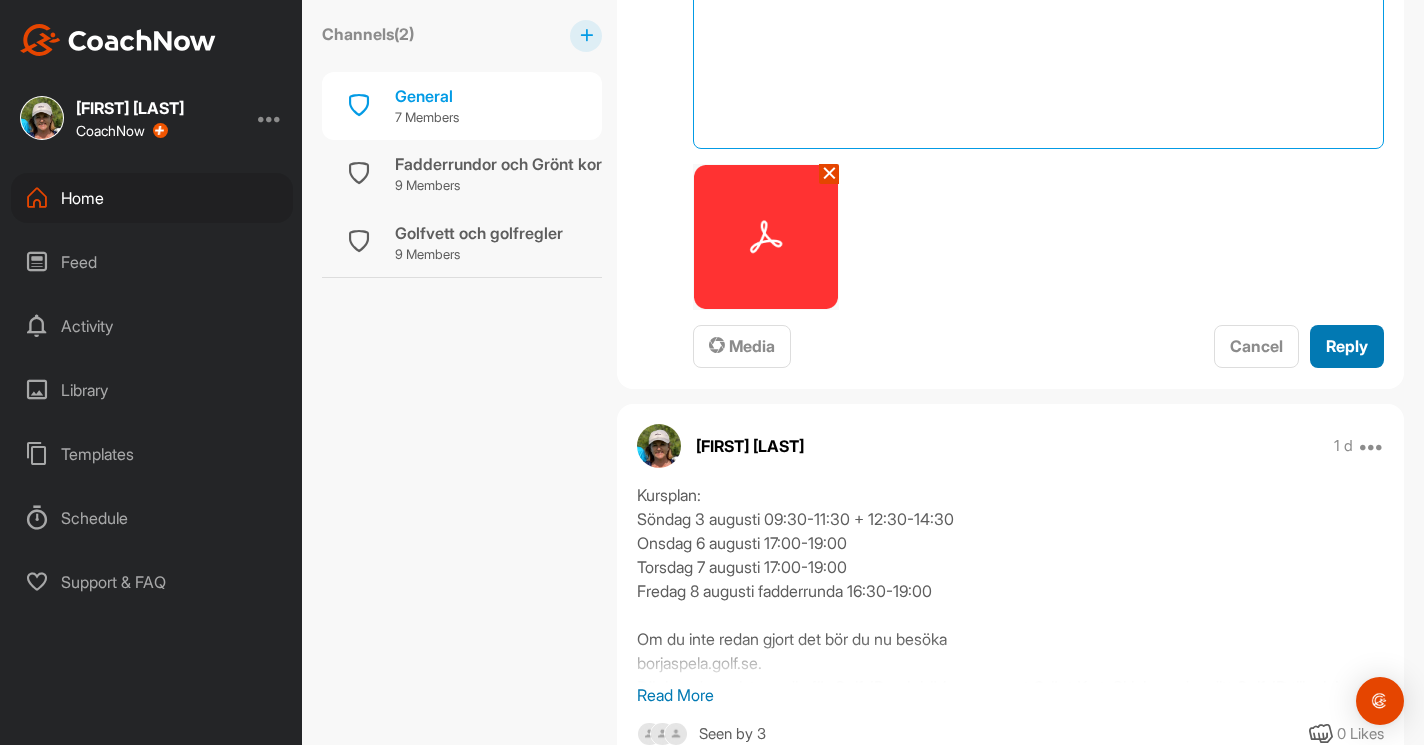 type on "Sammanfattar vad som är viktigast att tänka på vid chip slag" 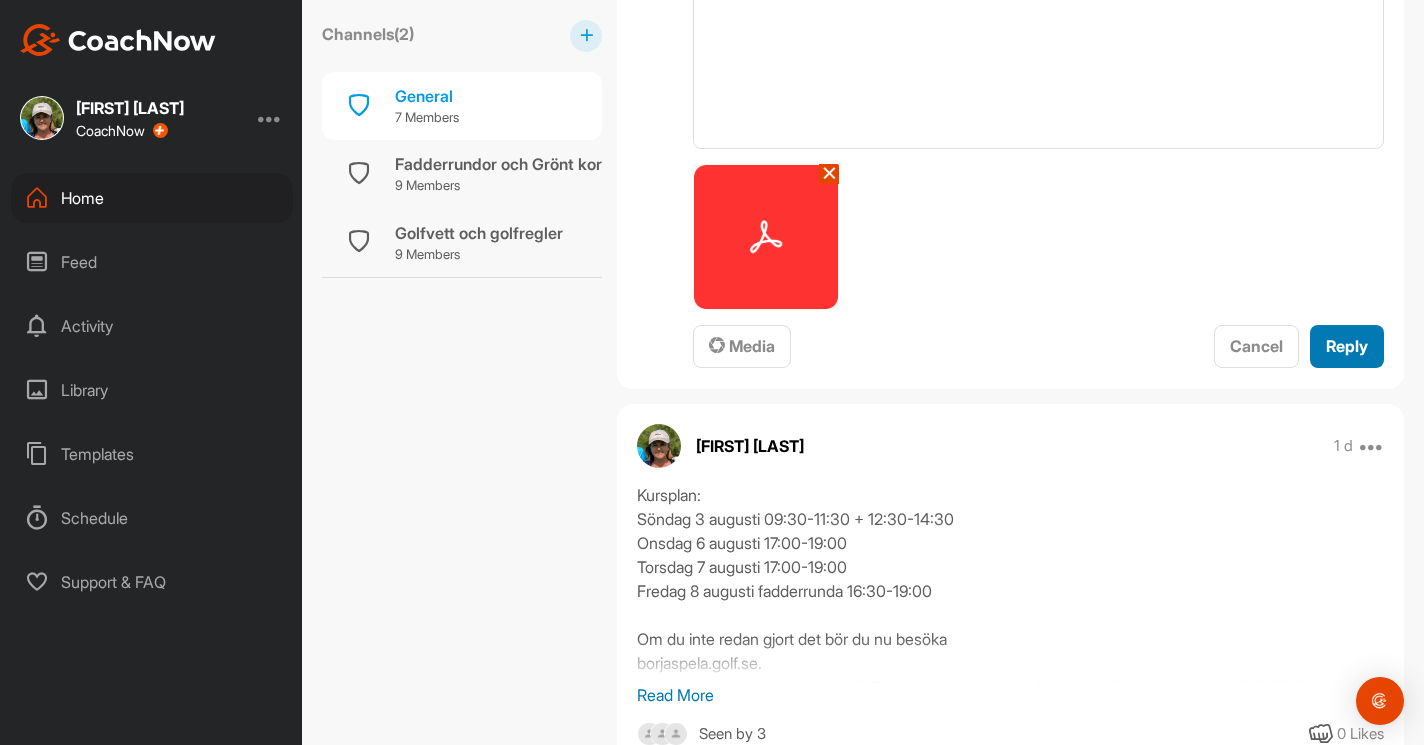 click on "Reply" at bounding box center (1347, 346) 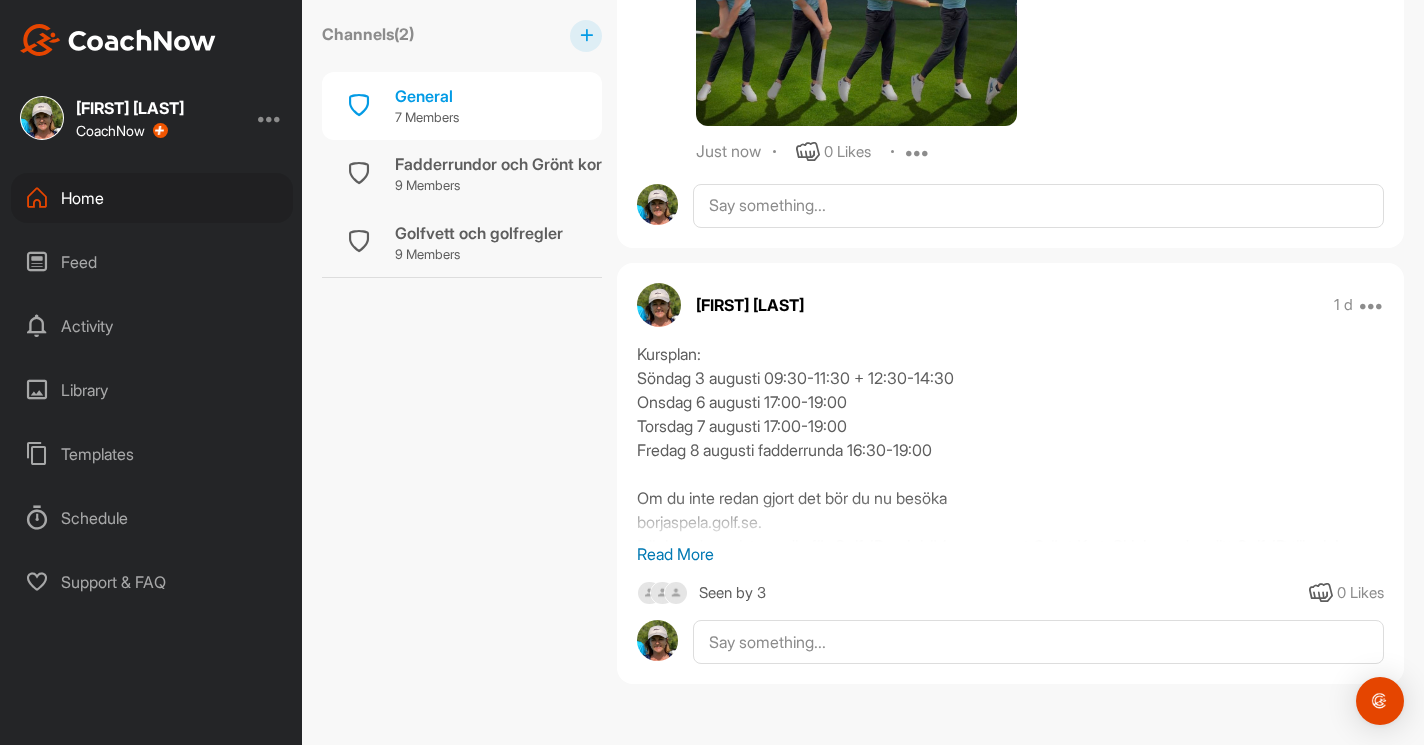 scroll, scrollTop: 1492, scrollLeft: 0, axis: vertical 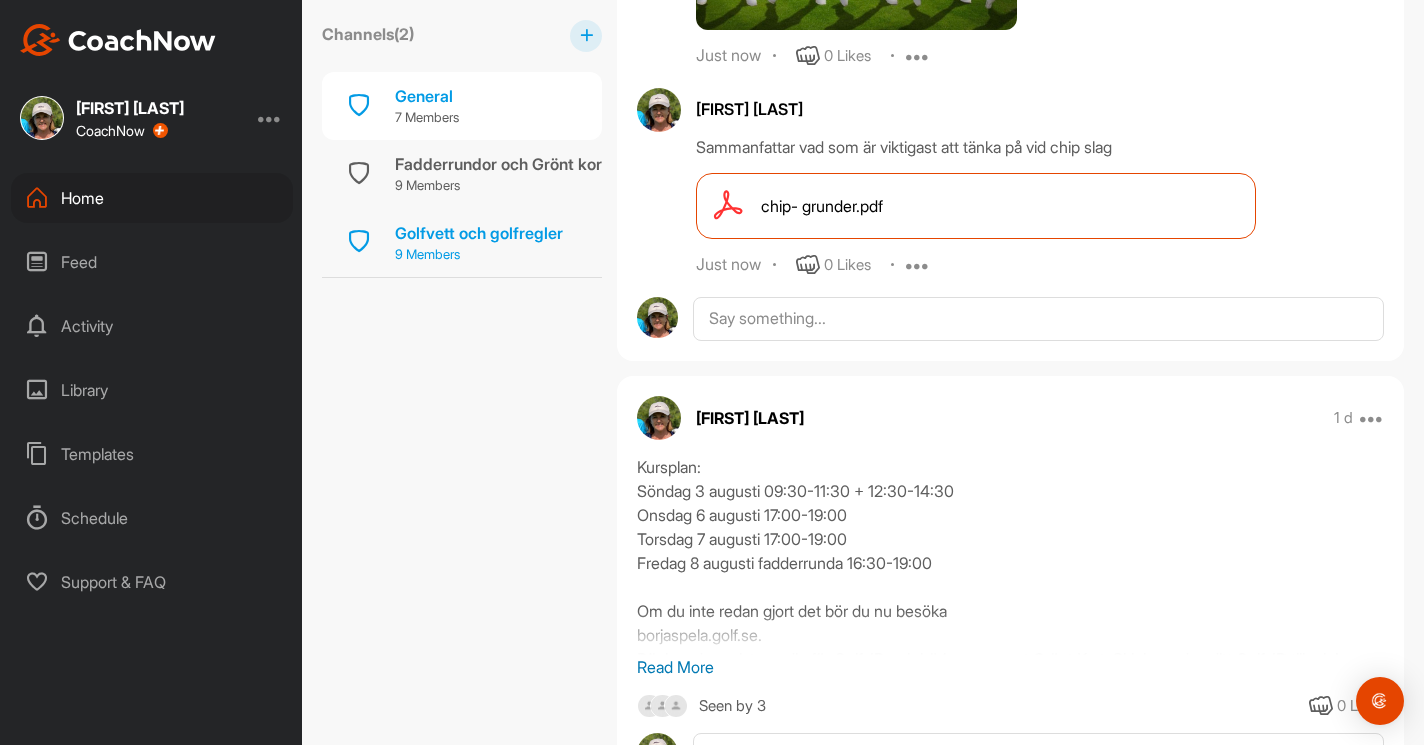 click on "Golfvett och golfregler" at bounding box center (479, 233) 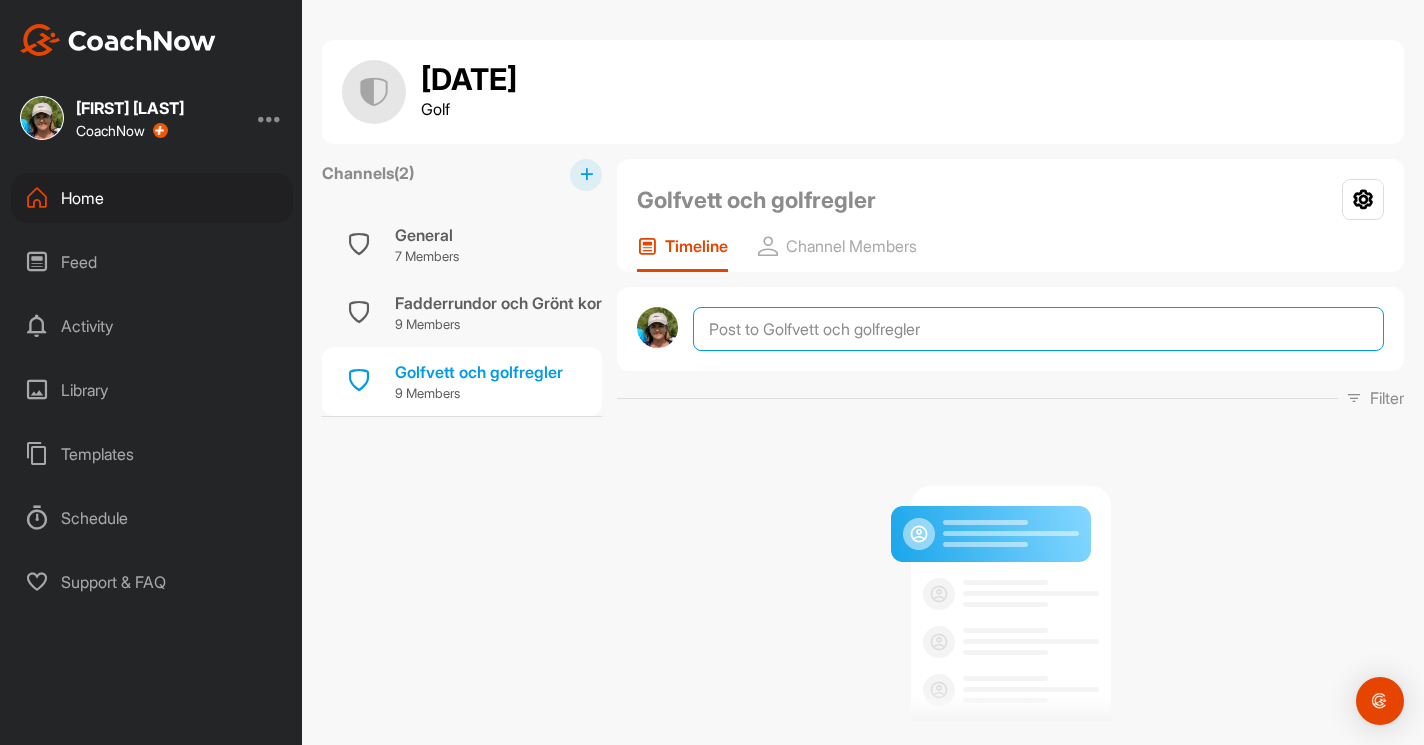 click at bounding box center [1038, 329] 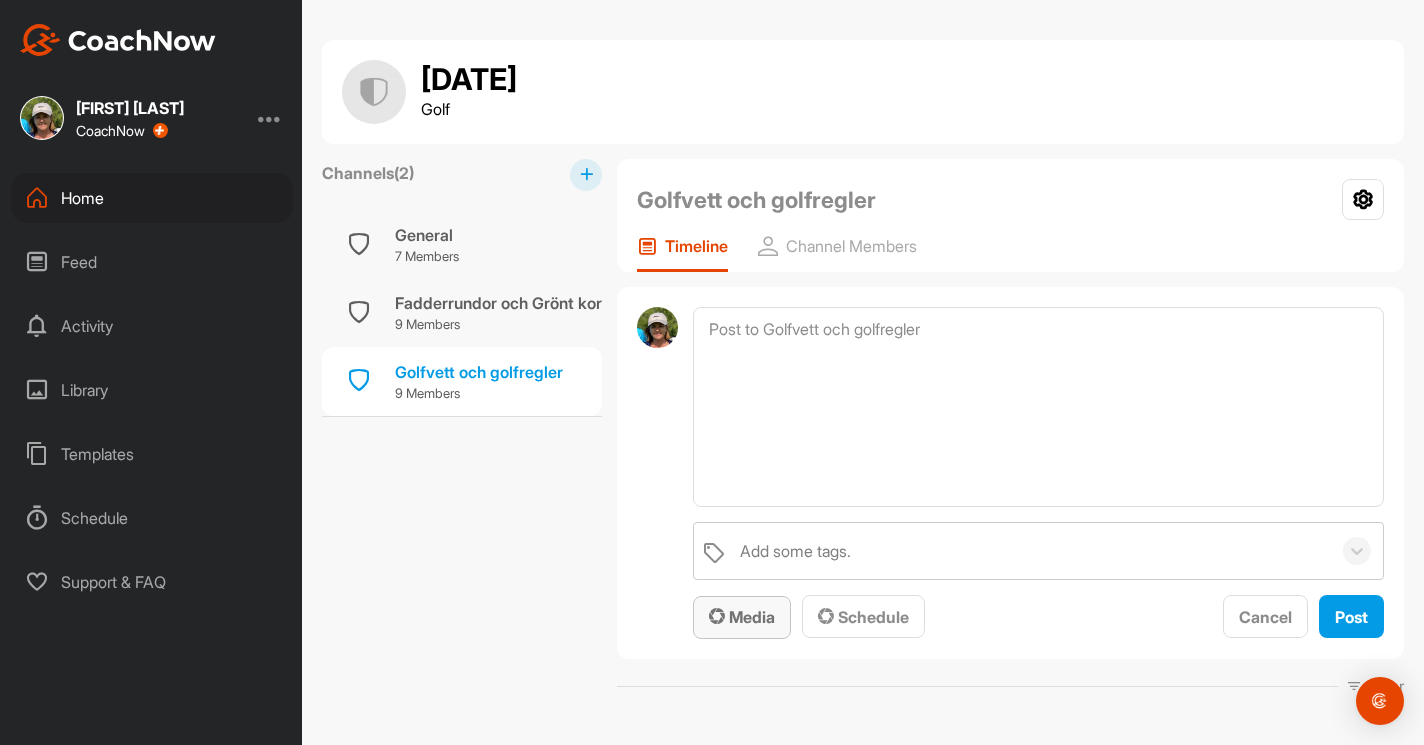 click on "Media" at bounding box center (742, 617) 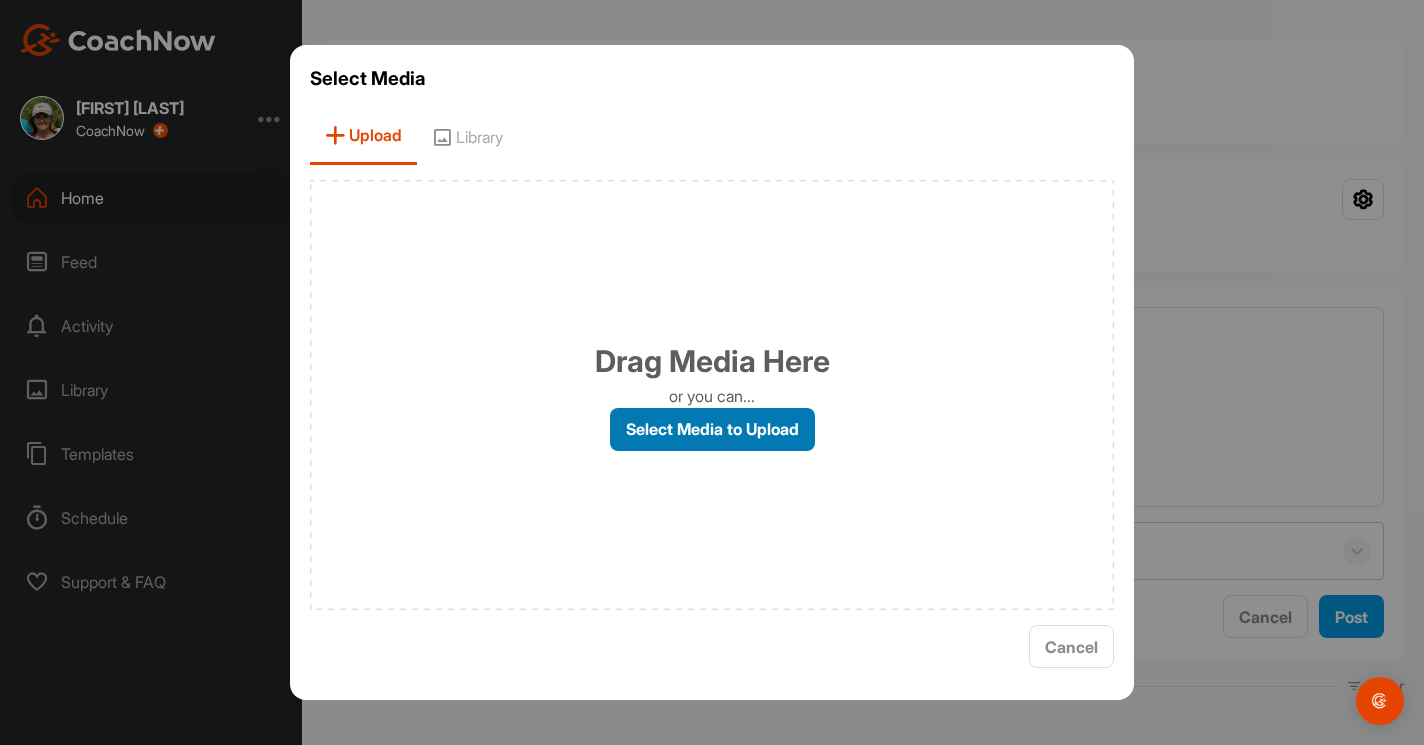 click on "Select Media to Upload" at bounding box center [712, 429] 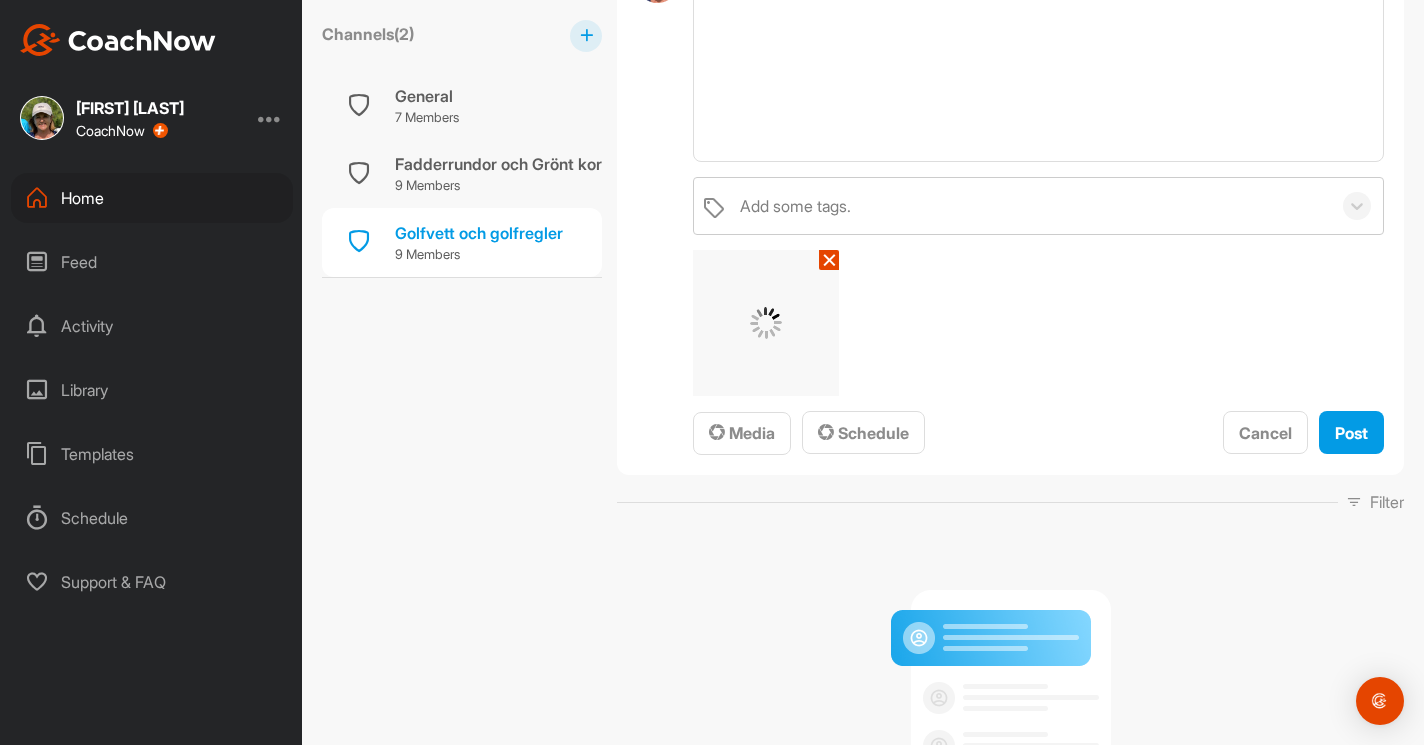 scroll, scrollTop: 447, scrollLeft: 0, axis: vertical 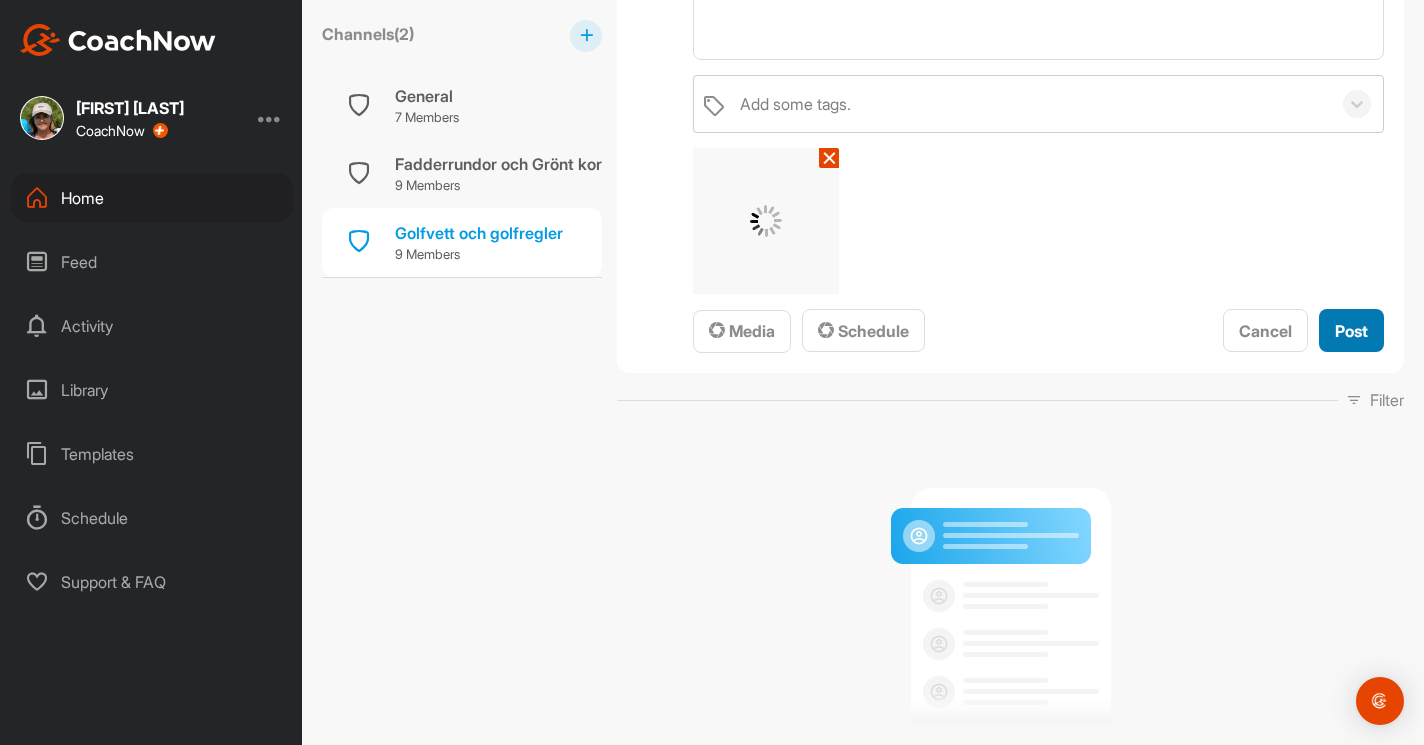 click on "Post" at bounding box center [1351, 331] 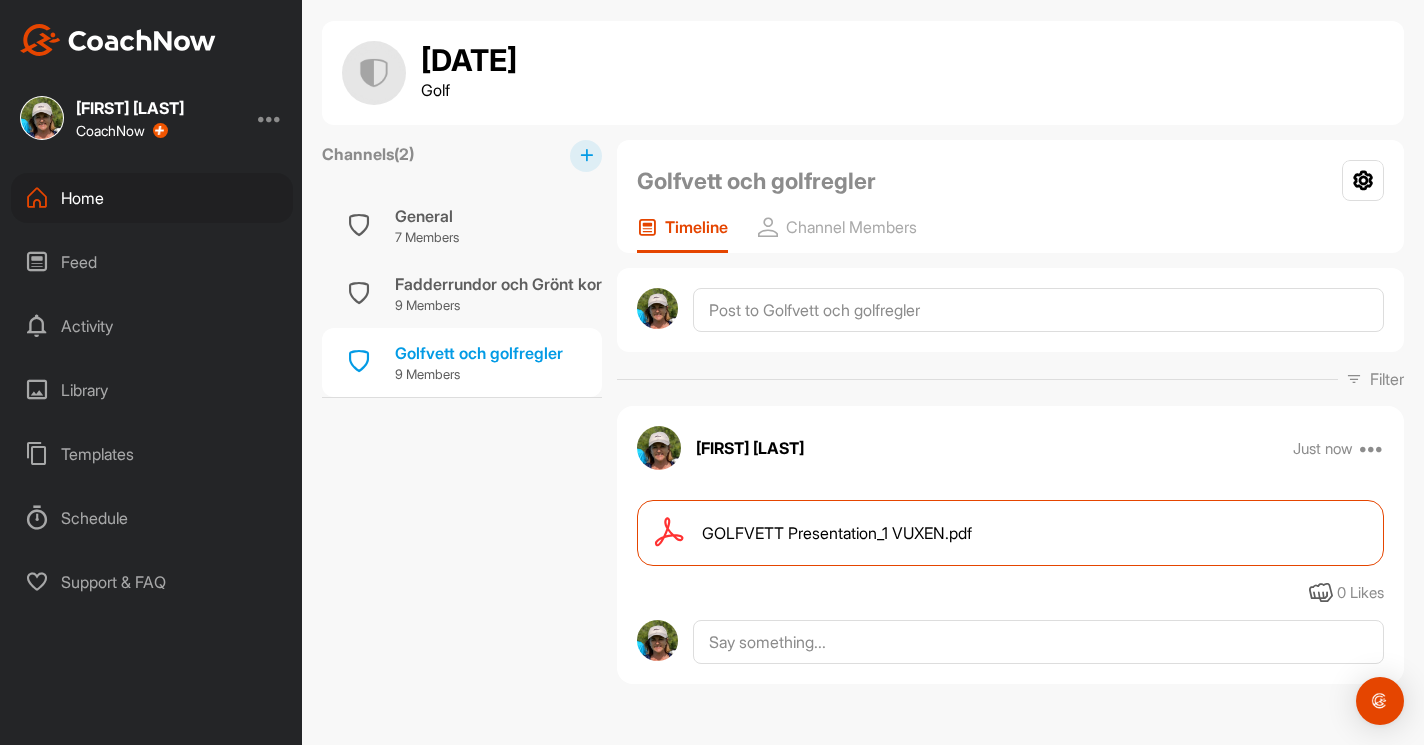 scroll, scrollTop: 19, scrollLeft: 0, axis: vertical 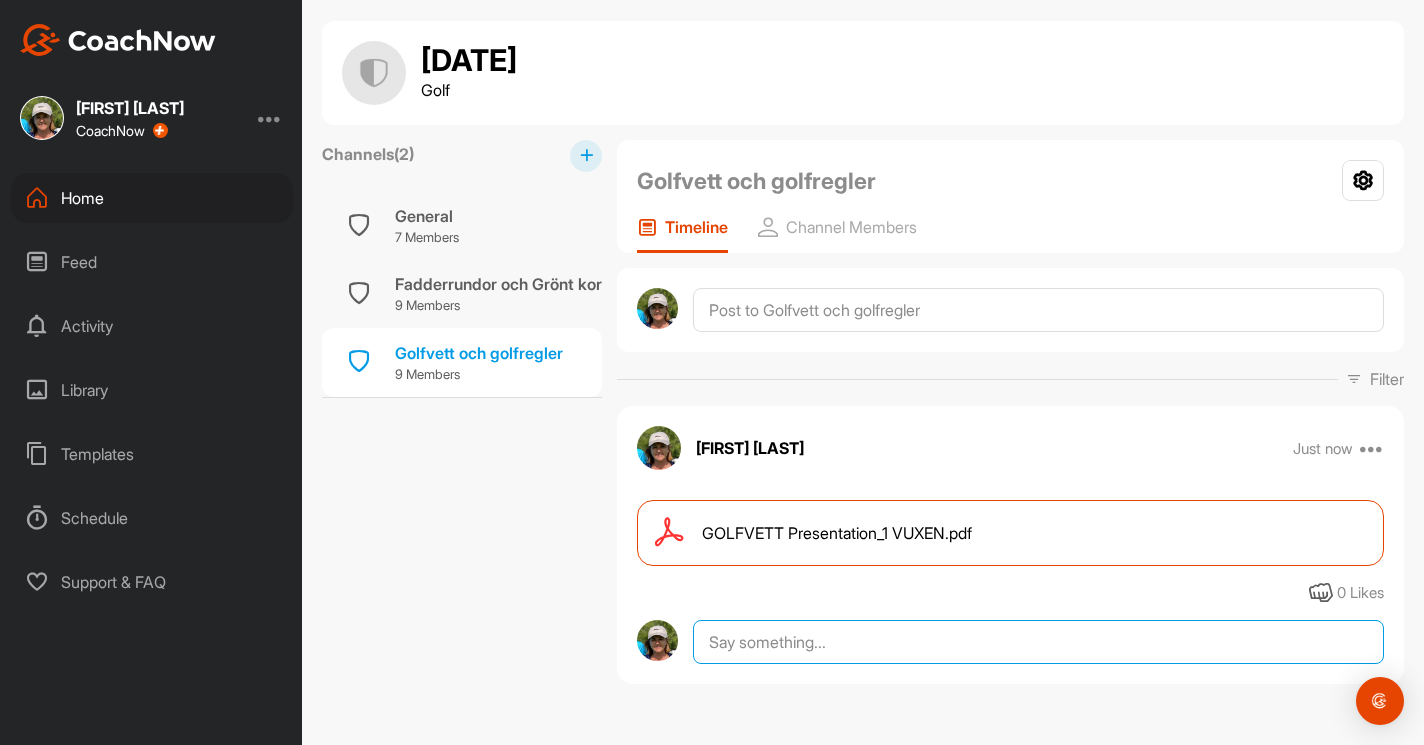 click at bounding box center (1038, 642) 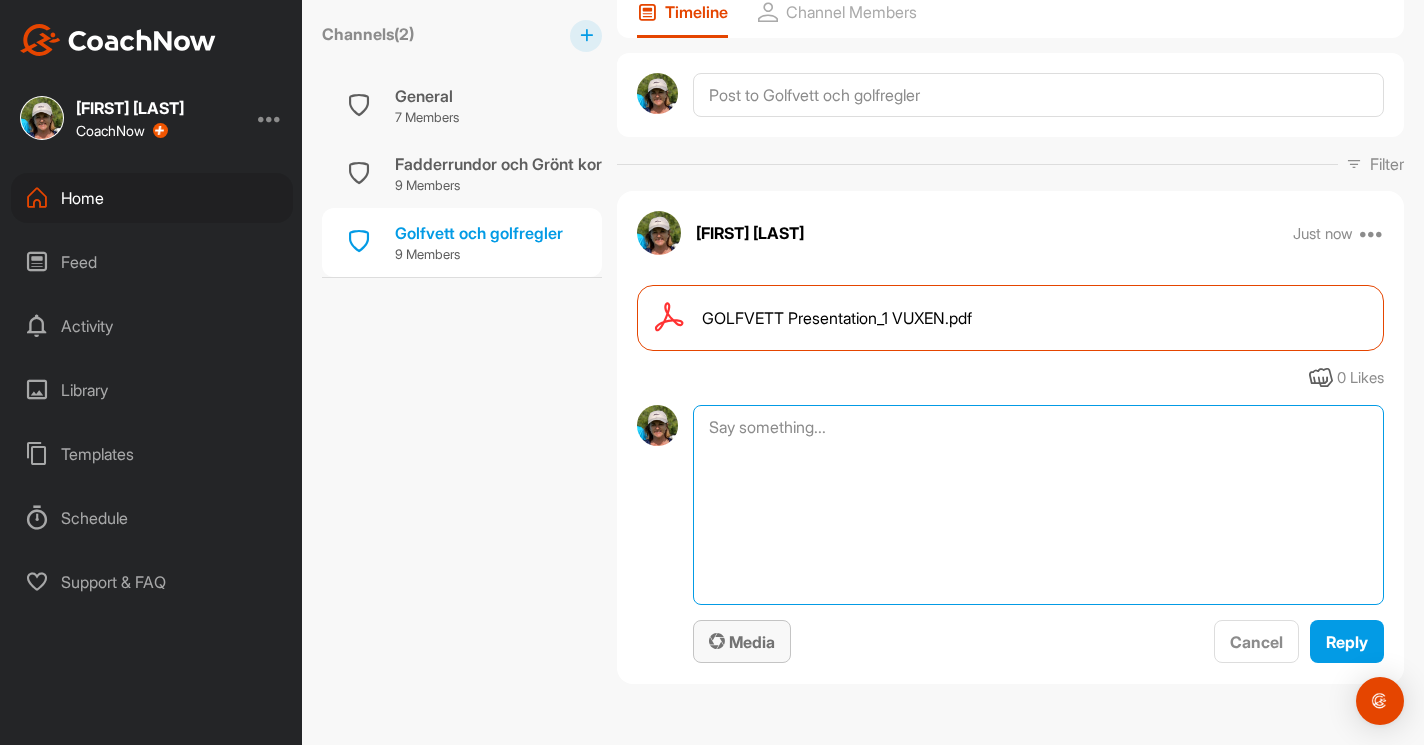 scroll, scrollTop: 234, scrollLeft: 0, axis: vertical 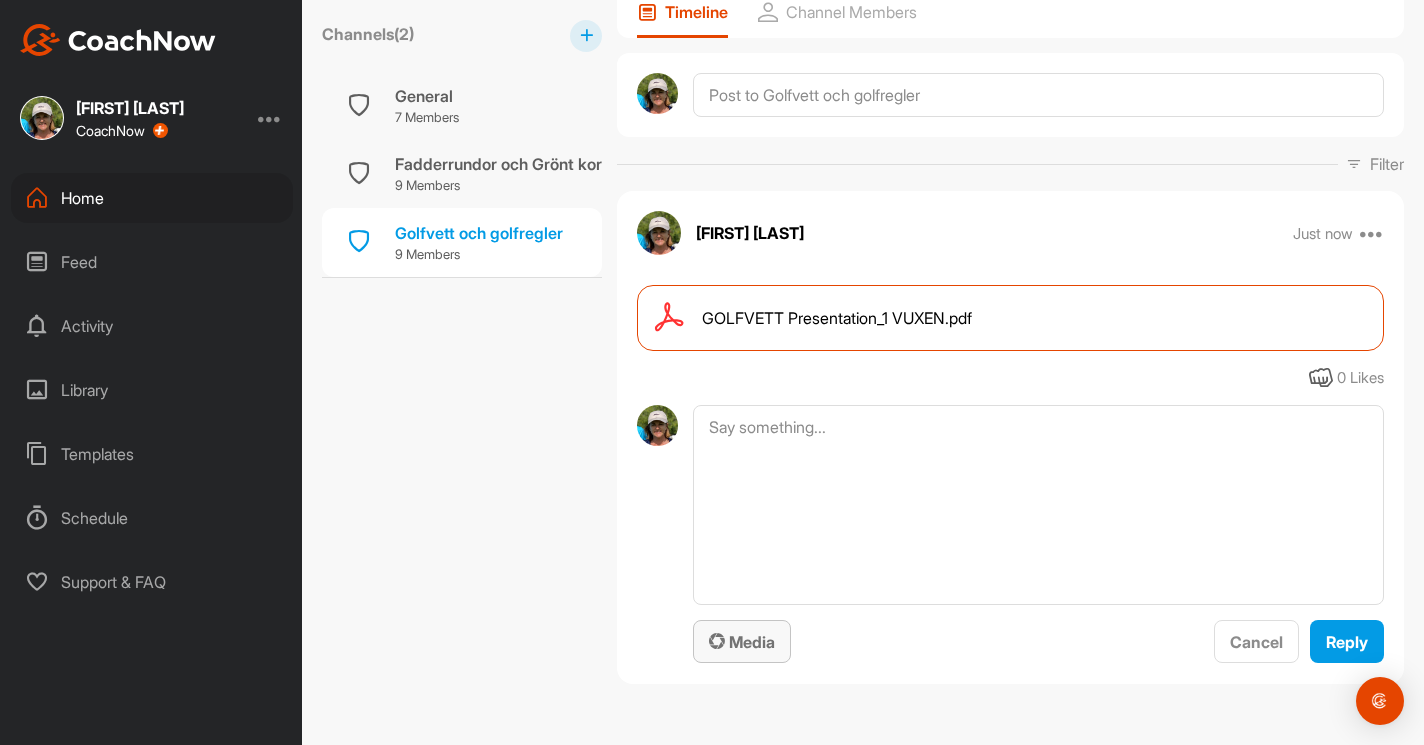 click on "Media" at bounding box center (742, 642) 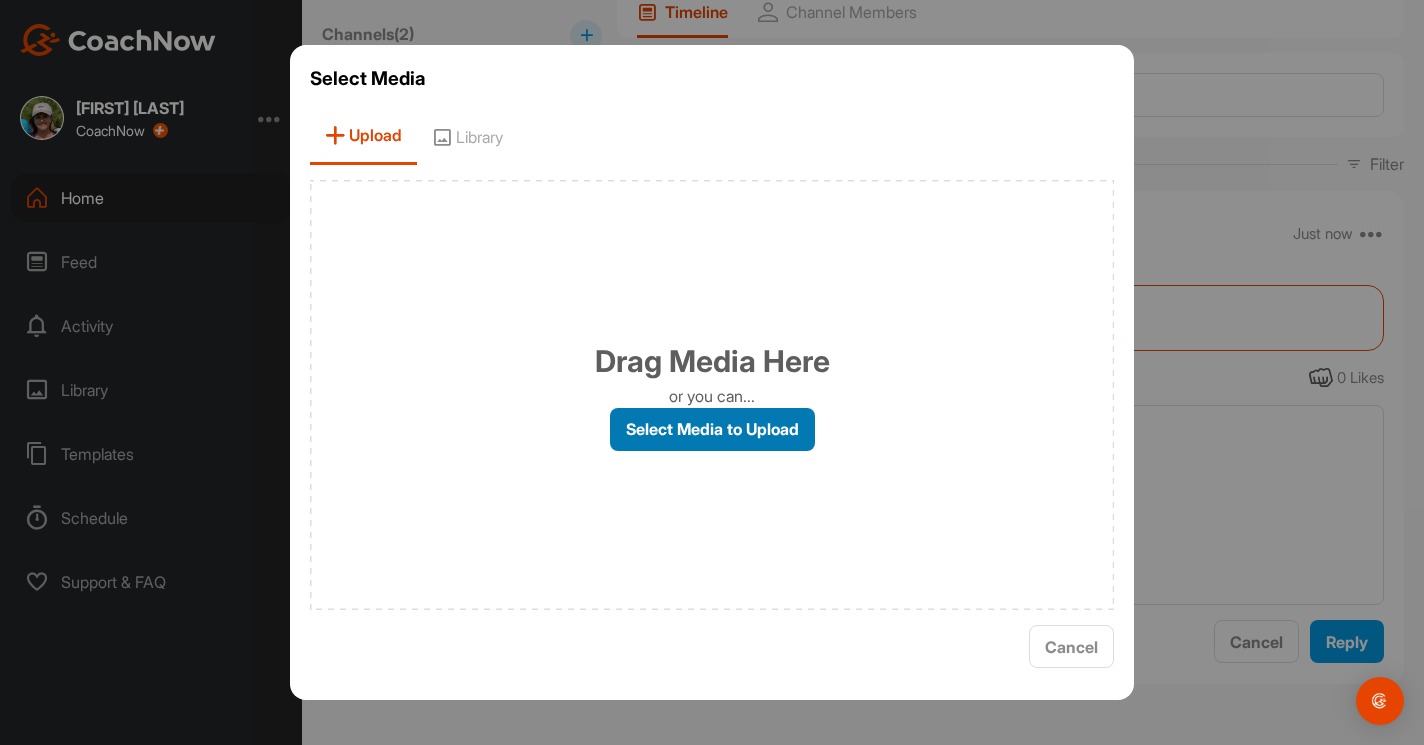 click on "Select Media to Upload" at bounding box center [712, 429] 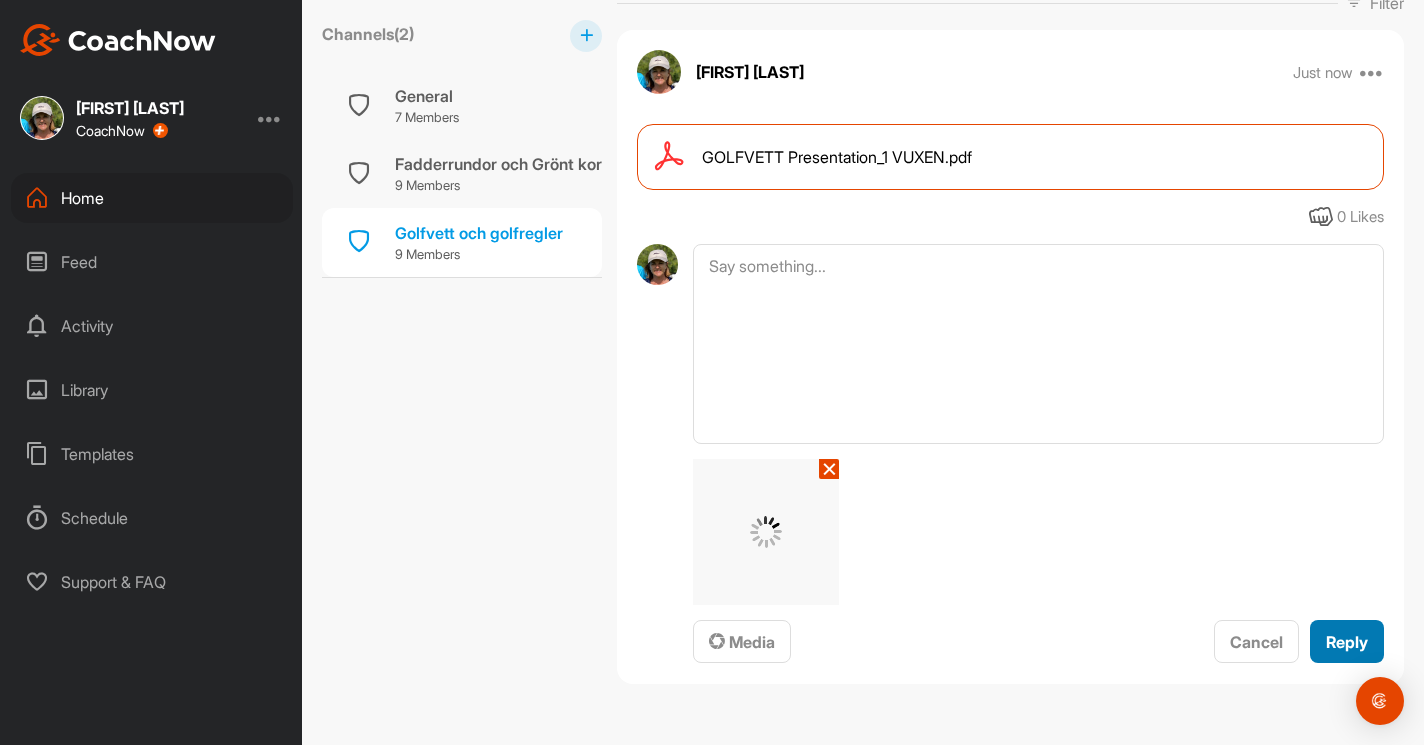 click on "Reply" at bounding box center [1347, 641] 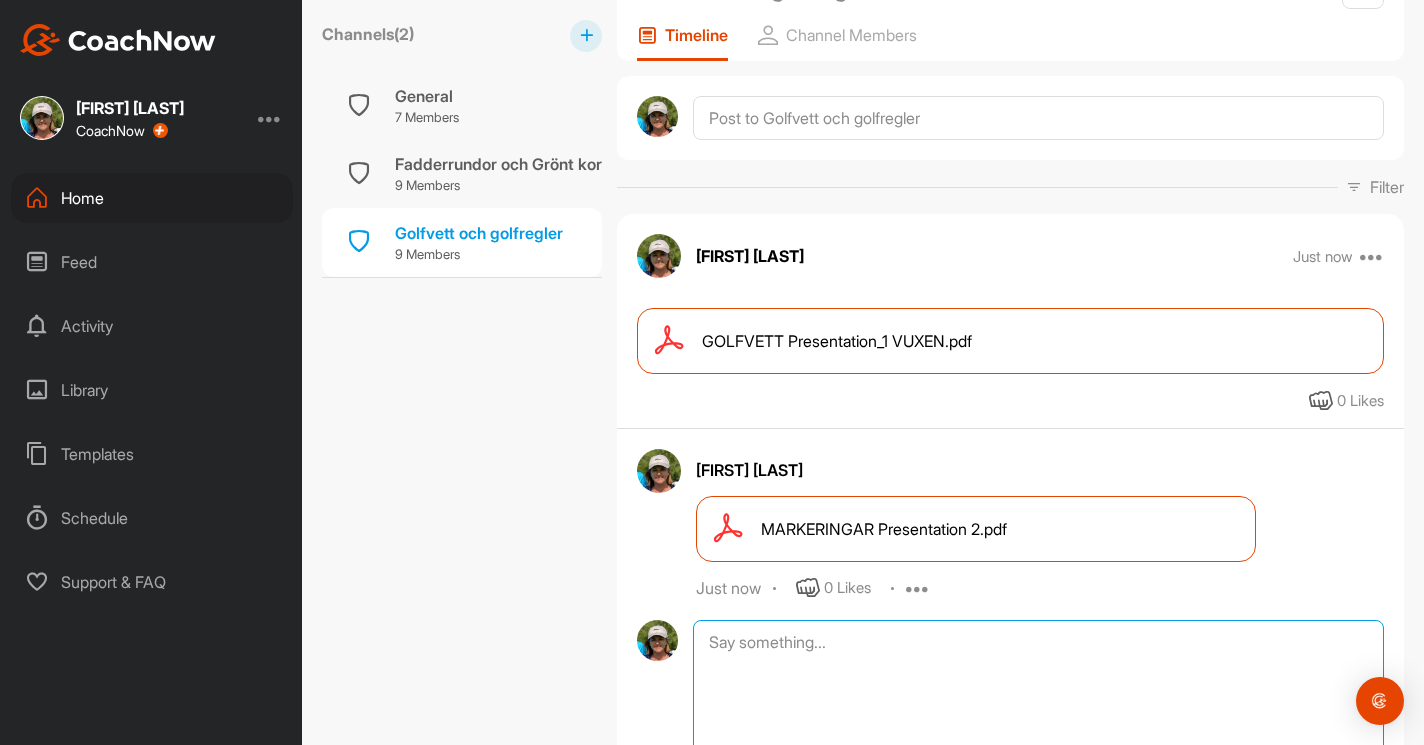 click at bounding box center (1038, 720) 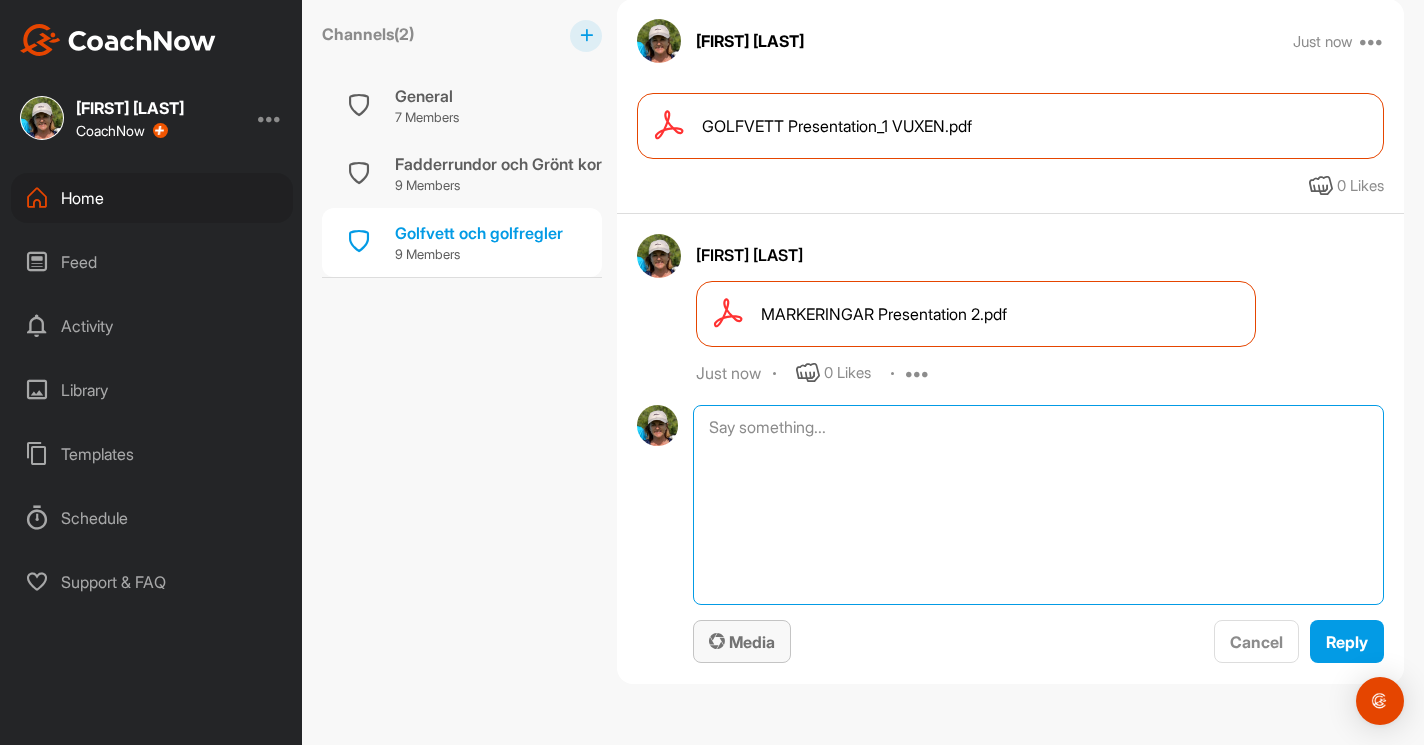 scroll, scrollTop: 426, scrollLeft: 0, axis: vertical 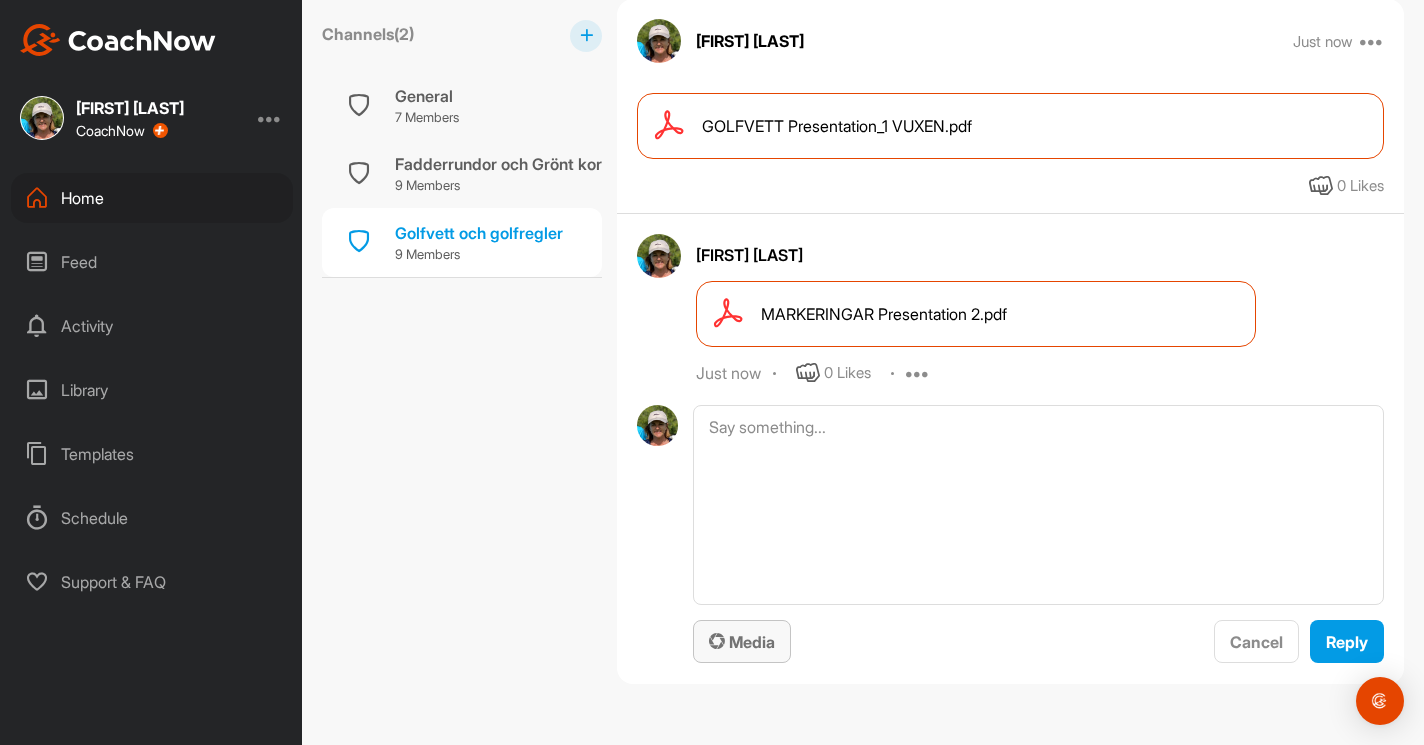 click on "Media" at bounding box center [742, 642] 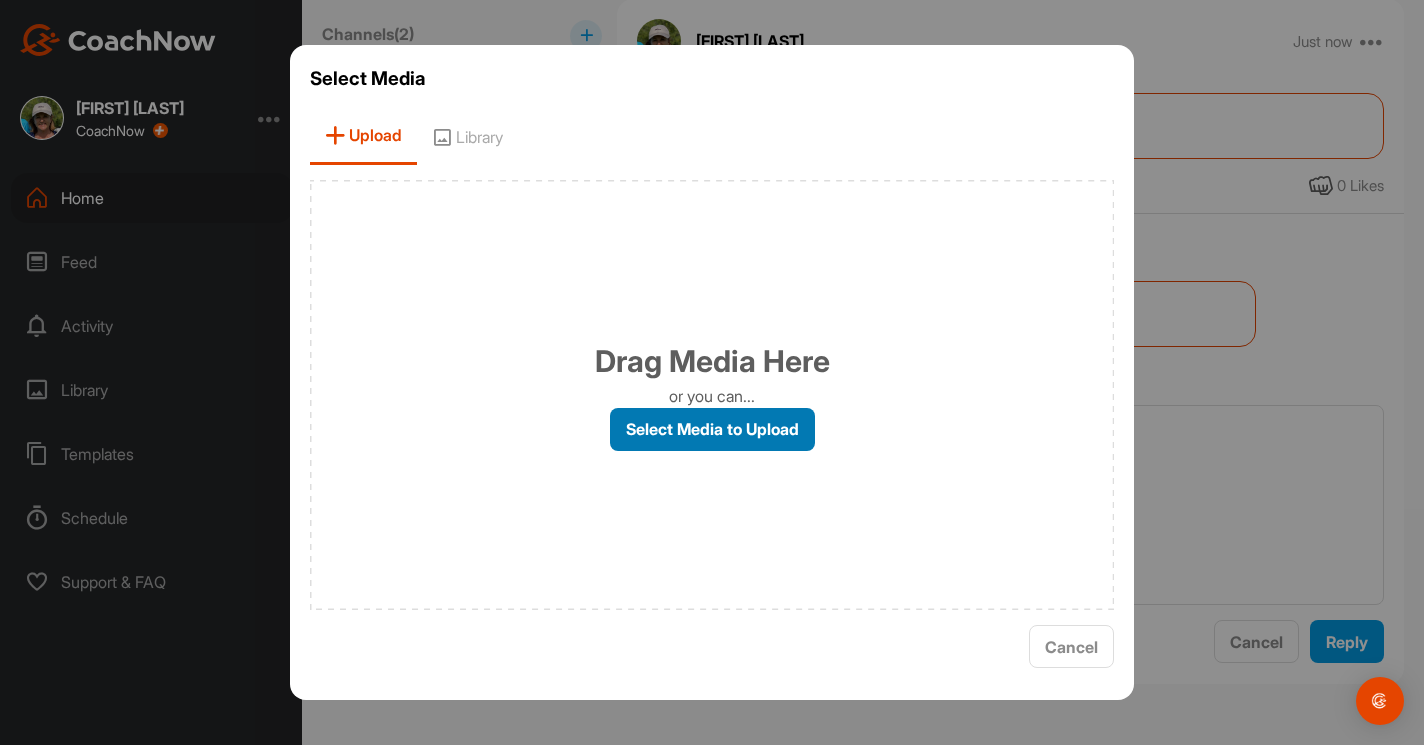 click on "Select Media to Upload" at bounding box center [712, 429] 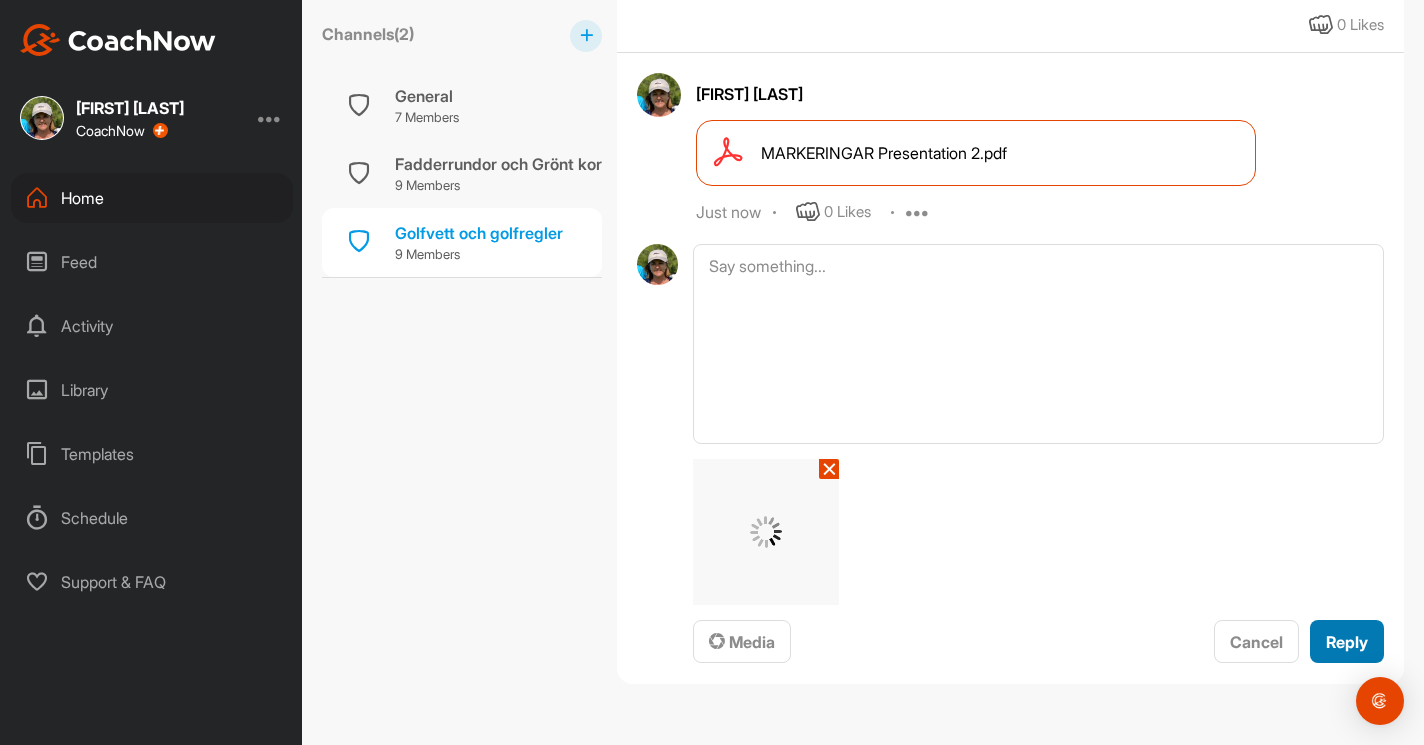click on "Reply" at bounding box center (1347, 641) 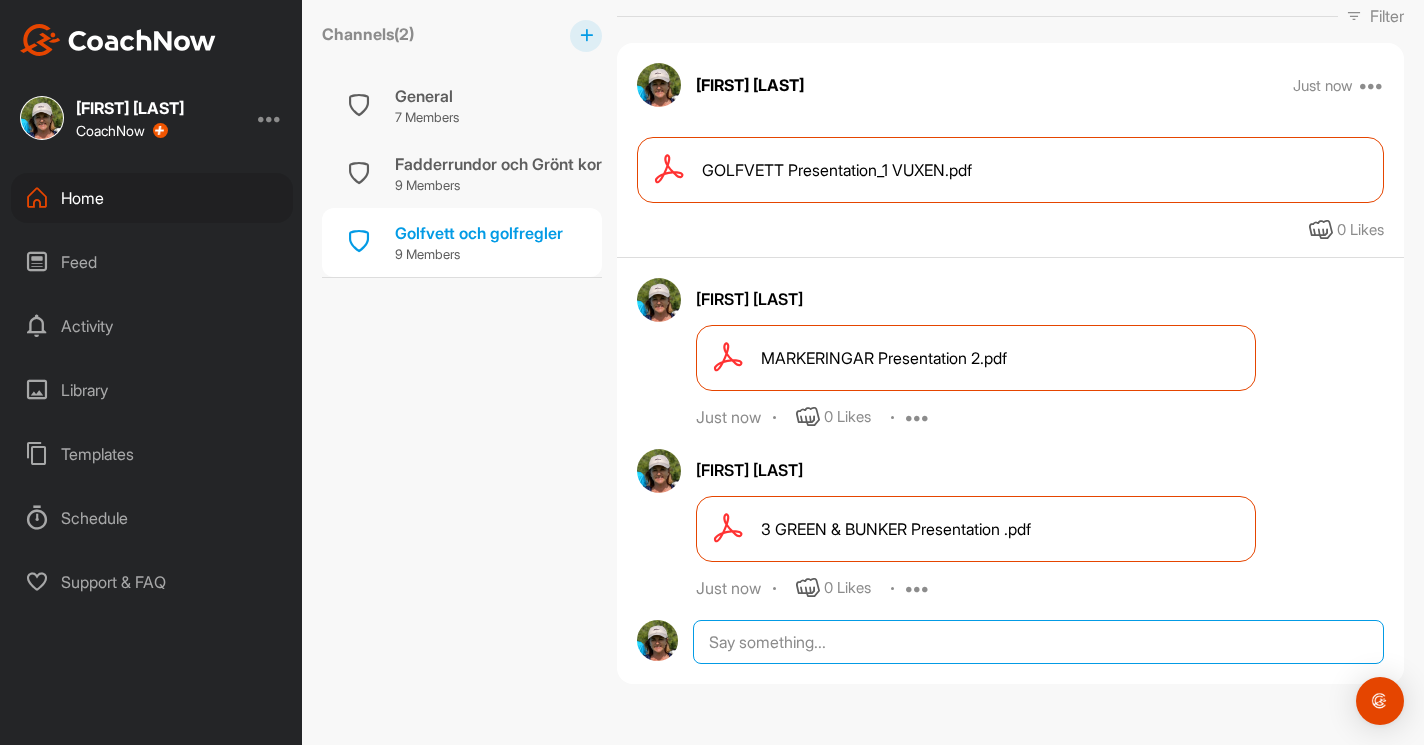 click at bounding box center [1038, 642] 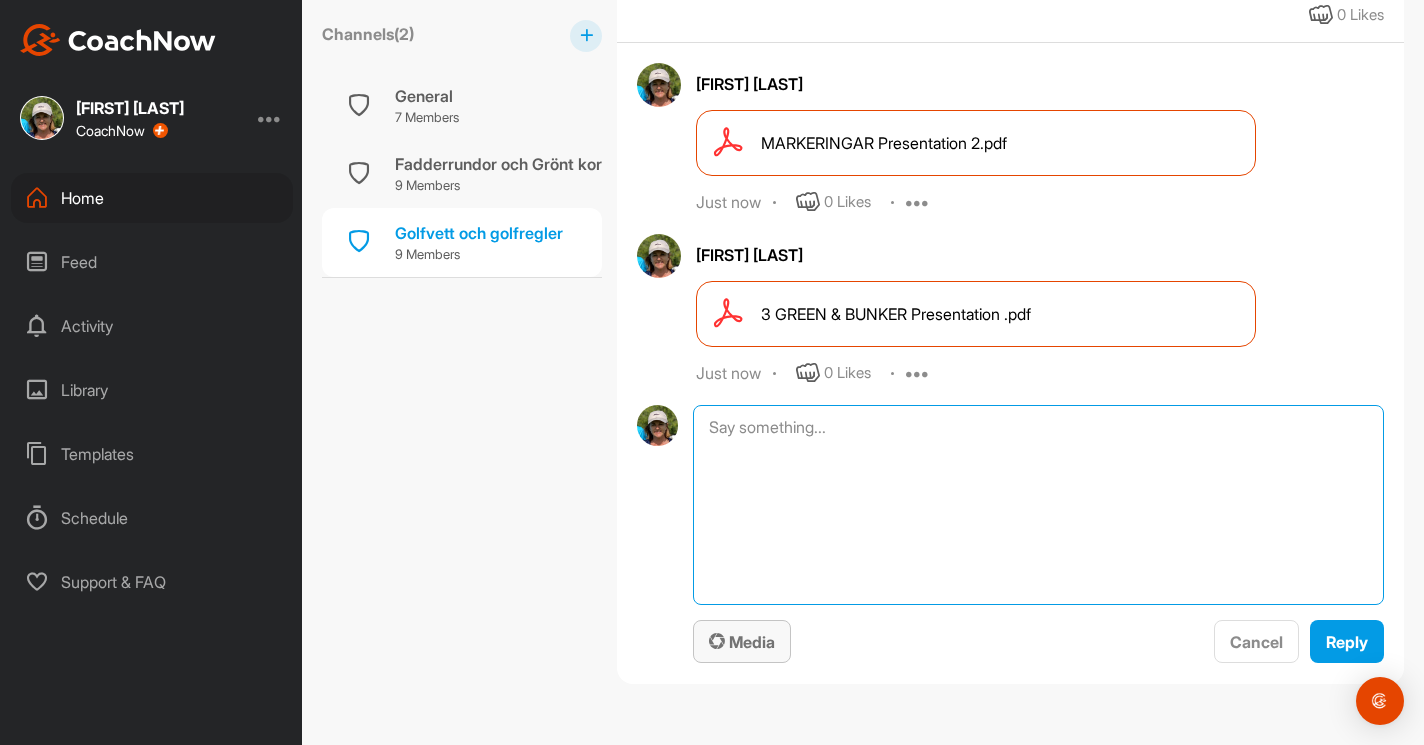 scroll, scrollTop: 597, scrollLeft: 0, axis: vertical 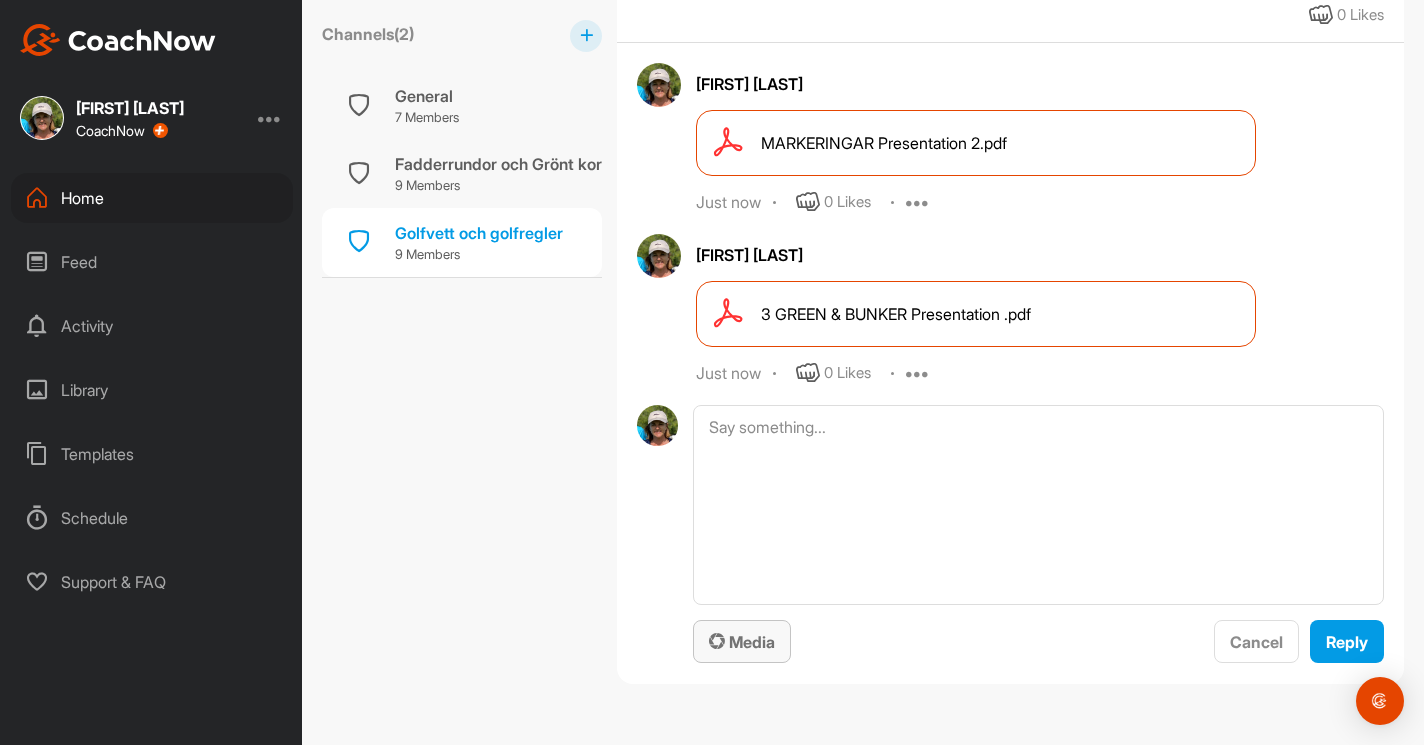 click on "Media" at bounding box center (742, 642) 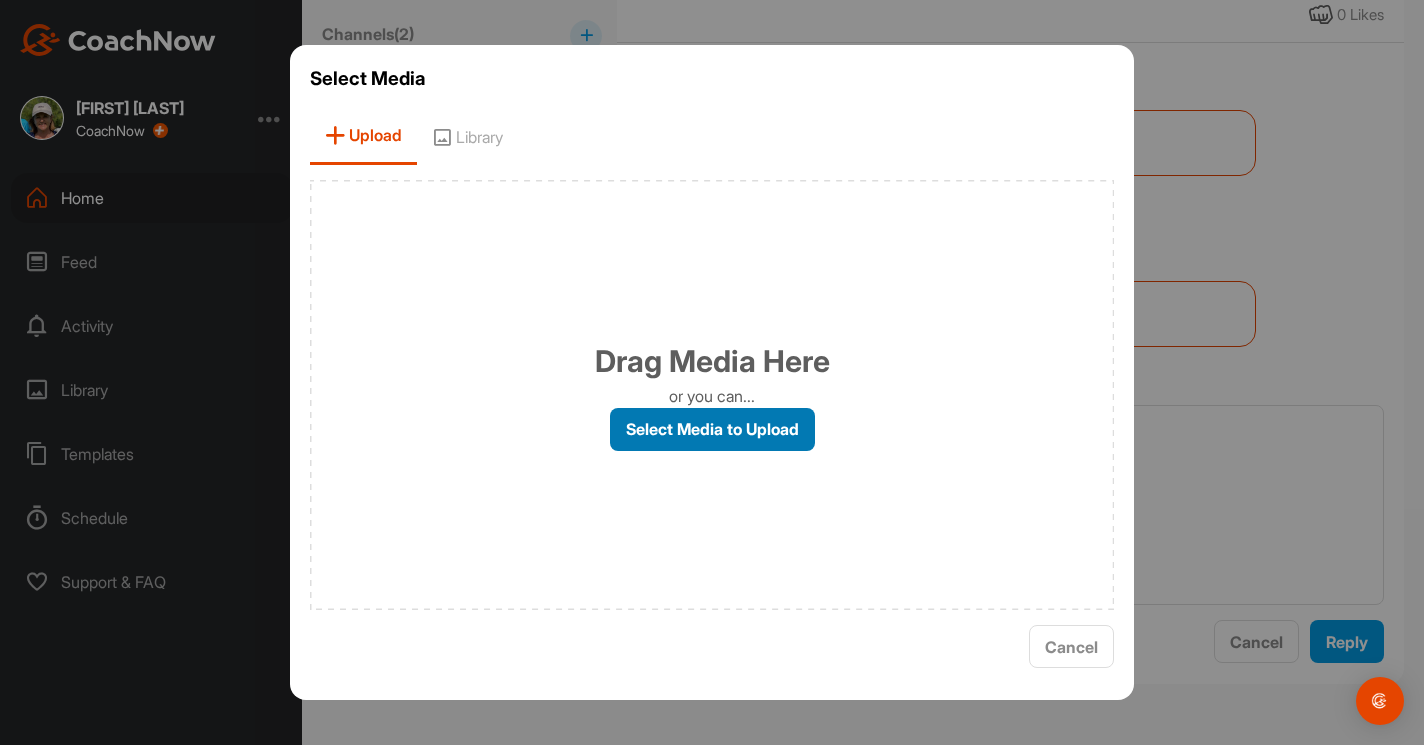 click on "Select Media to Upload" at bounding box center (712, 429) 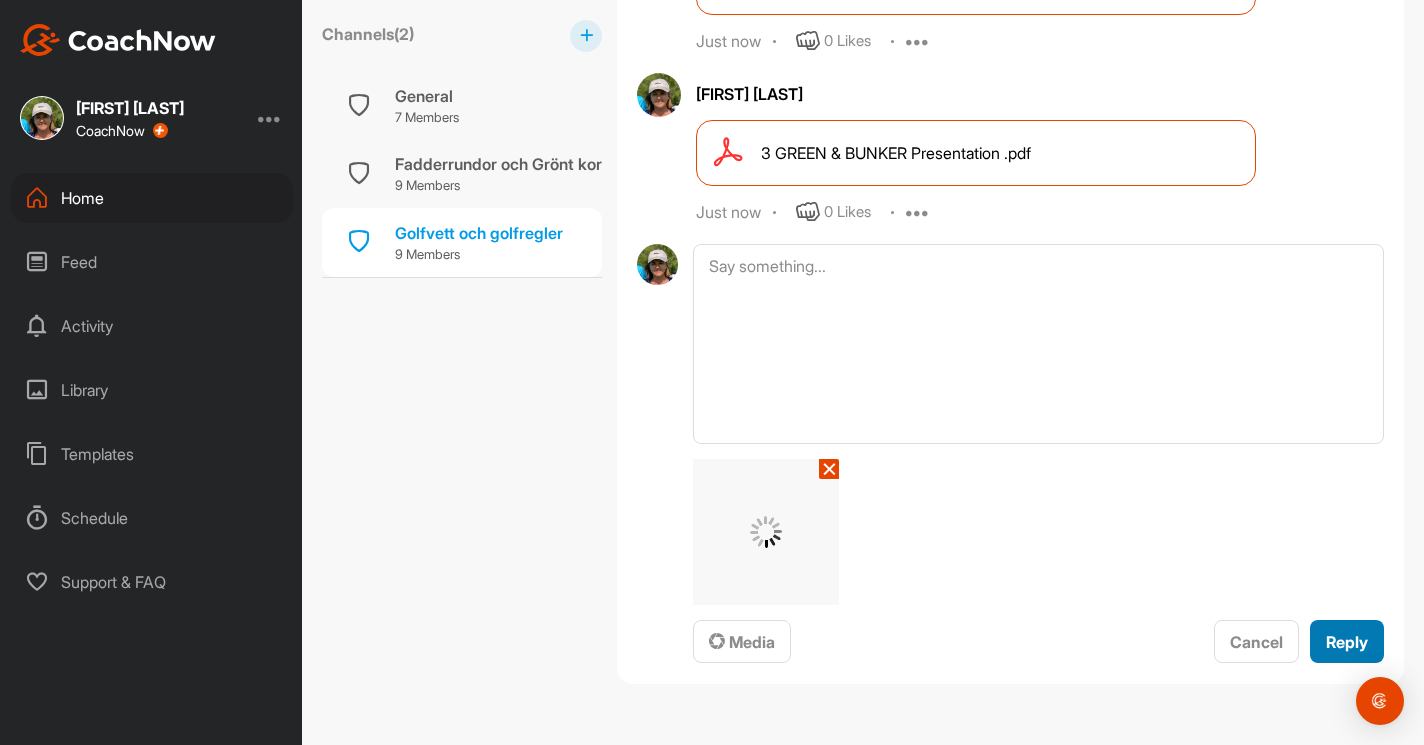 click on "Reply" at bounding box center [1347, 641] 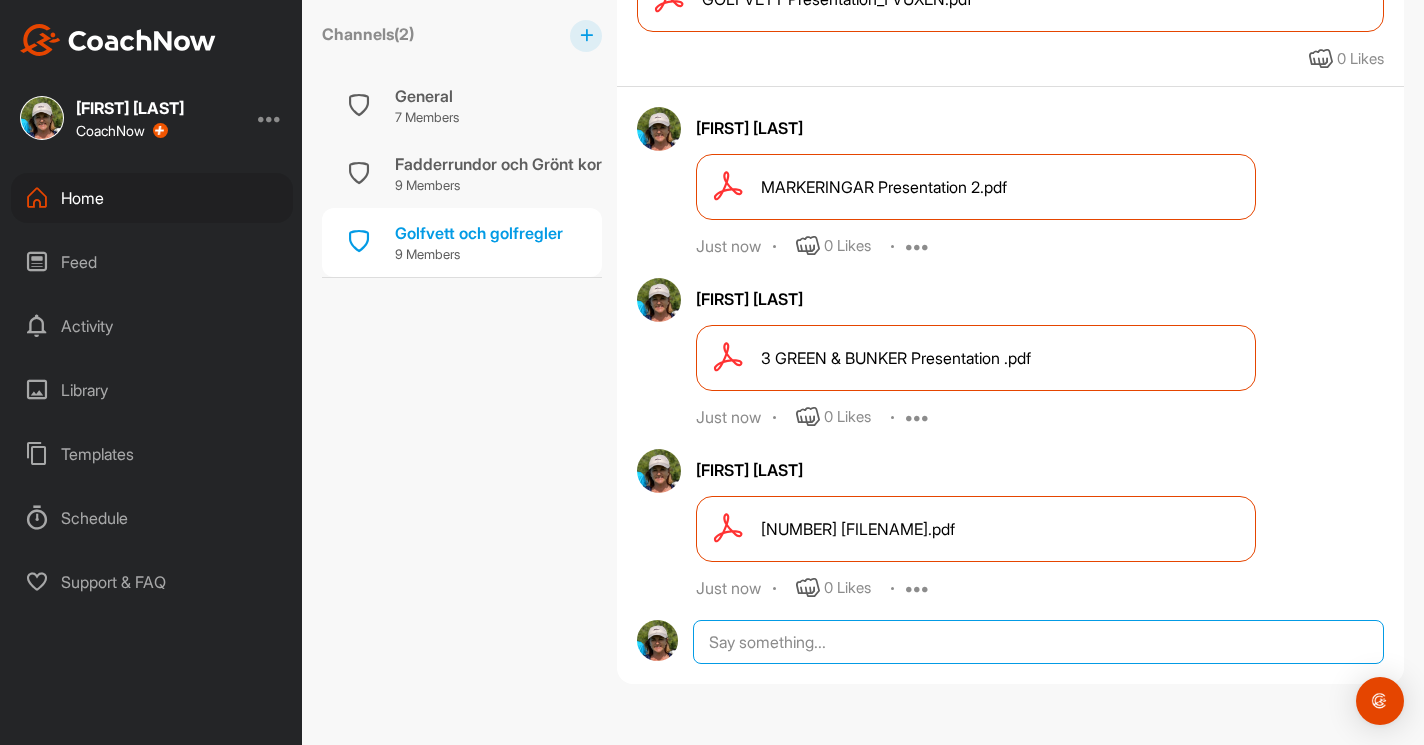 click at bounding box center (1038, 642) 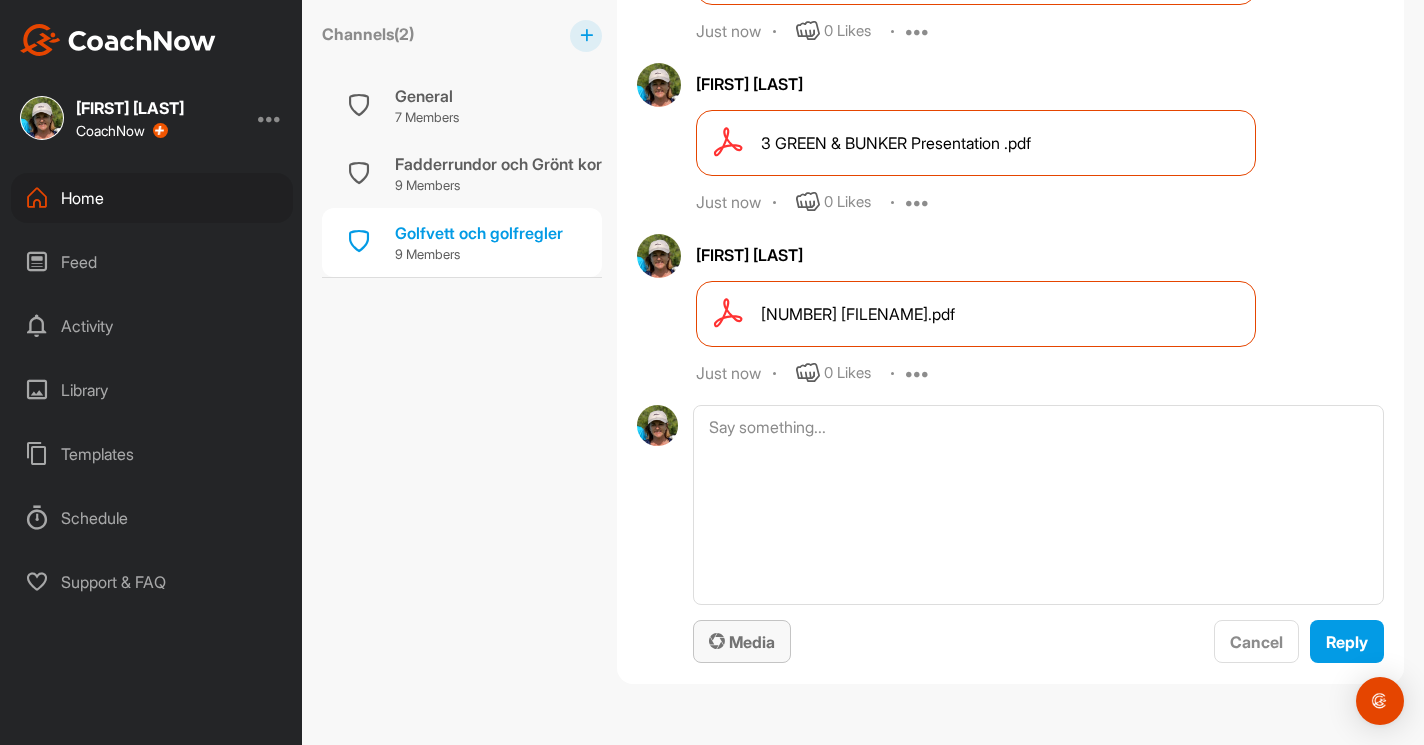 click on "Media" at bounding box center [742, 642] 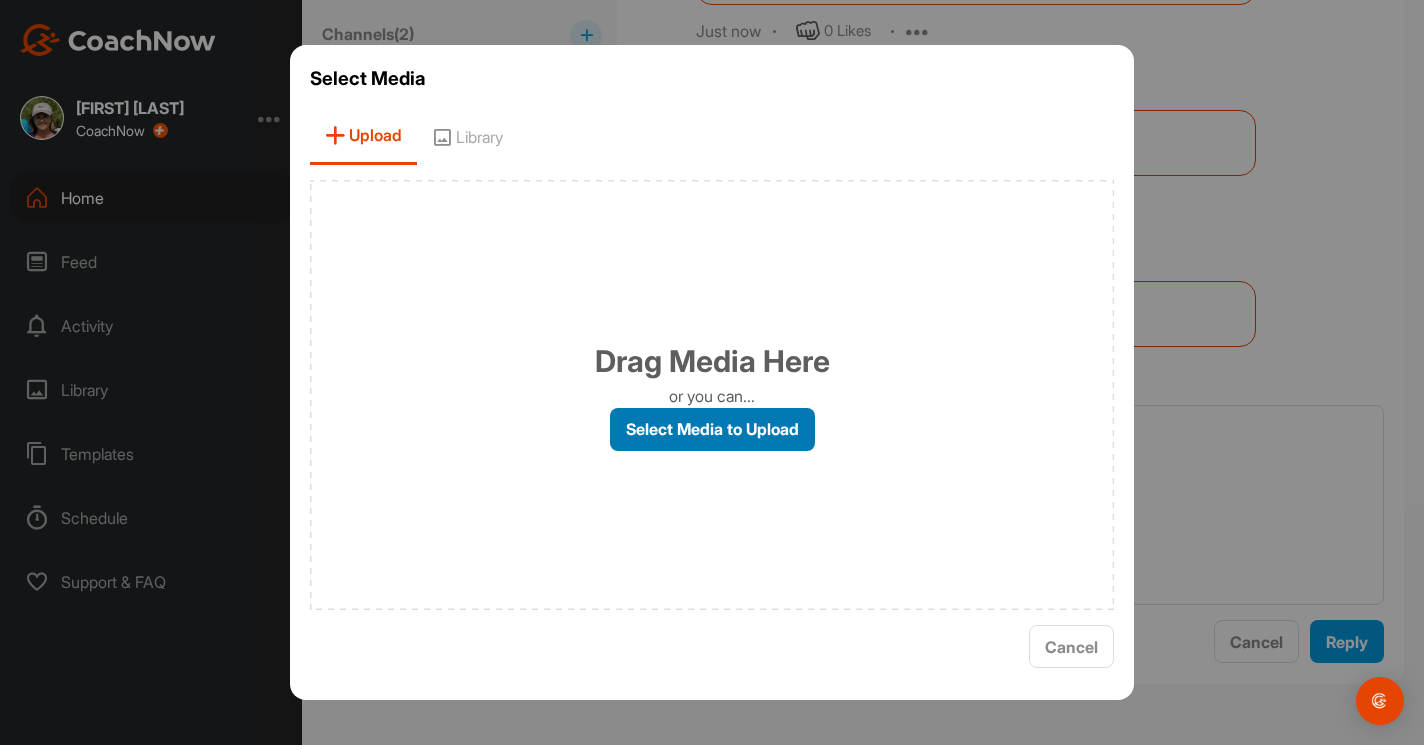 click on "Select Media to Upload" at bounding box center (712, 429) 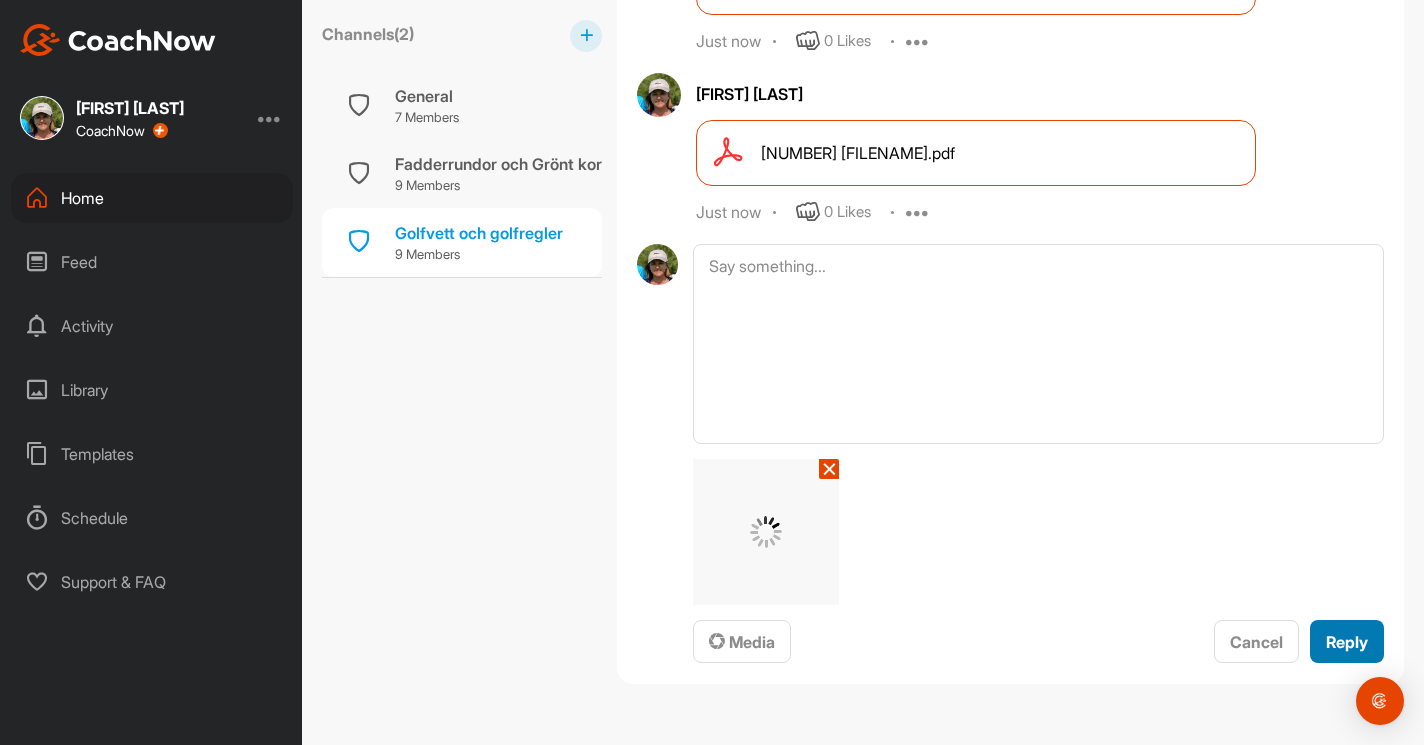 click on "Reply" at bounding box center (1347, 641) 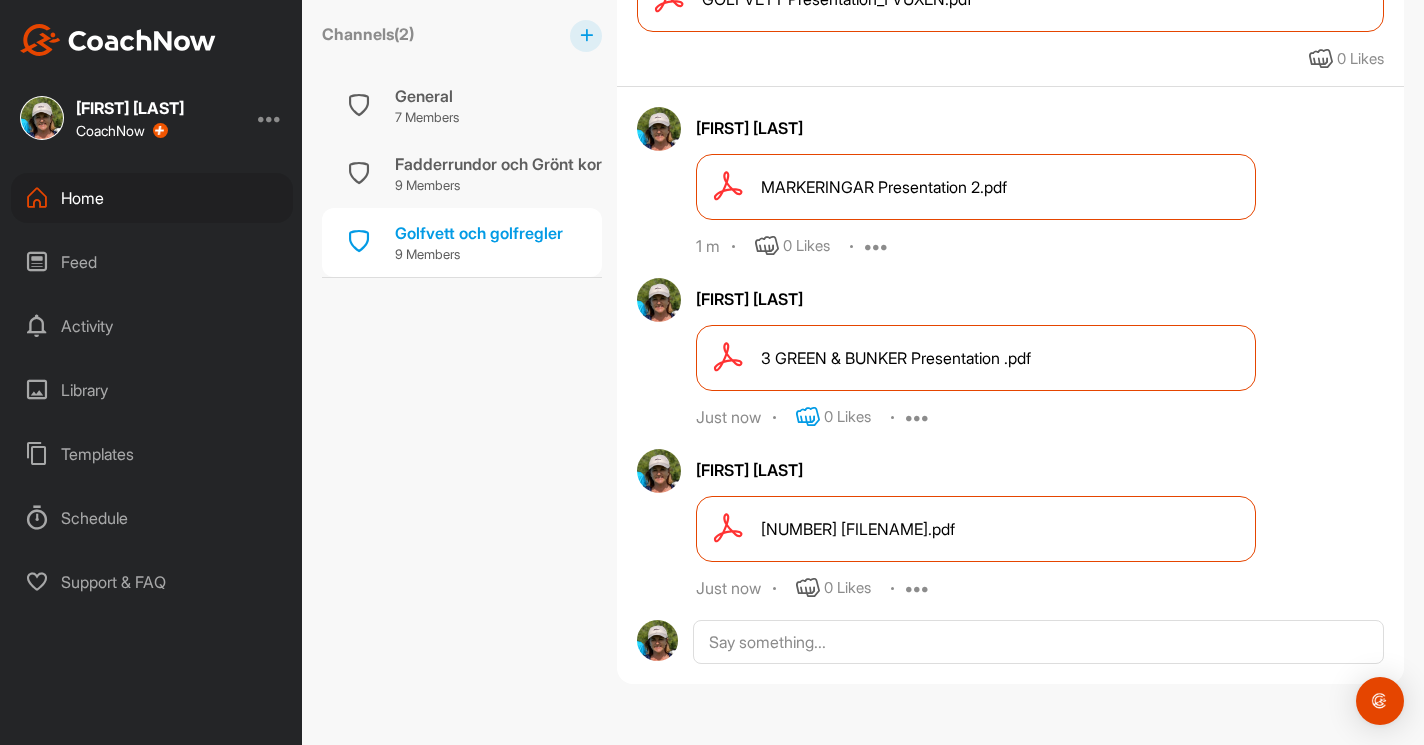 scroll, scrollTop: 553, scrollLeft: 0, axis: vertical 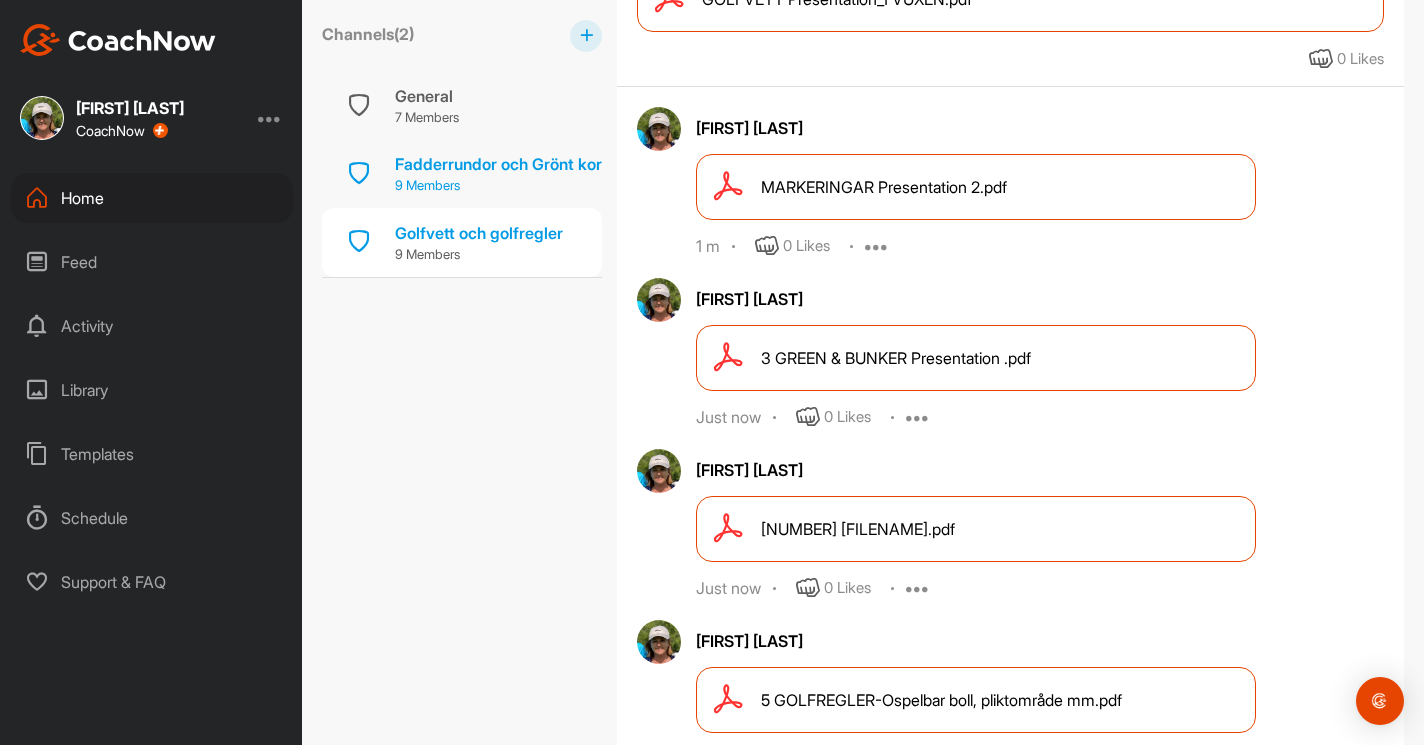 click on "Fadderrundor och Grönt kort" at bounding box center (501, 164) 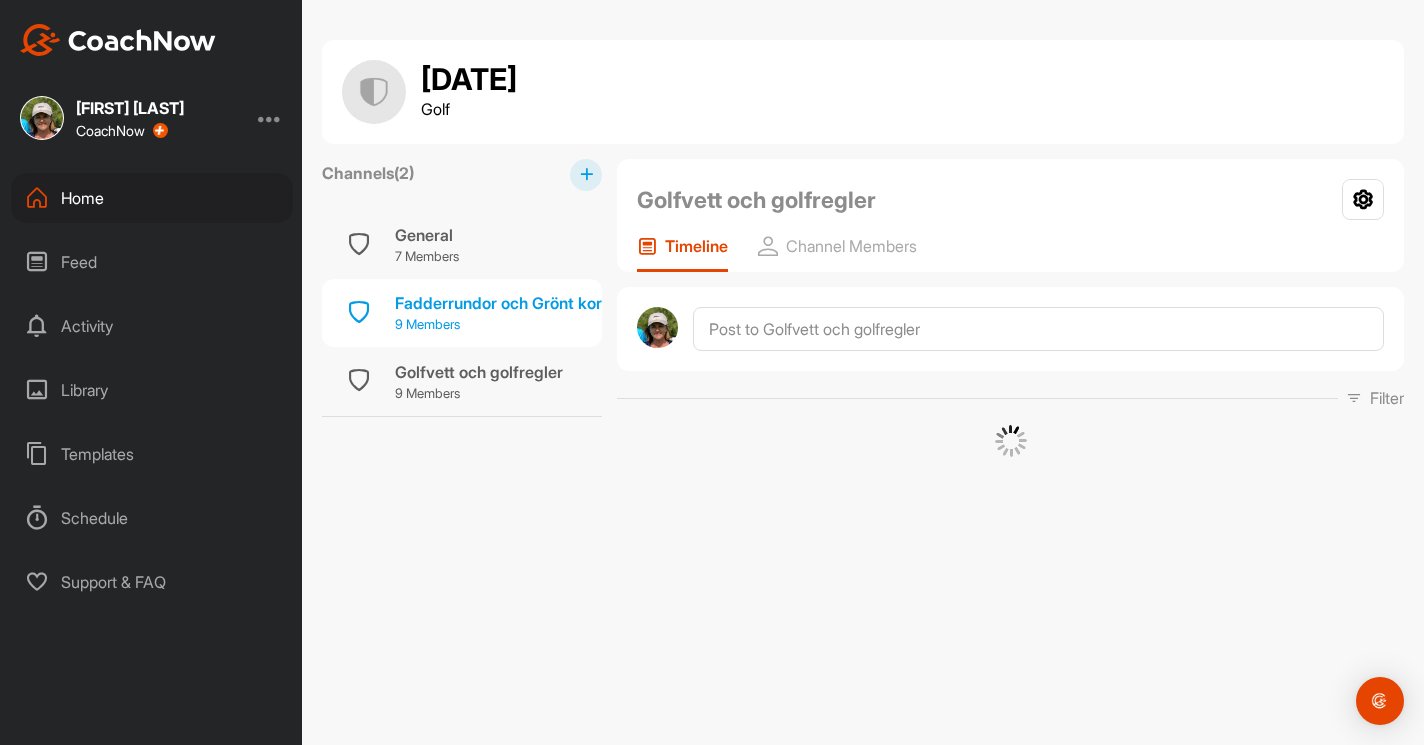 scroll, scrollTop: 0, scrollLeft: 0, axis: both 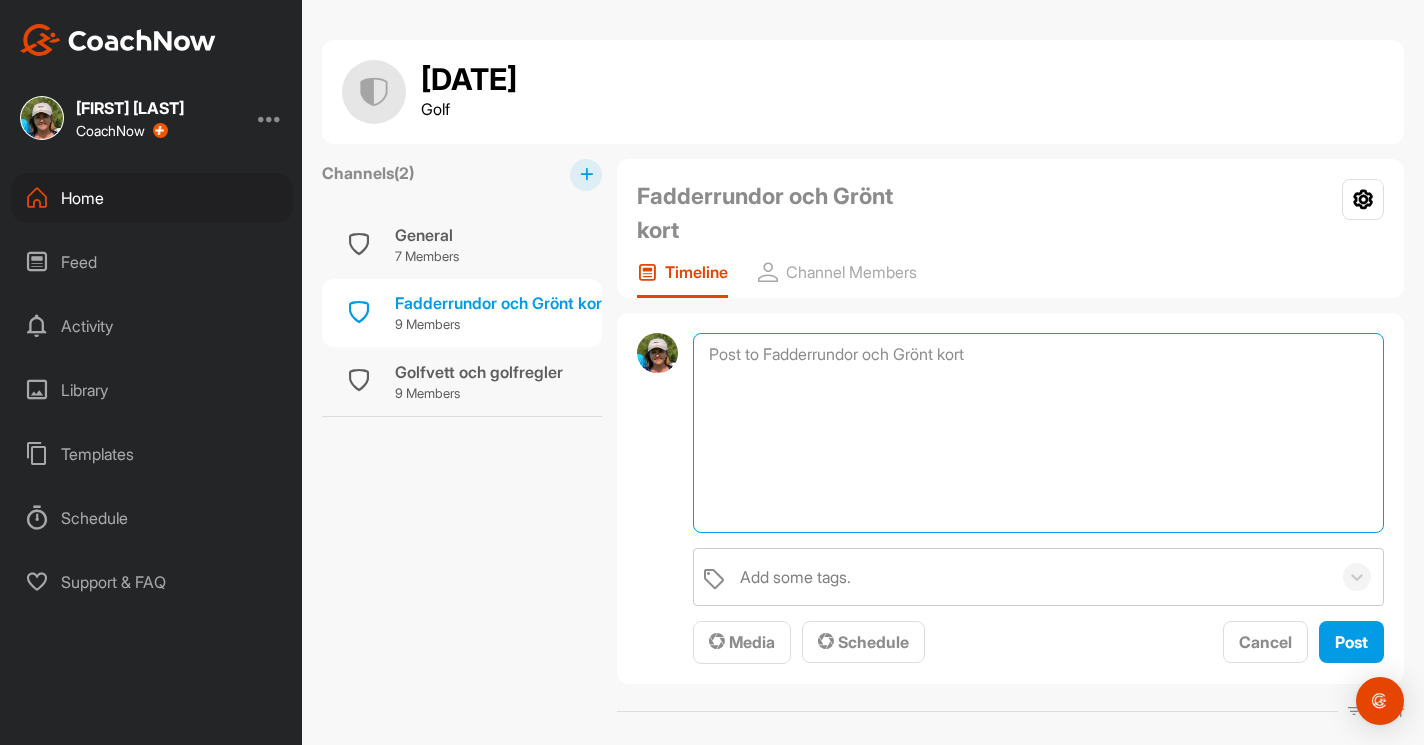 click at bounding box center (1038, 433) 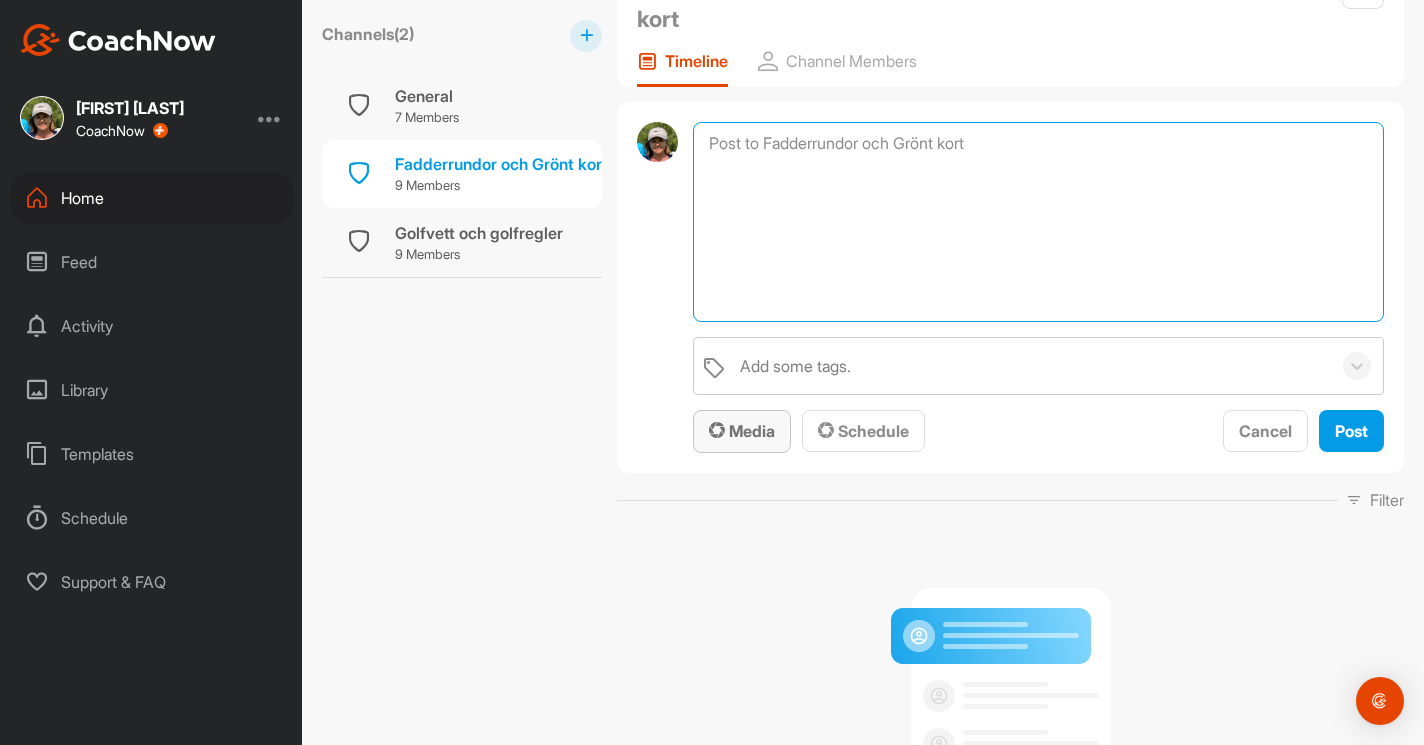 scroll, scrollTop: 255, scrollLeft: 0, axis: vertical 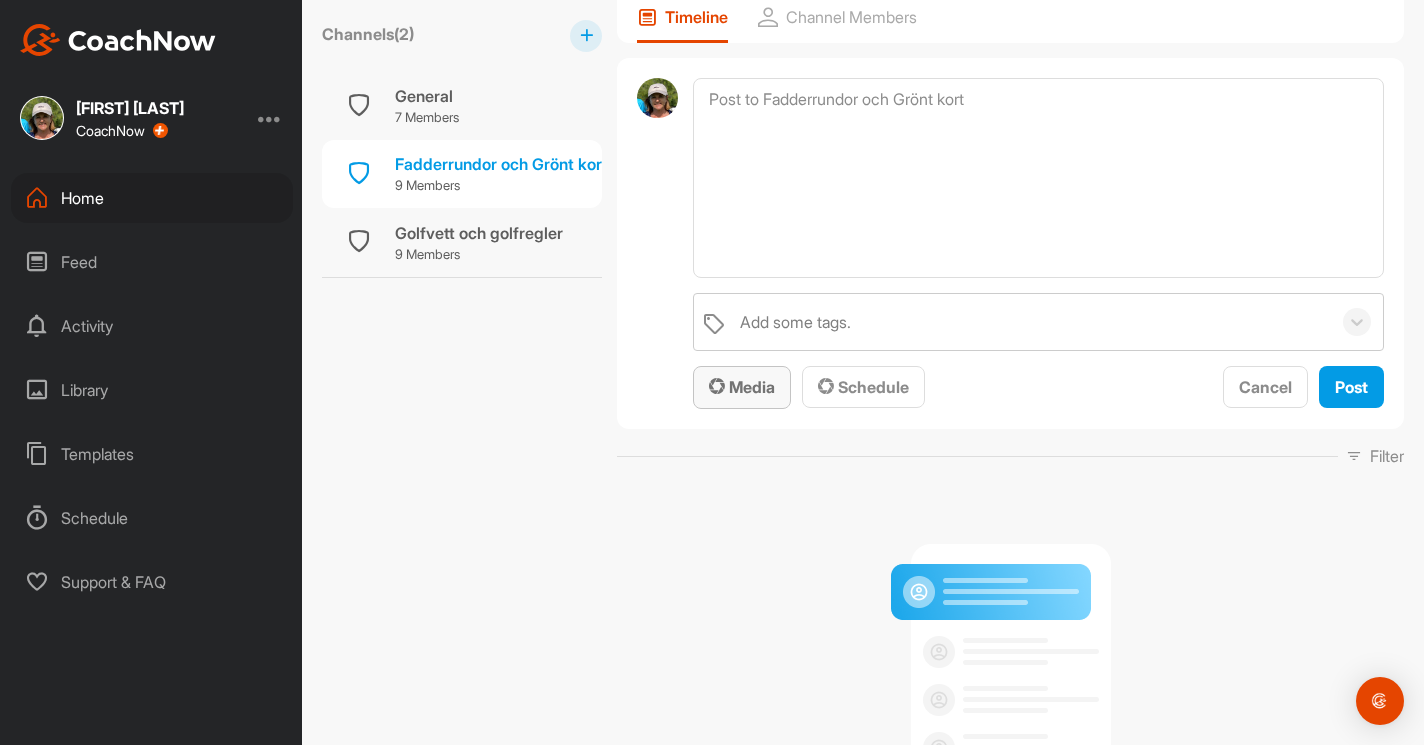 click on "Media" at bounding box center (742, 387) 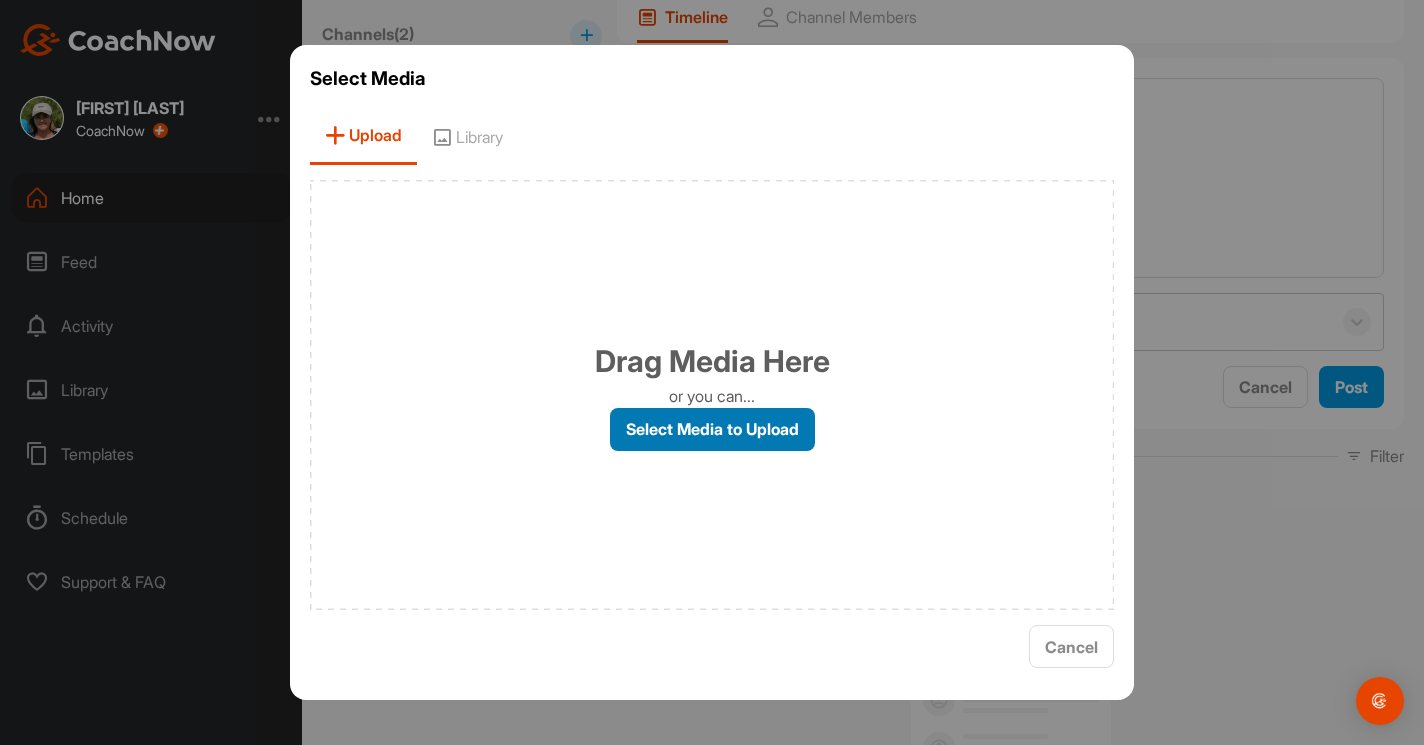 click on "Select Media to Upload" at bounding box center (712, 429) 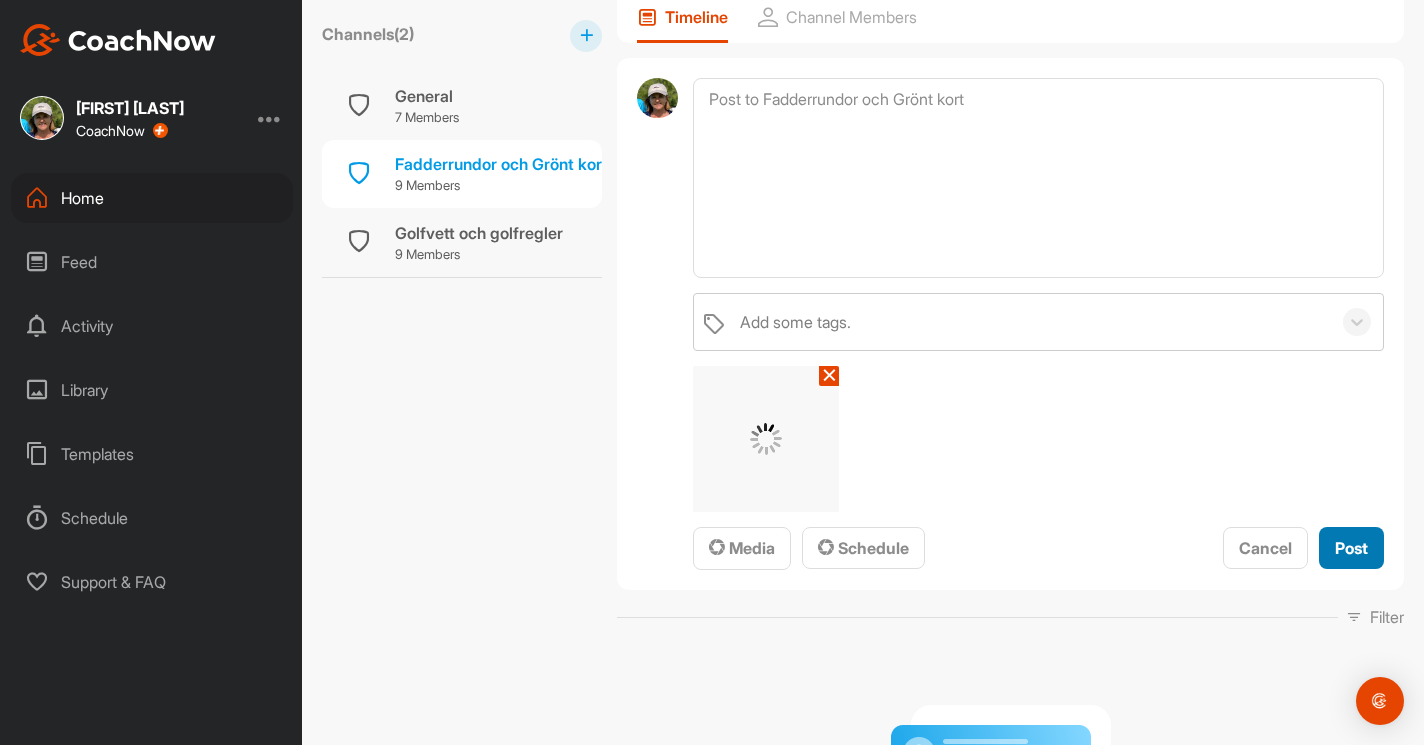 click on "Post" at bounding box center (1351, 548) 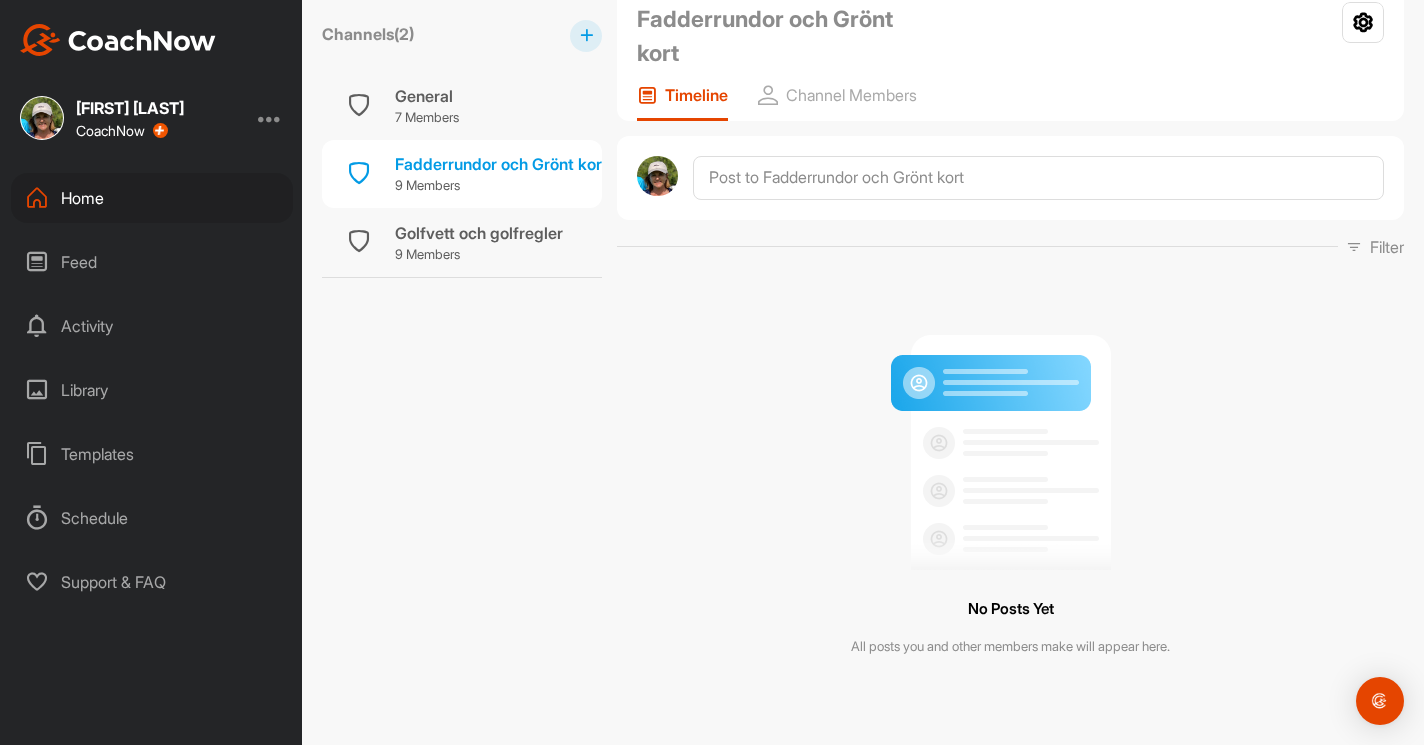 scroll, scrollTop: 43, scrollLeft: 0, axis: vertical 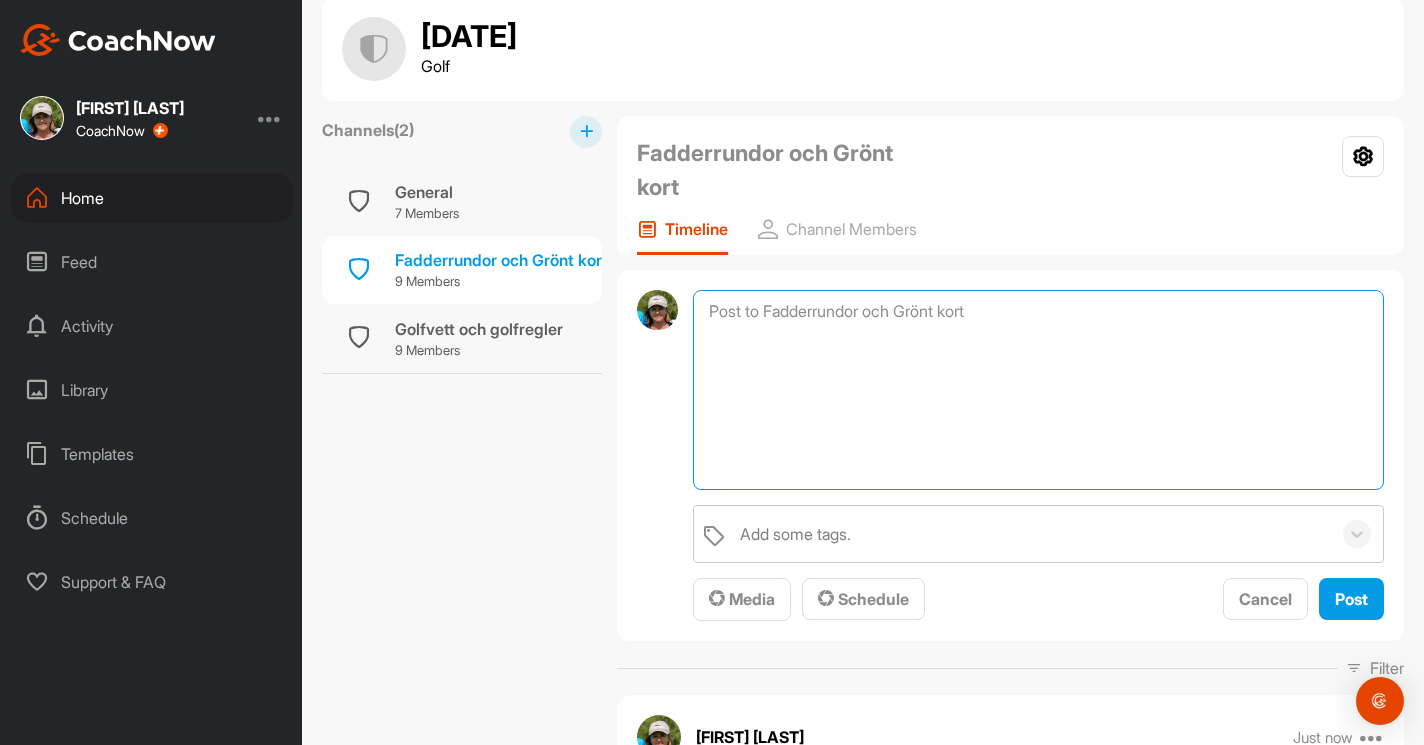 click at bounding box center [1038, 390] 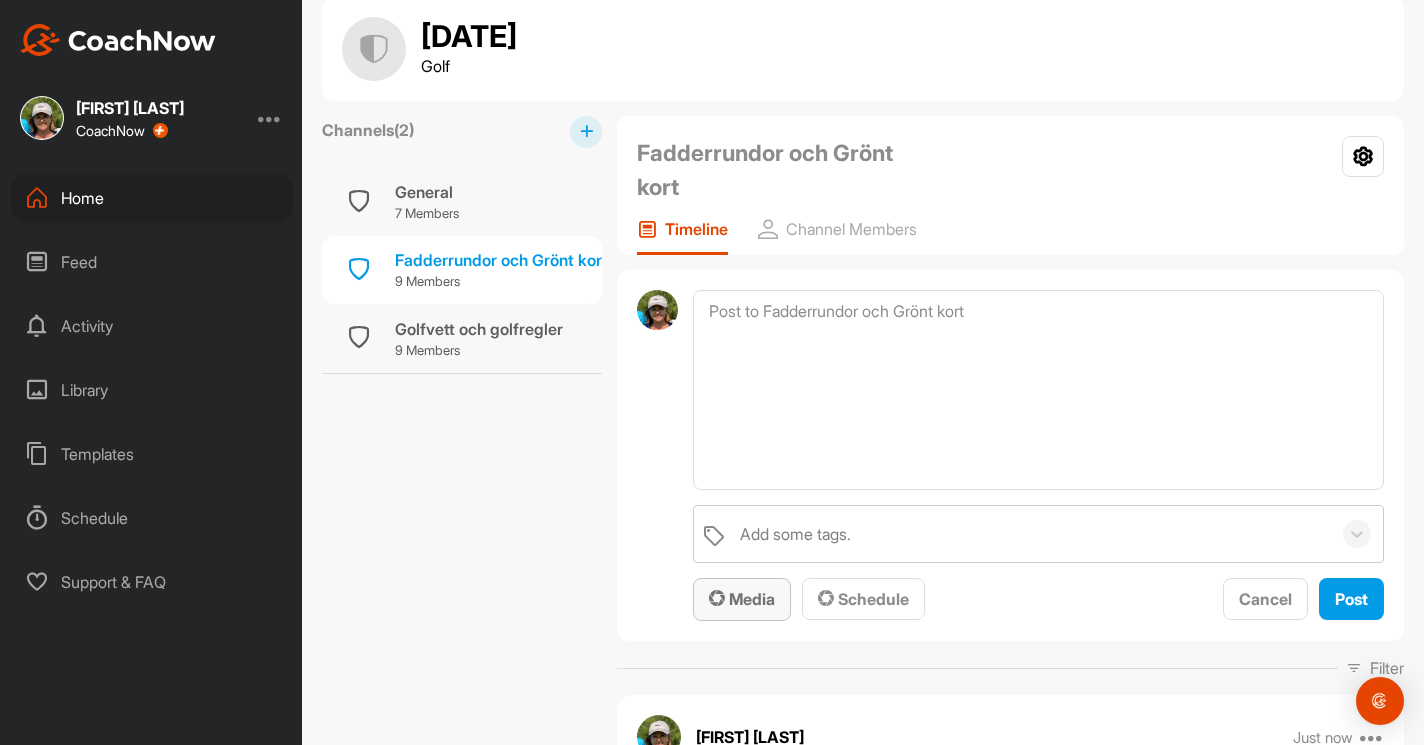 click on "Media" at bounding box center [742, 599] 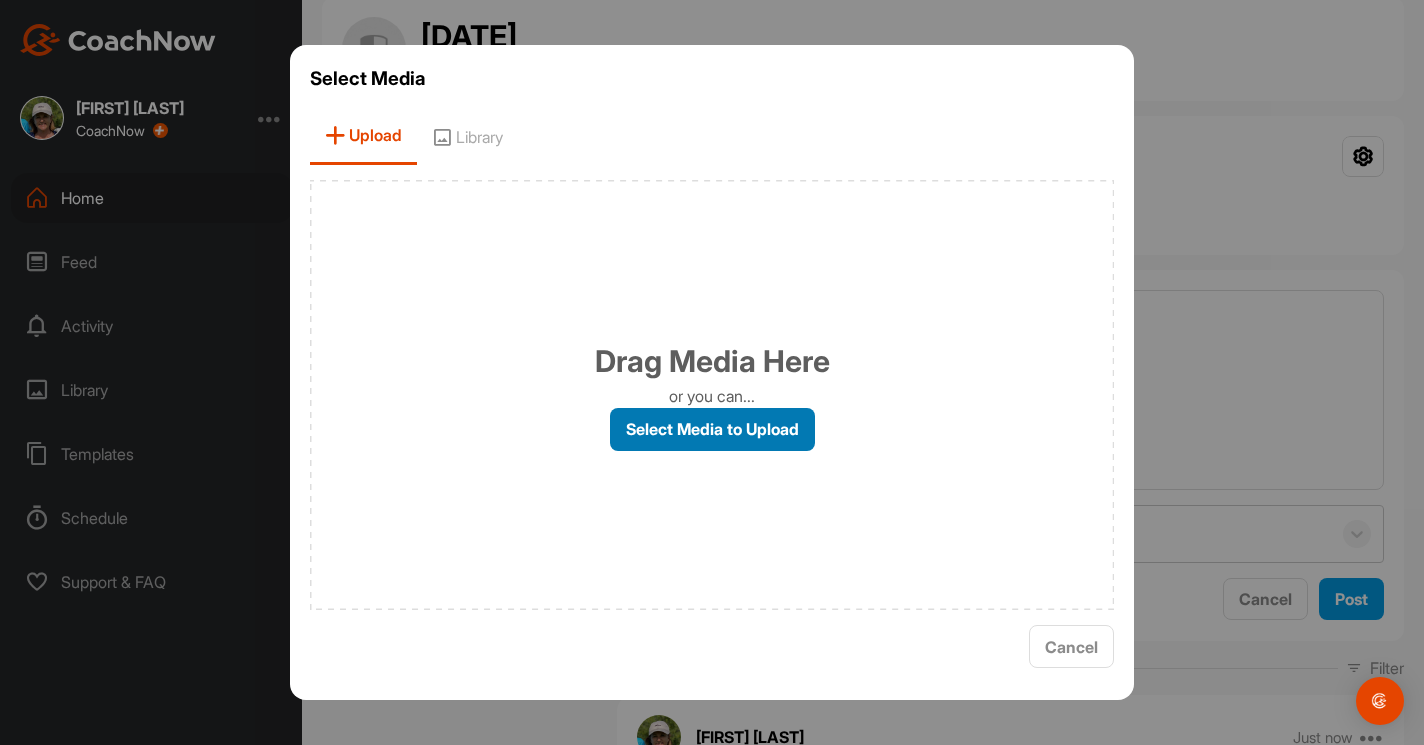 click on "Select Media to Upload" at bounding box center (712, 429) 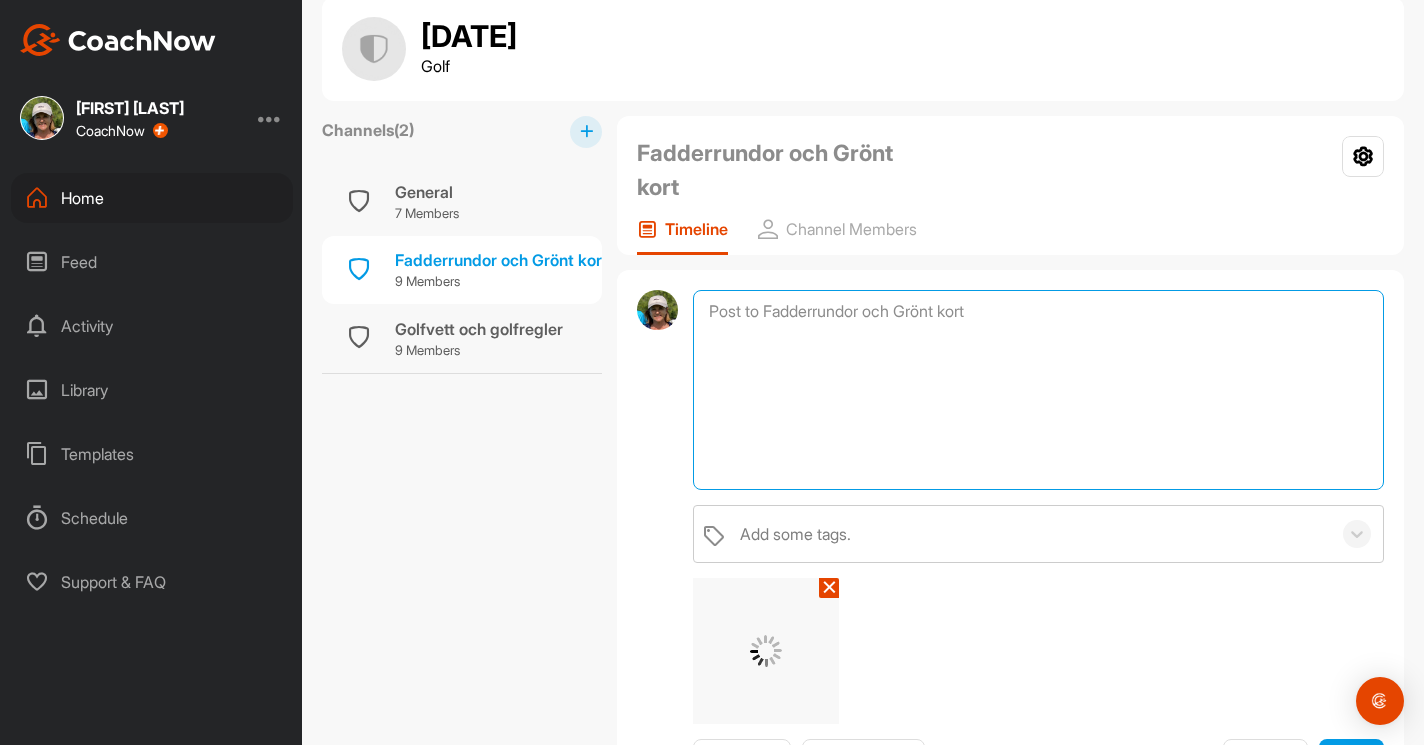 click at bounding box center (1038, 390) 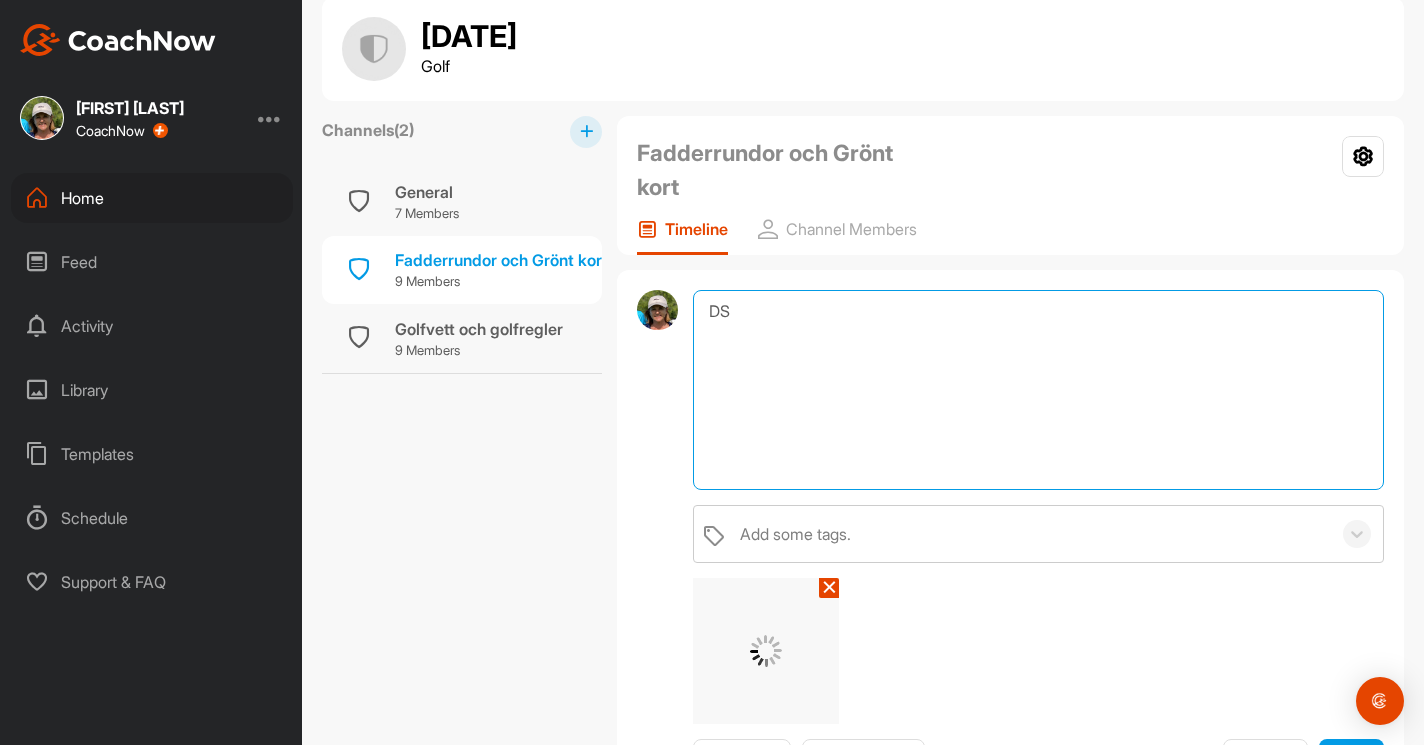 type on "D" 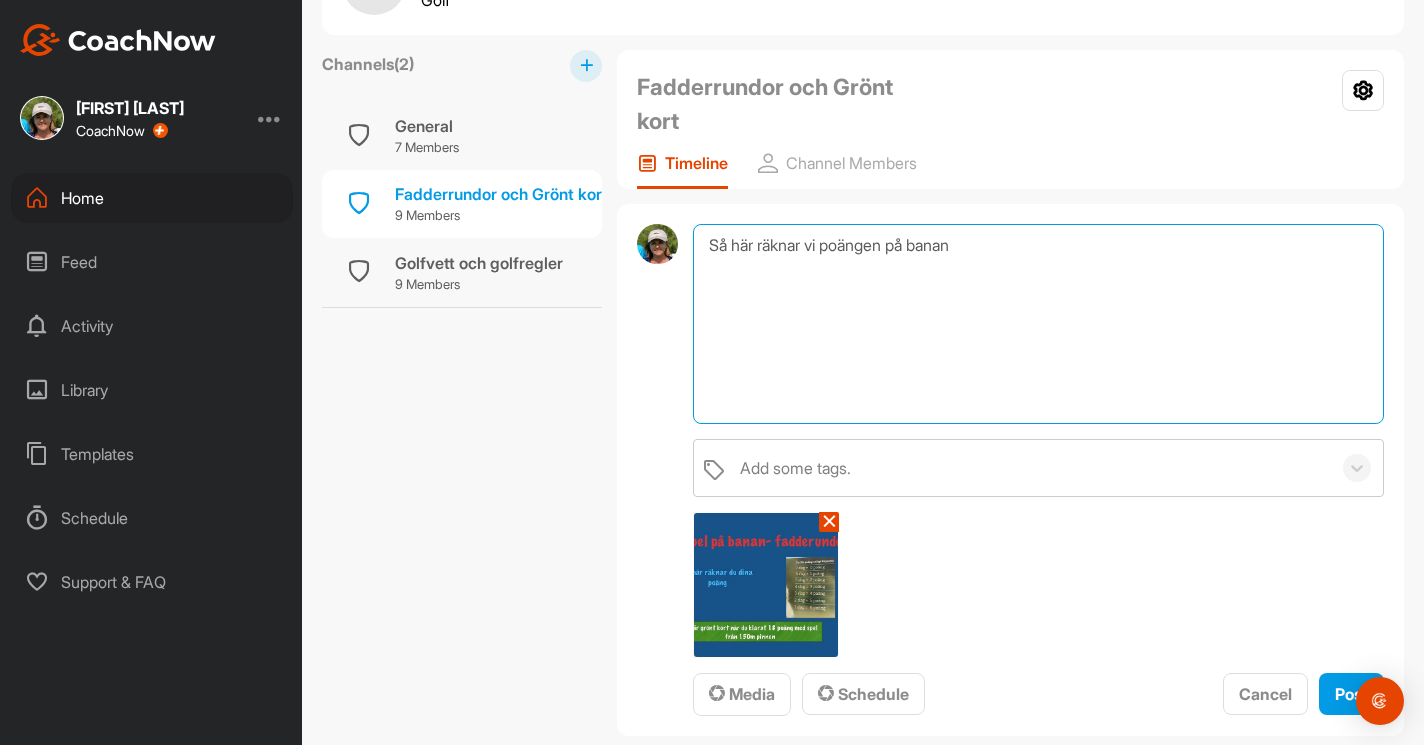 scroll, scrollTop: 131, scrollLeft: 0, axis: vertical 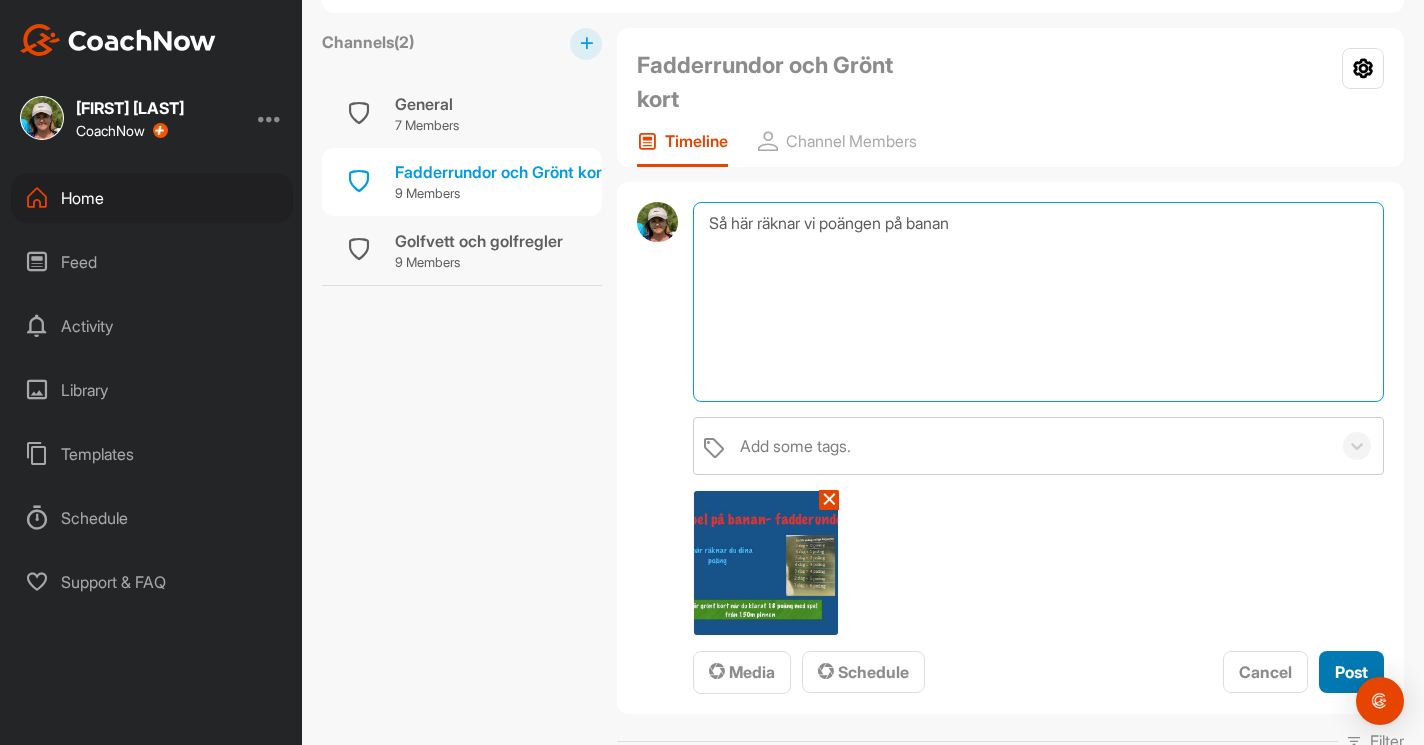 type on "Så här räknar vi poängen på banan" 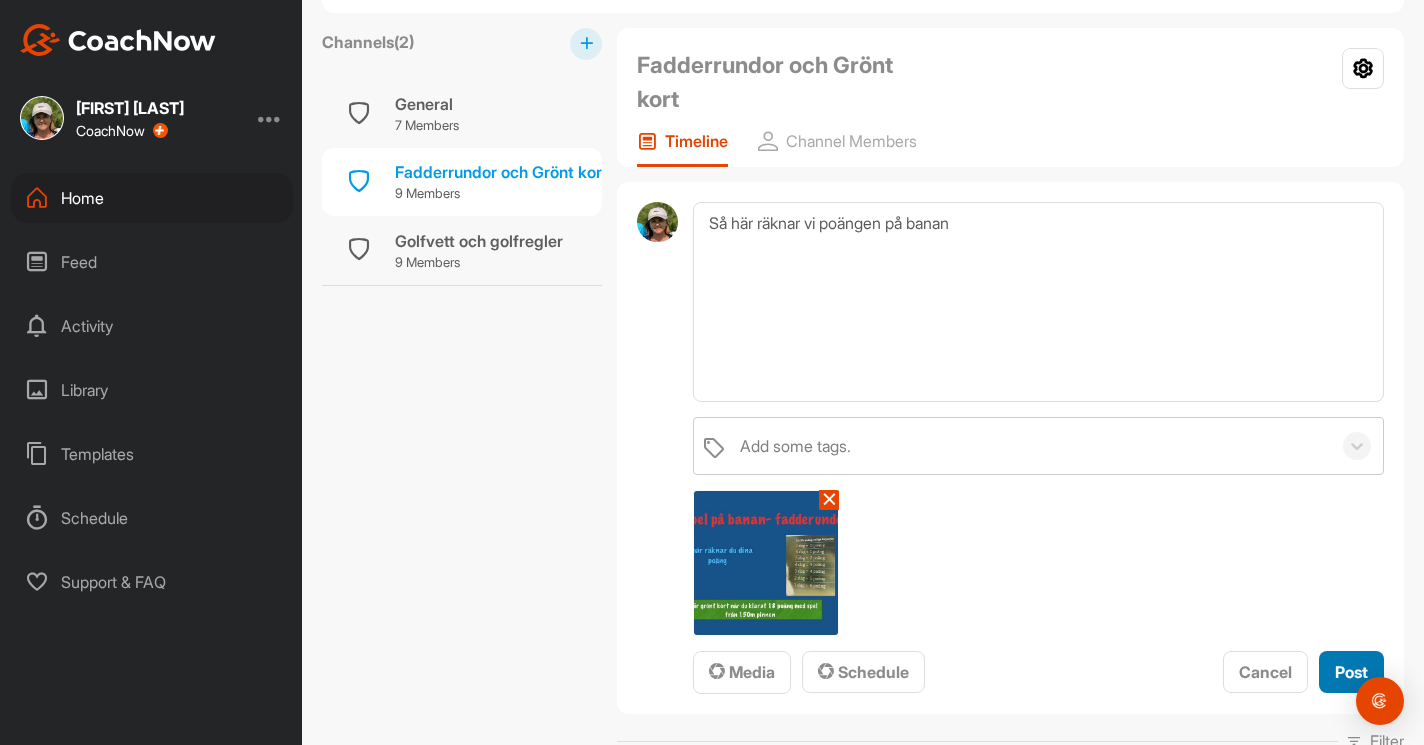 click on "Post" at bounding box center (1351, 672) 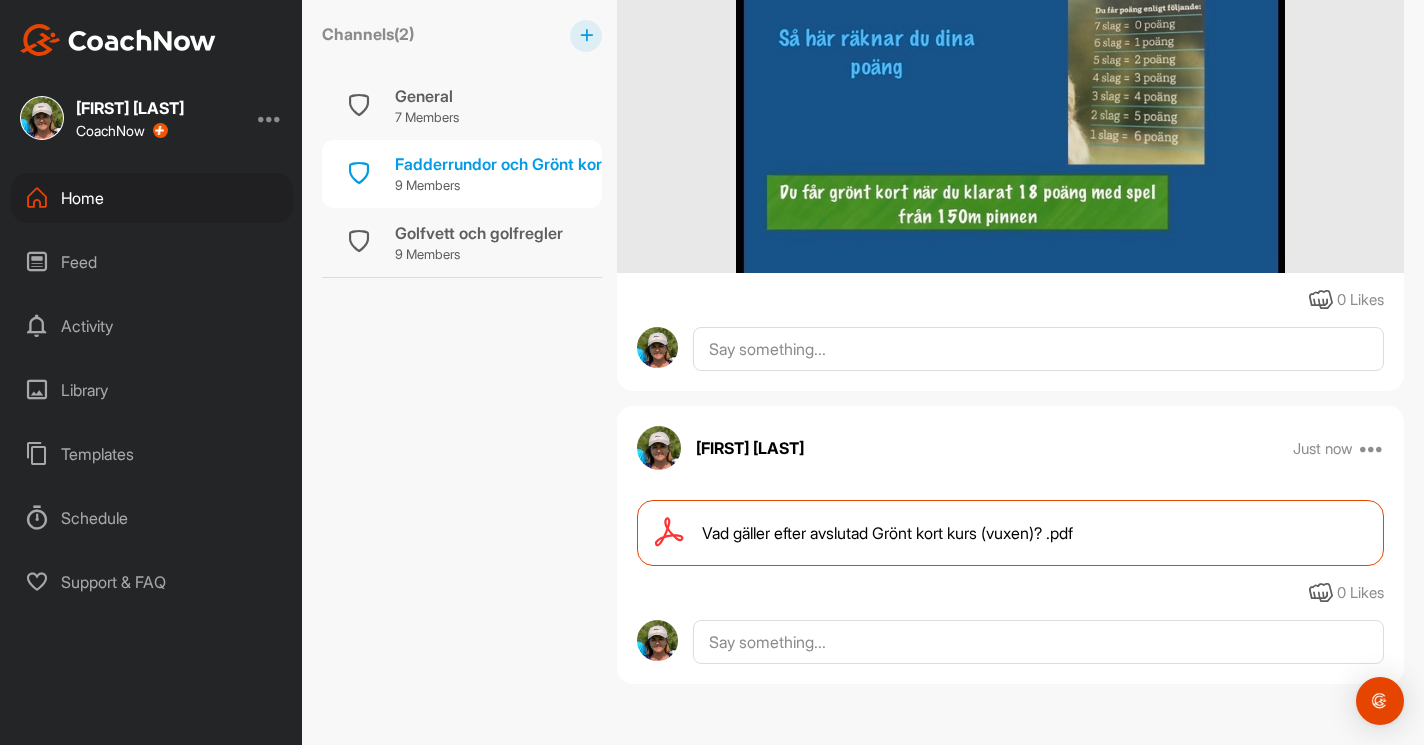 scroll, scrollTop: 694, scrollLeft: 0, axis: vertical 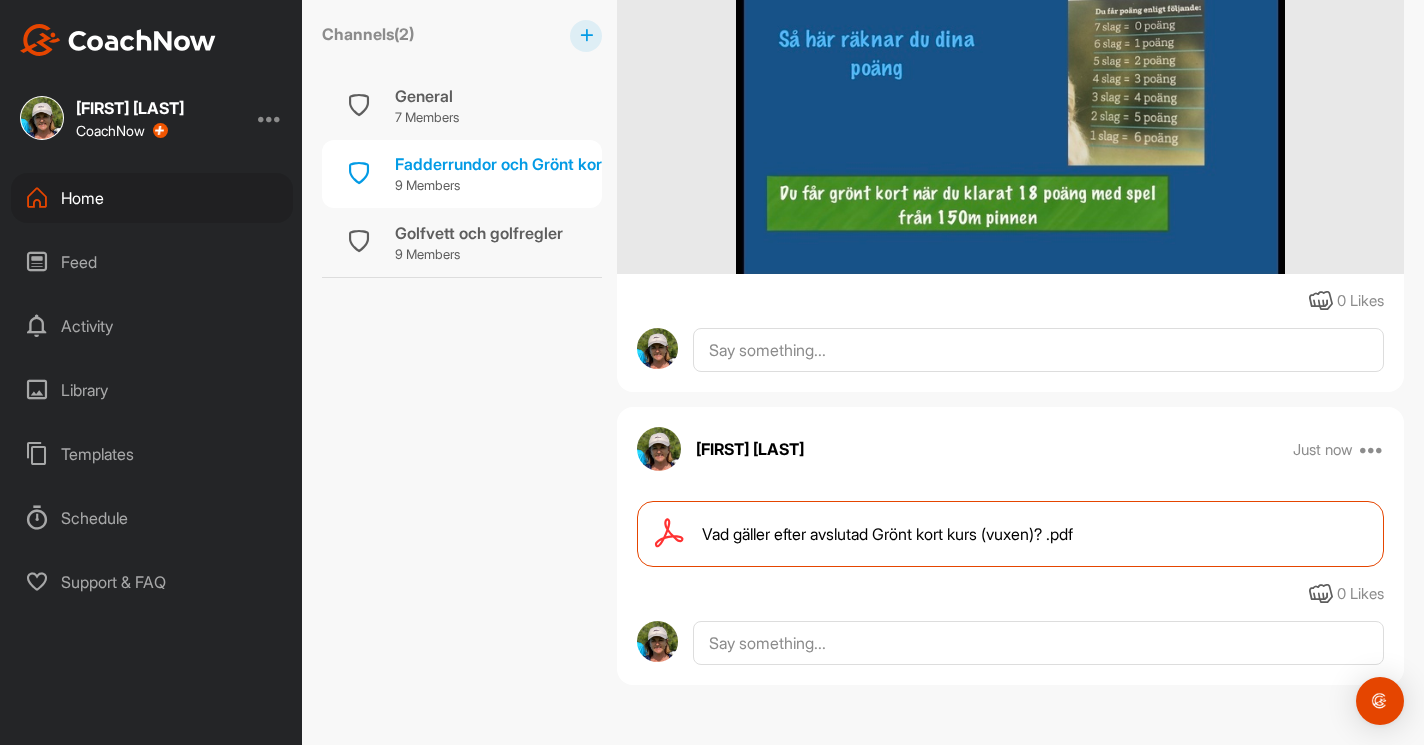 click on "Vad gäller efter avslutad Grönt kort kurs (vuxen)? .pdf" at bounding box center (887, 534) 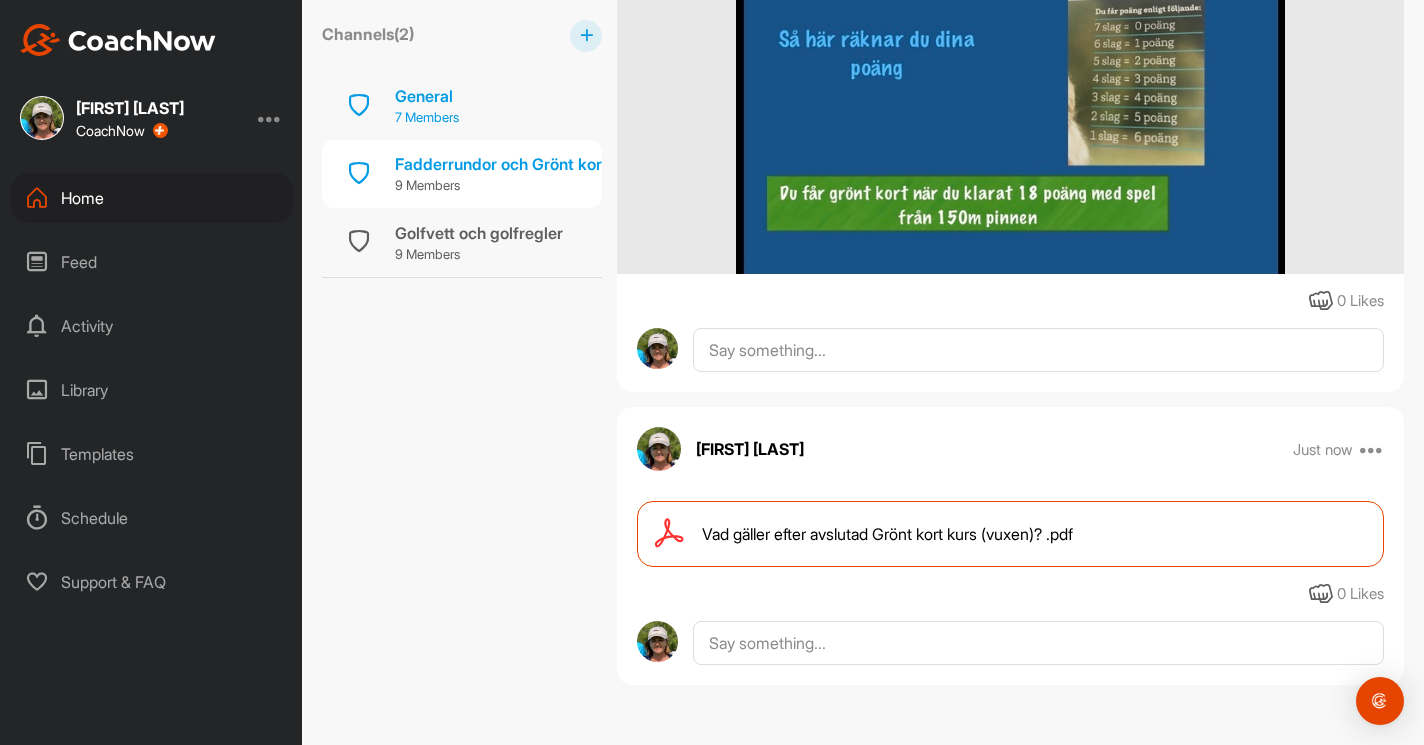 click on "General 7 Members" at bounding box center (462, 106) 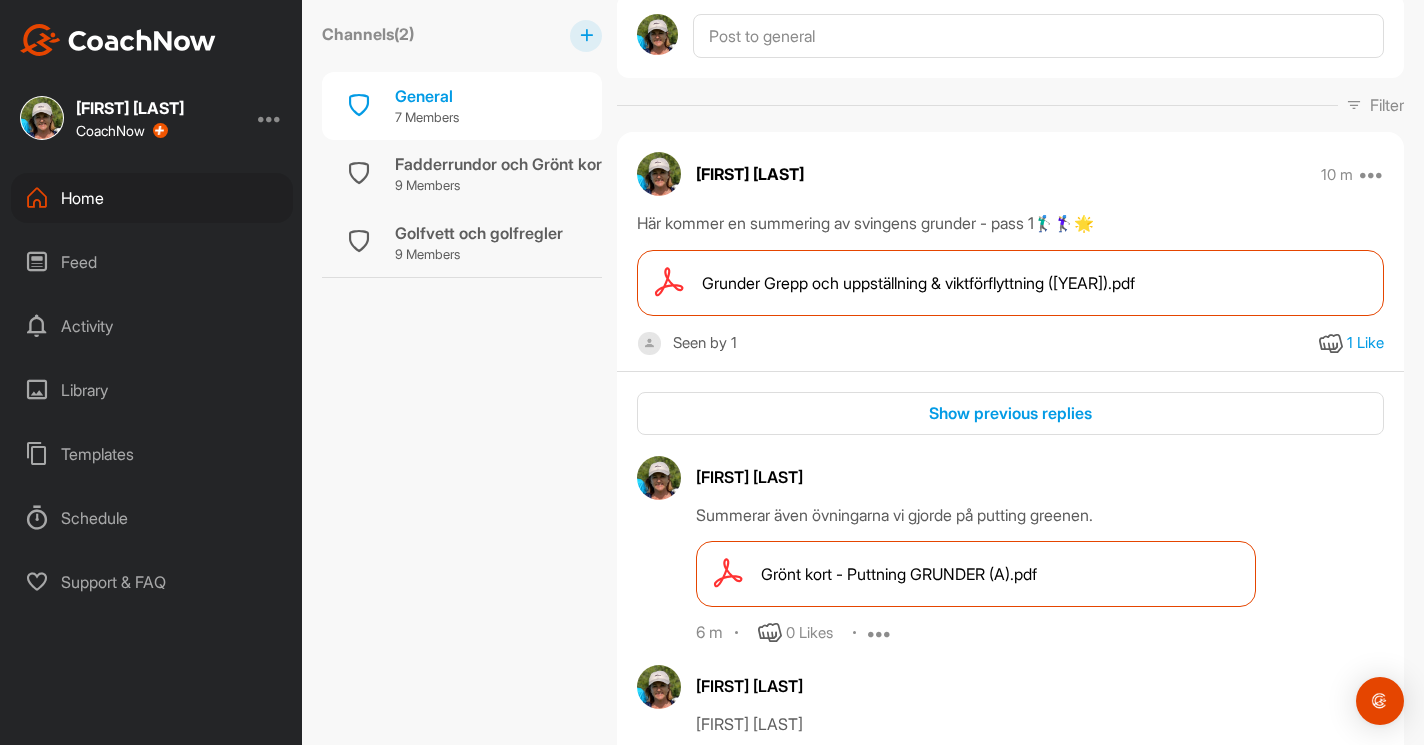 scroll, scrollTop: 314, scrollLeft: 0, axis: vertical 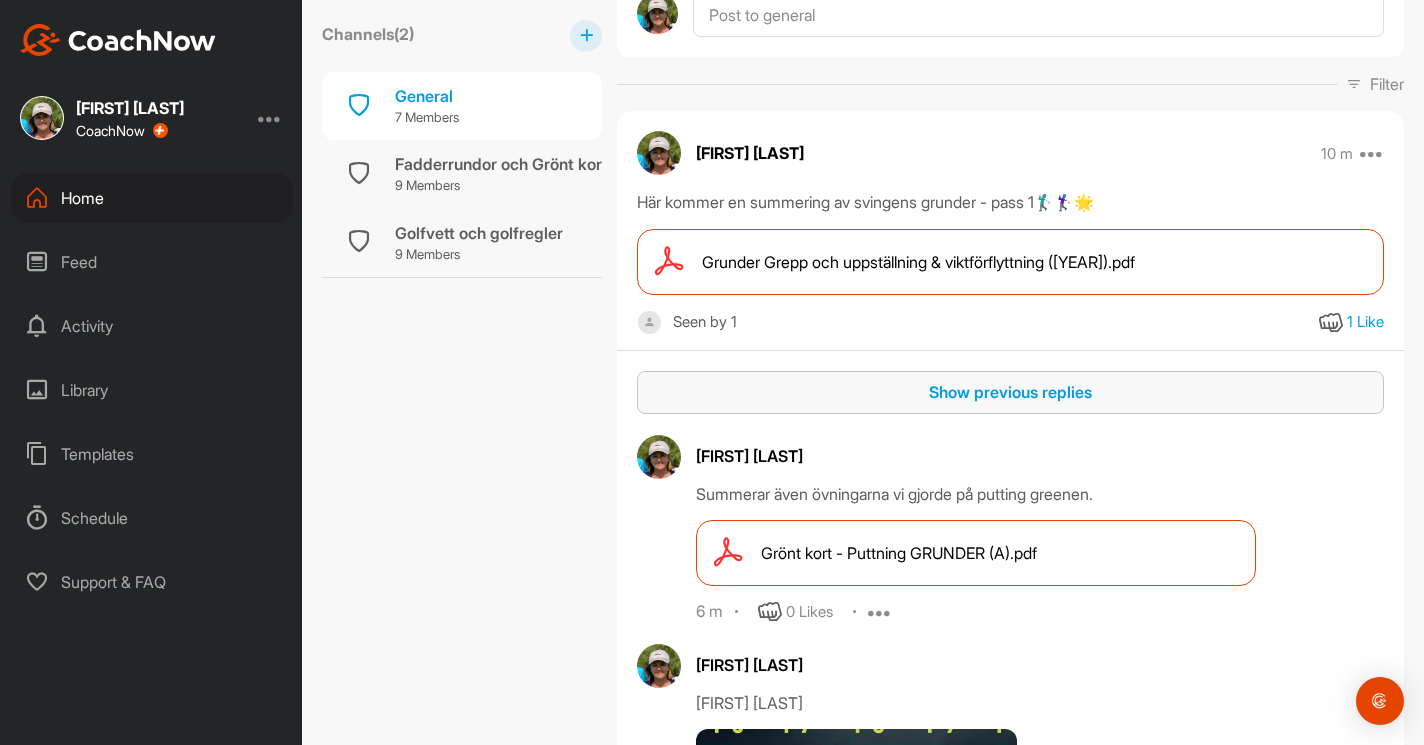 click on "Show previous replies" at bounding box center [1010, 392] 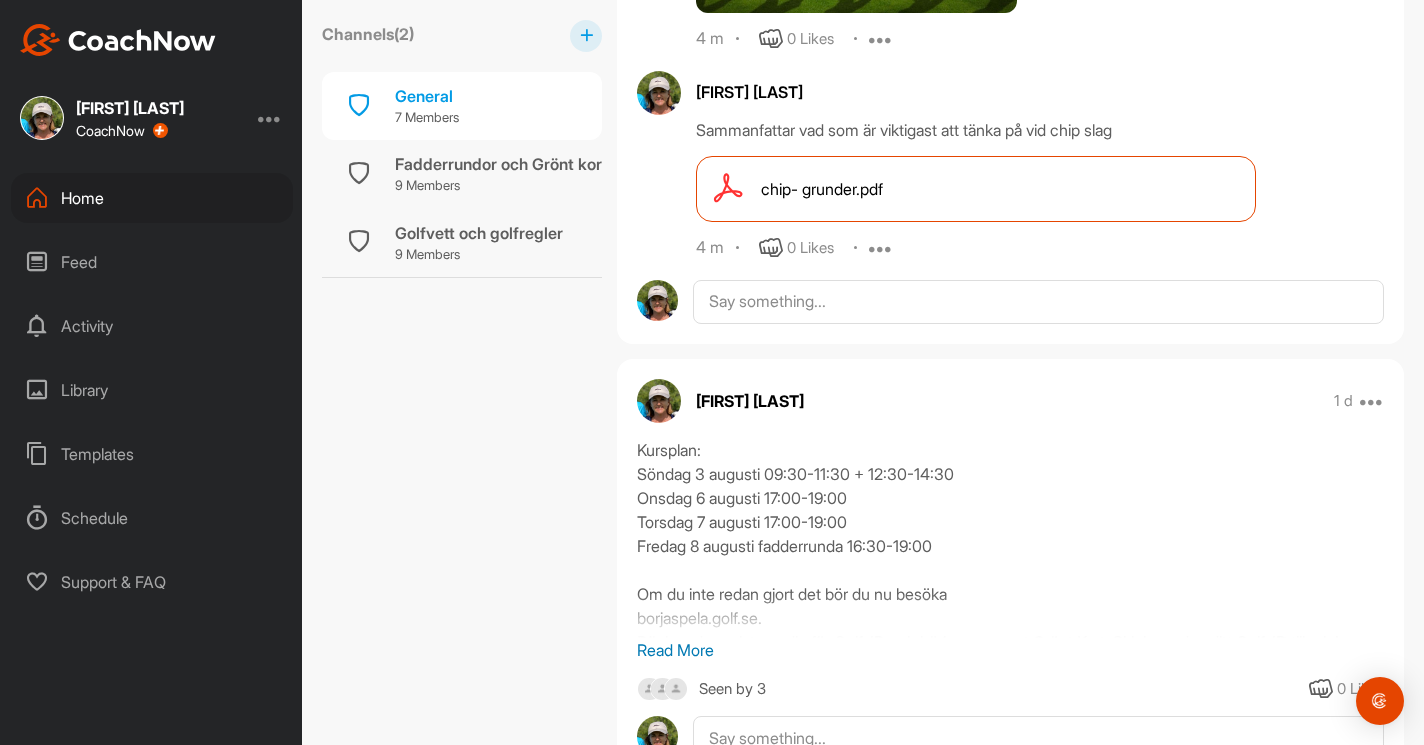 scroll, scrollTop: 1540, scrollLeft: 0, axis: vertical 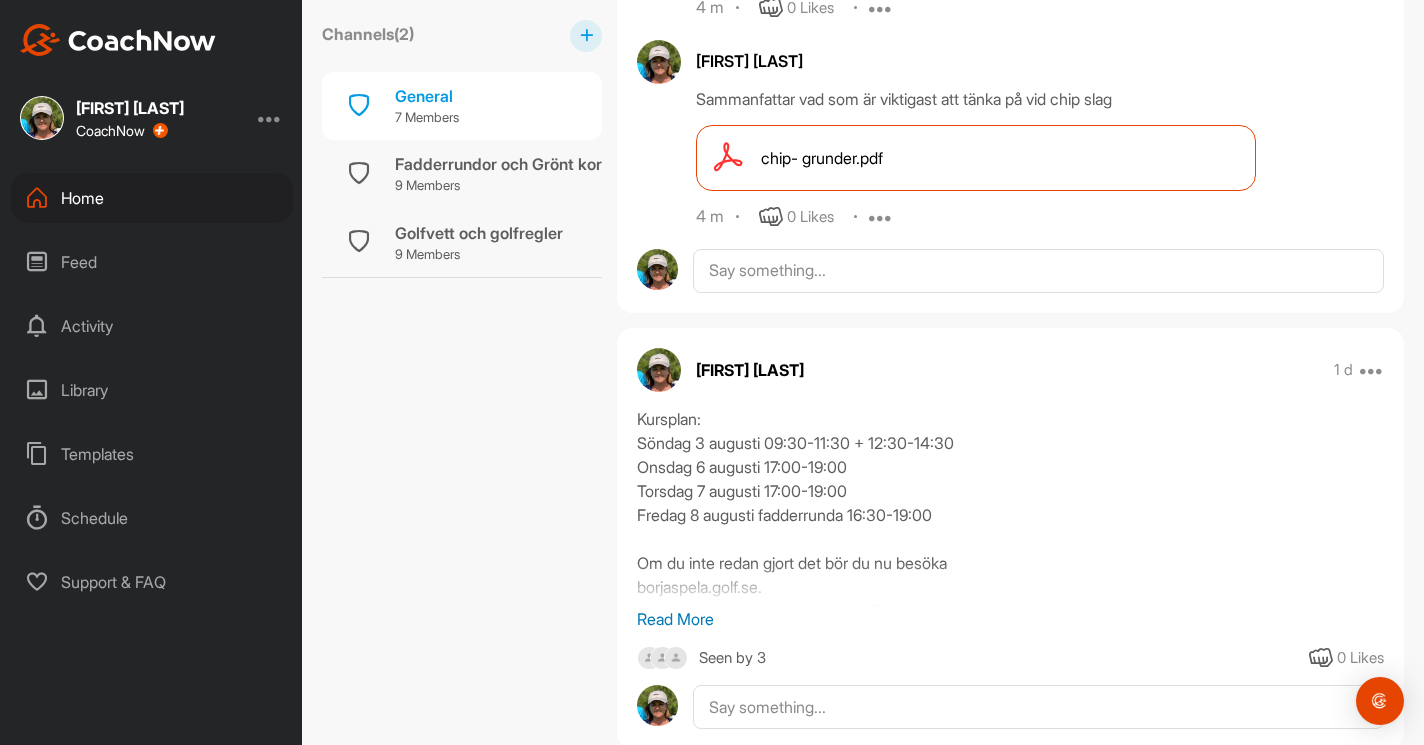 click on "Home" at bounding box center [152, 198] 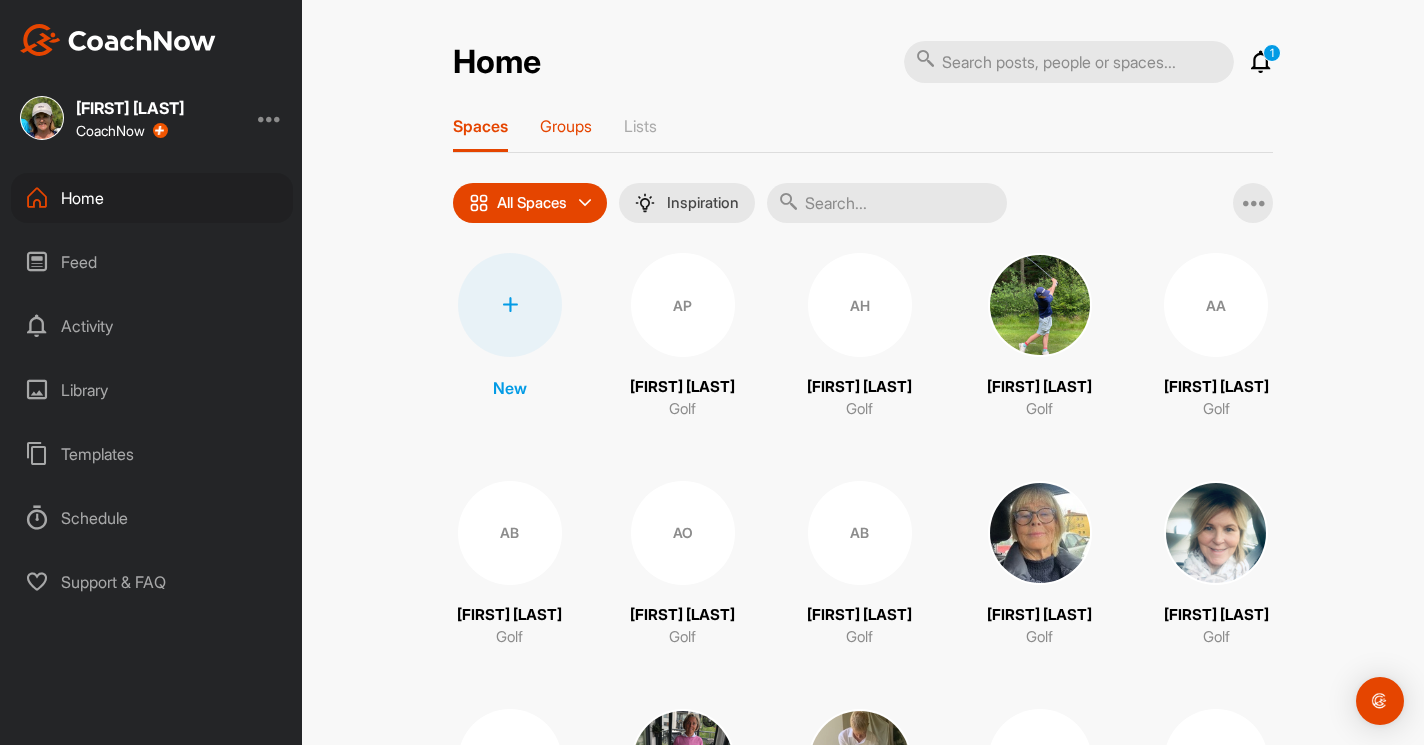 click on "Groups" at bounding box center [566, 126] 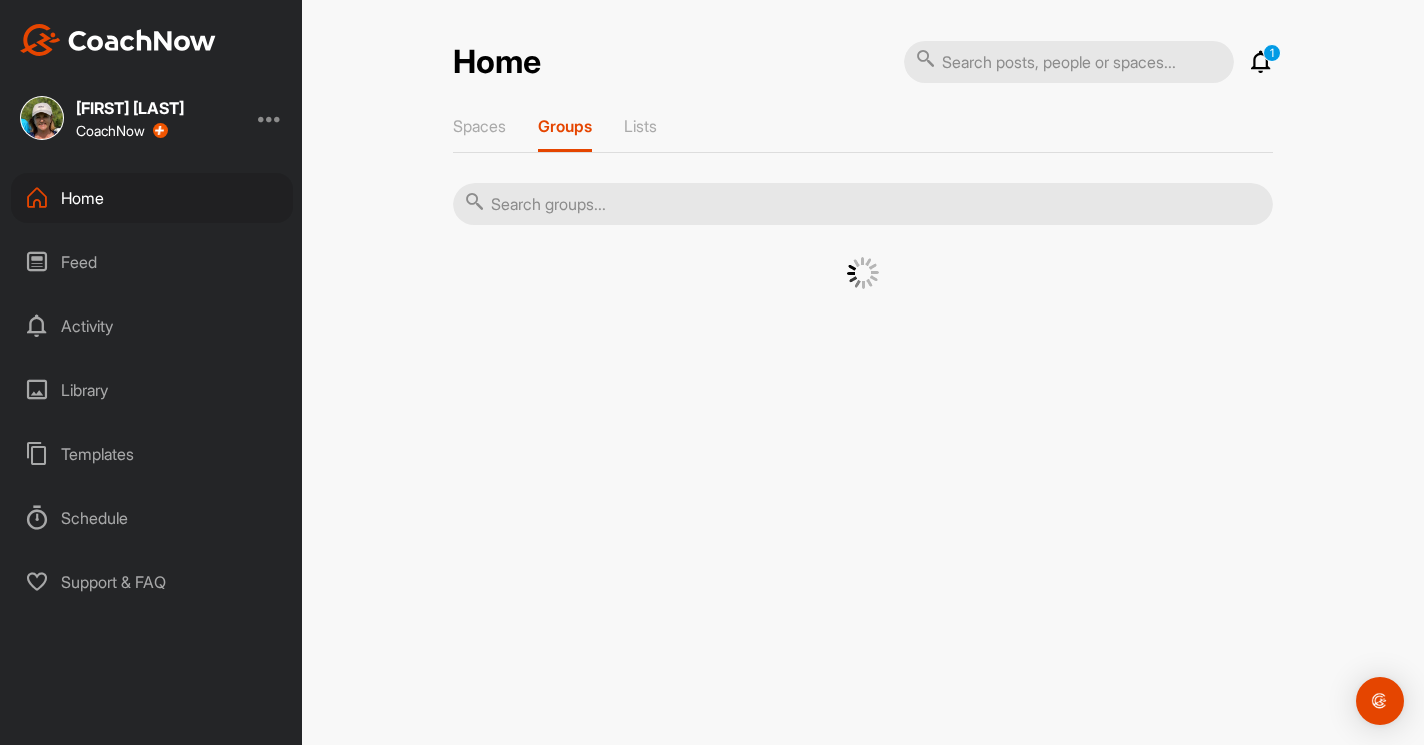 click at bounding box center (863, 204) 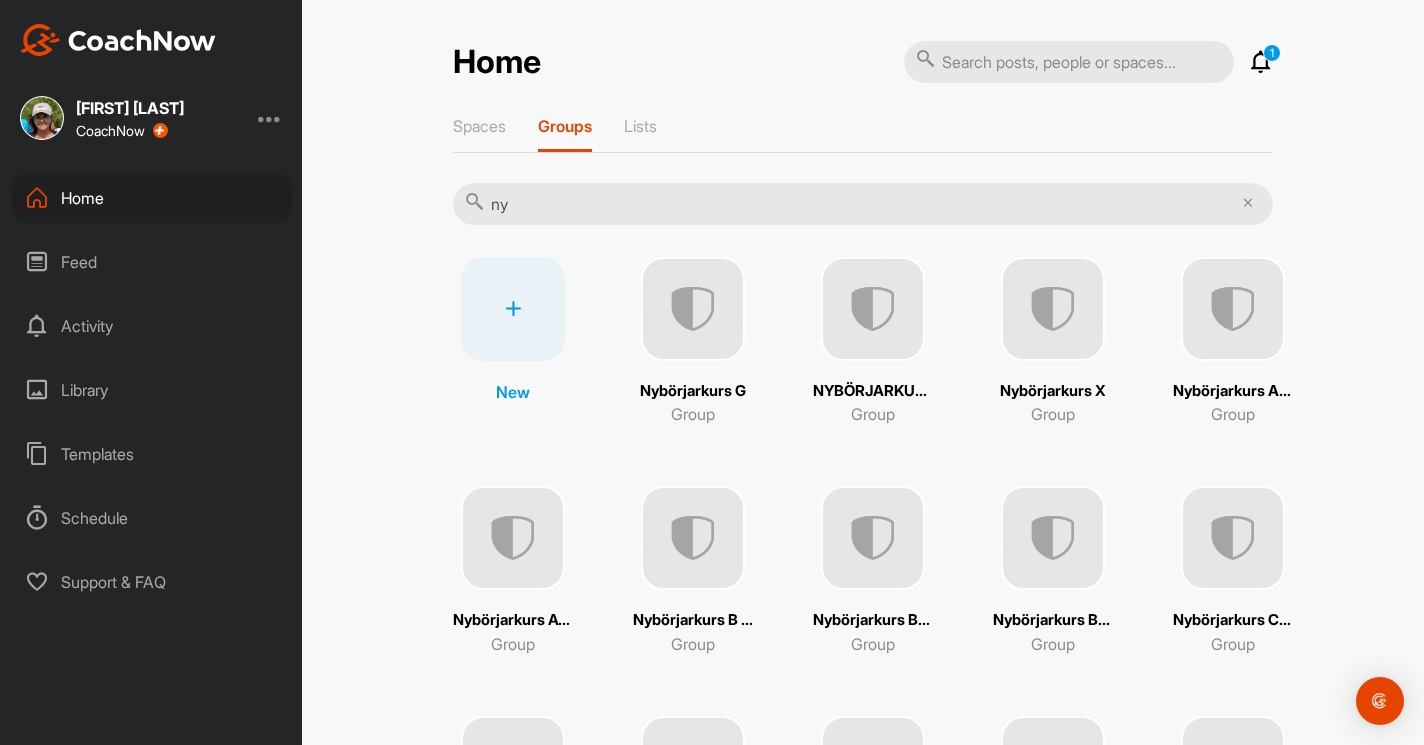 type on "ny" 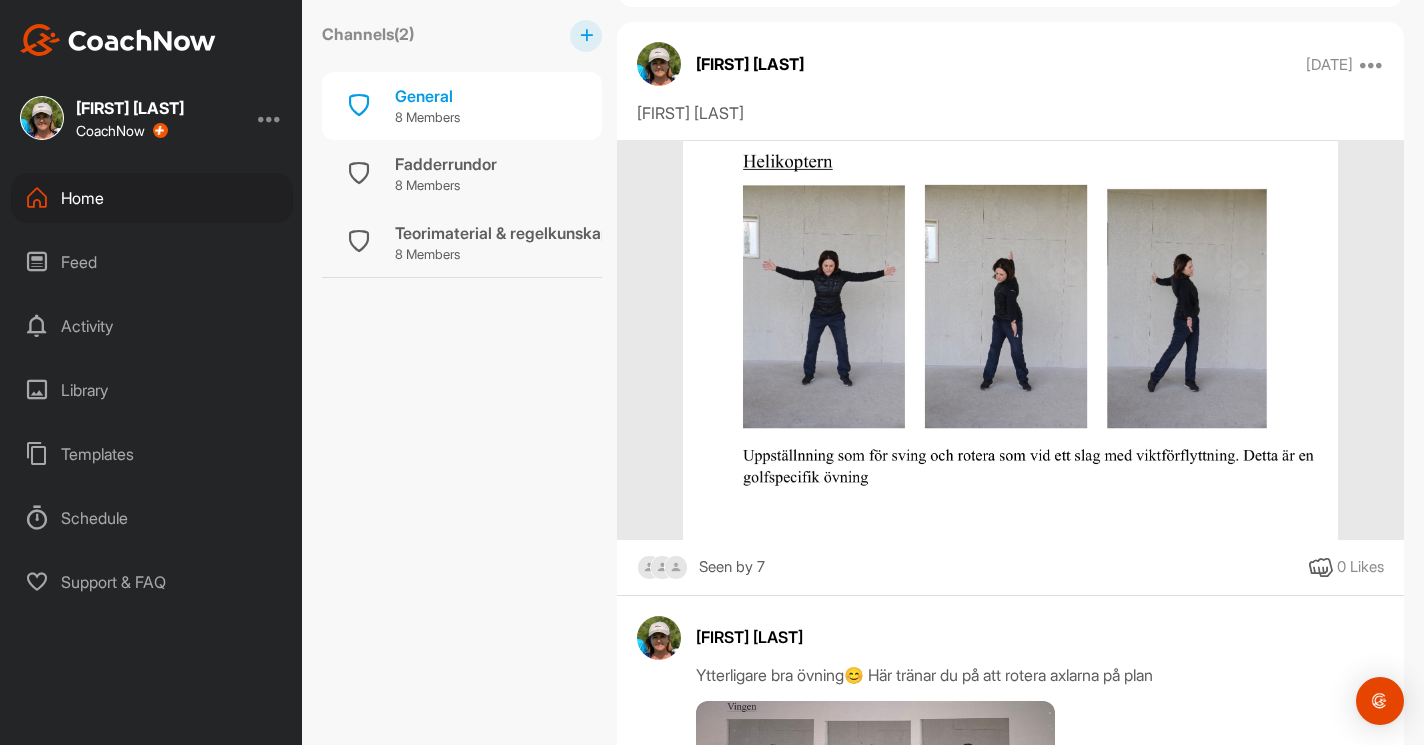 scroll, scrollTop: 3358, scrollLeft: 0, axis: vertical 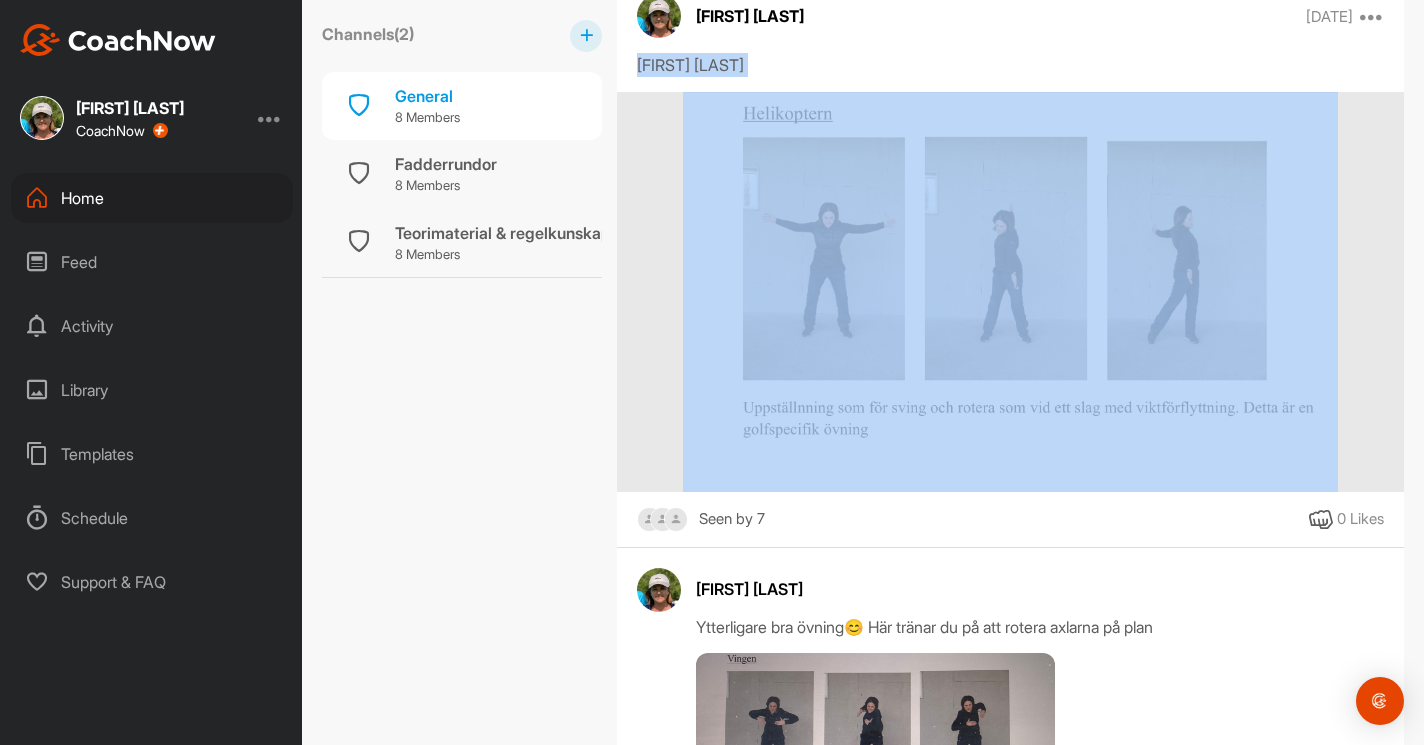 drag, startPoint x: 633, startPoint y: 277, endPoint x: 1156, endPoint y: 421, distance: 542.462 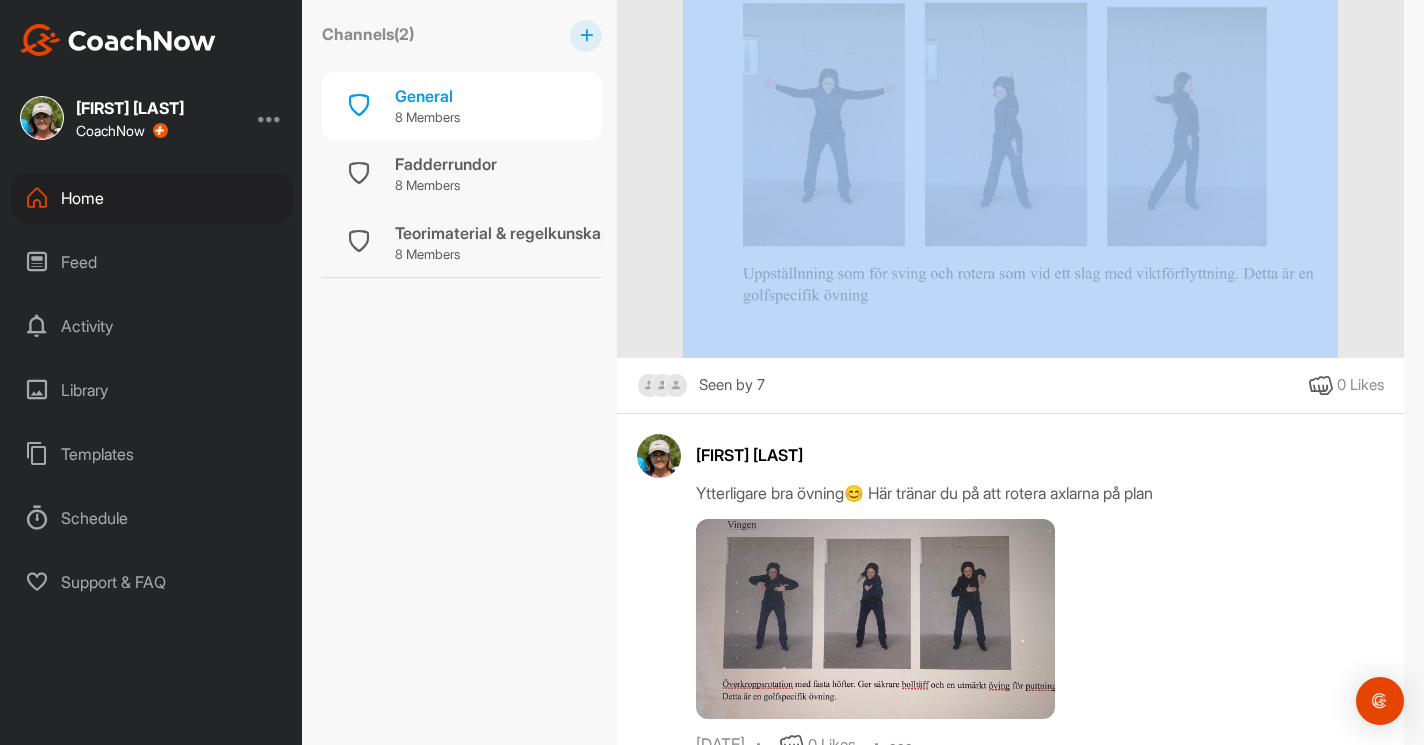 scroll, scrollTop: 3720, scrollLeft: 0, axis: vertical 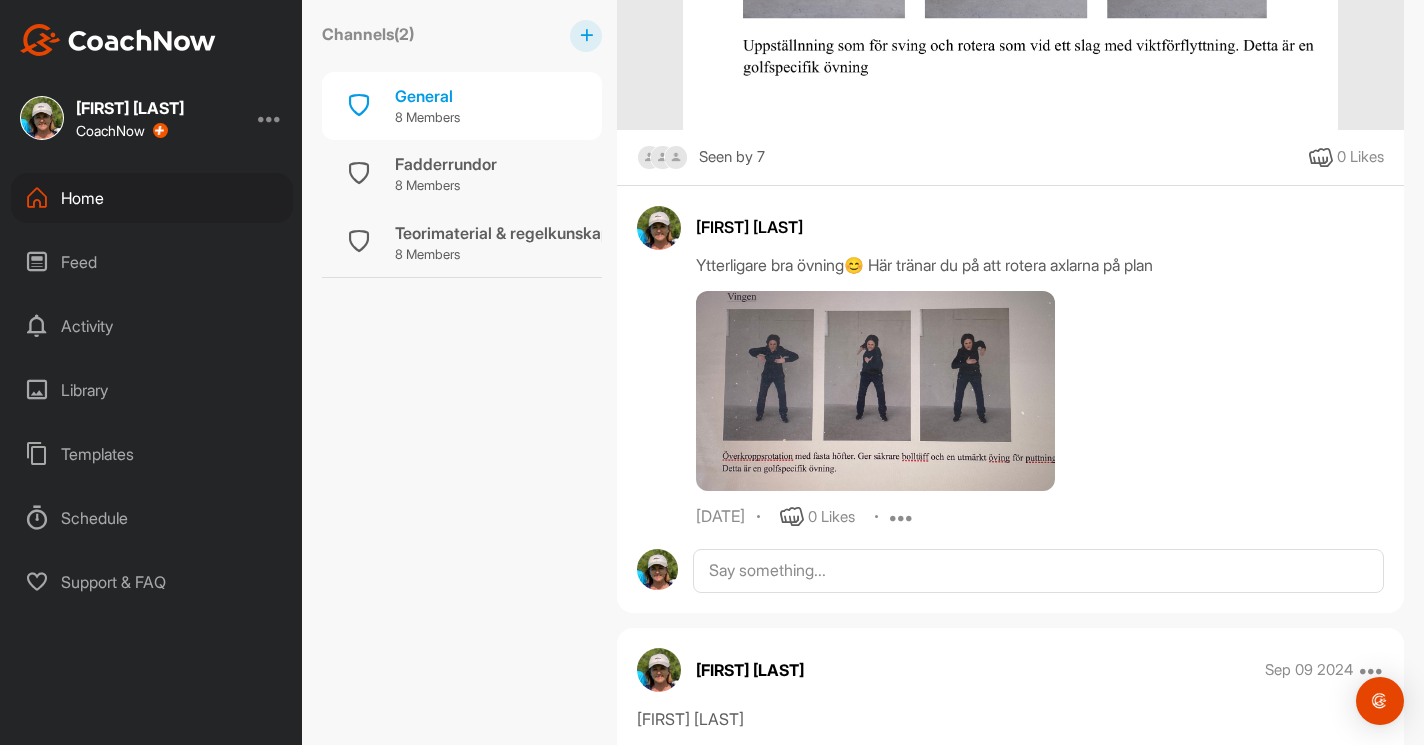 click on "Home" at bounding box center (152, 198) 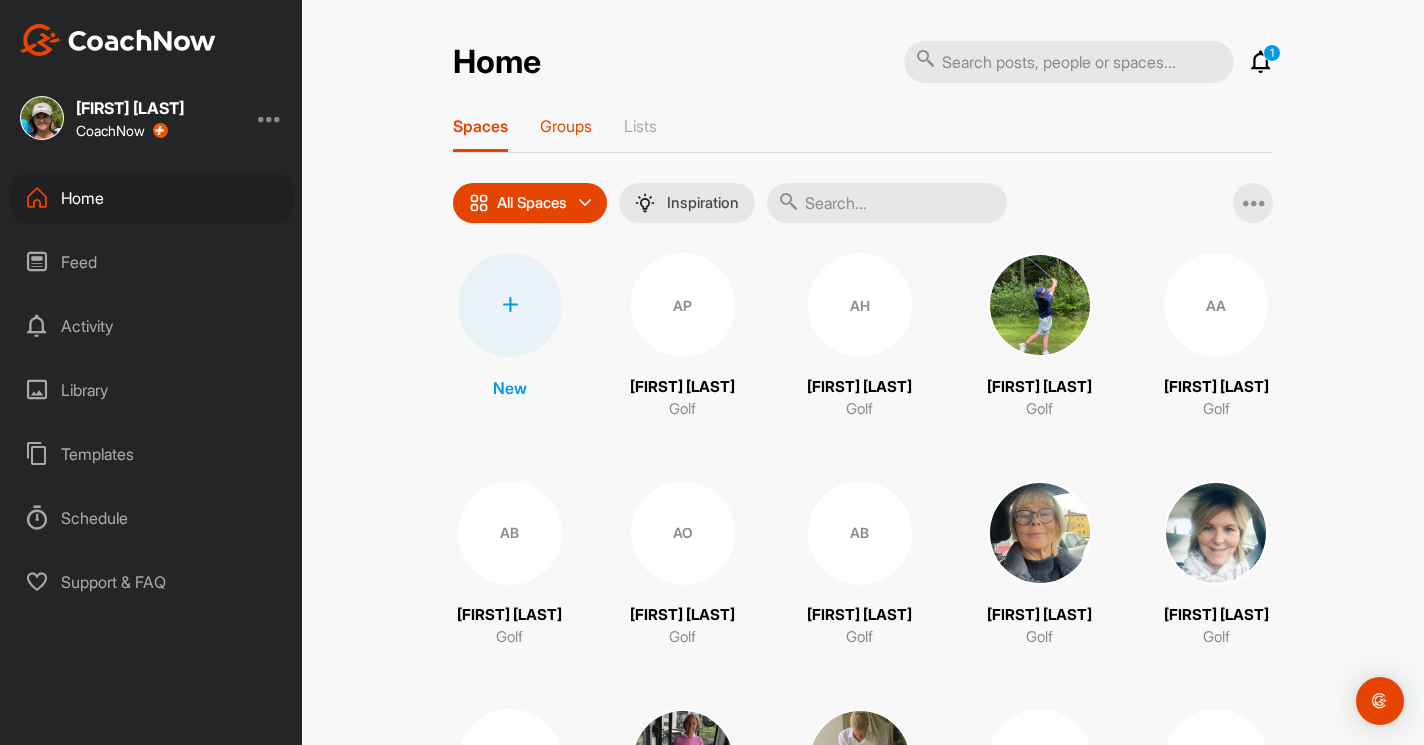 click on "Groups" at bounding box center (566, 126) 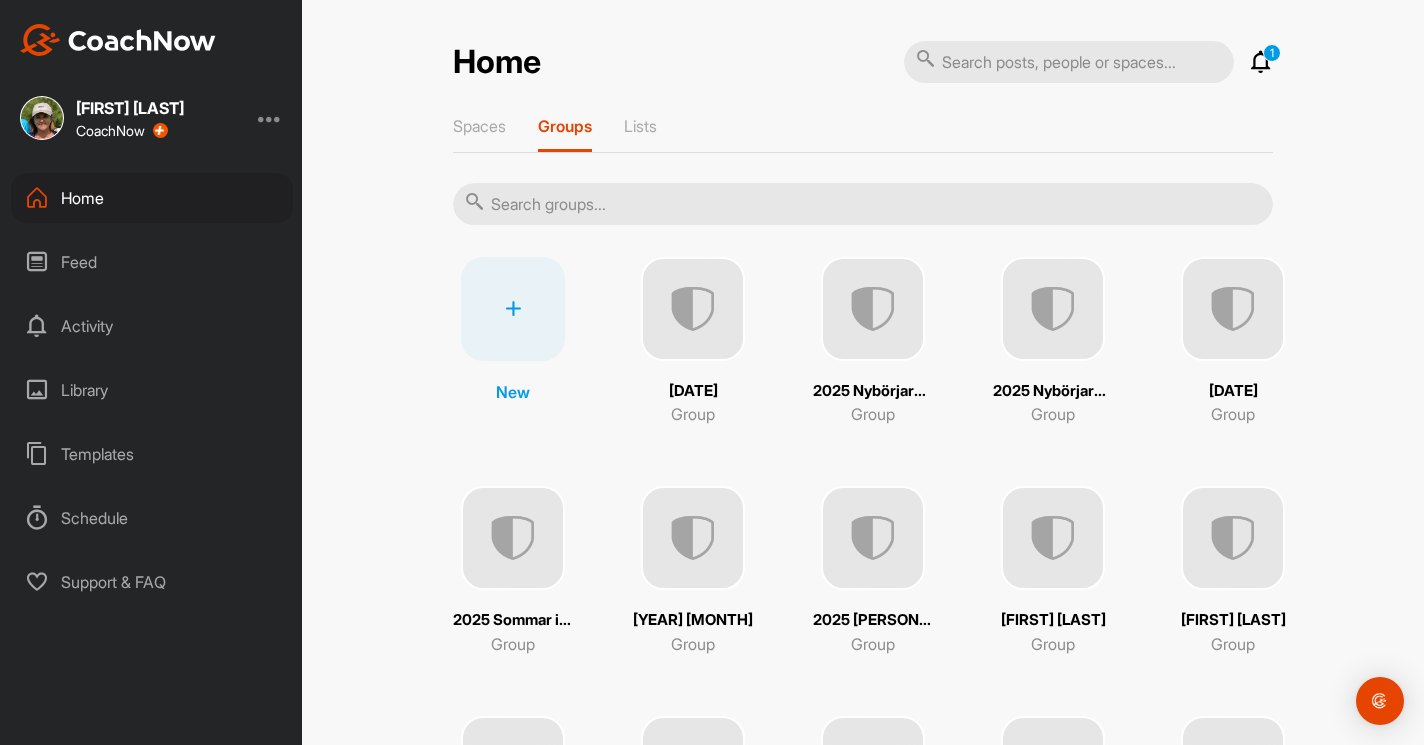 click at bounding box center [863, 204] 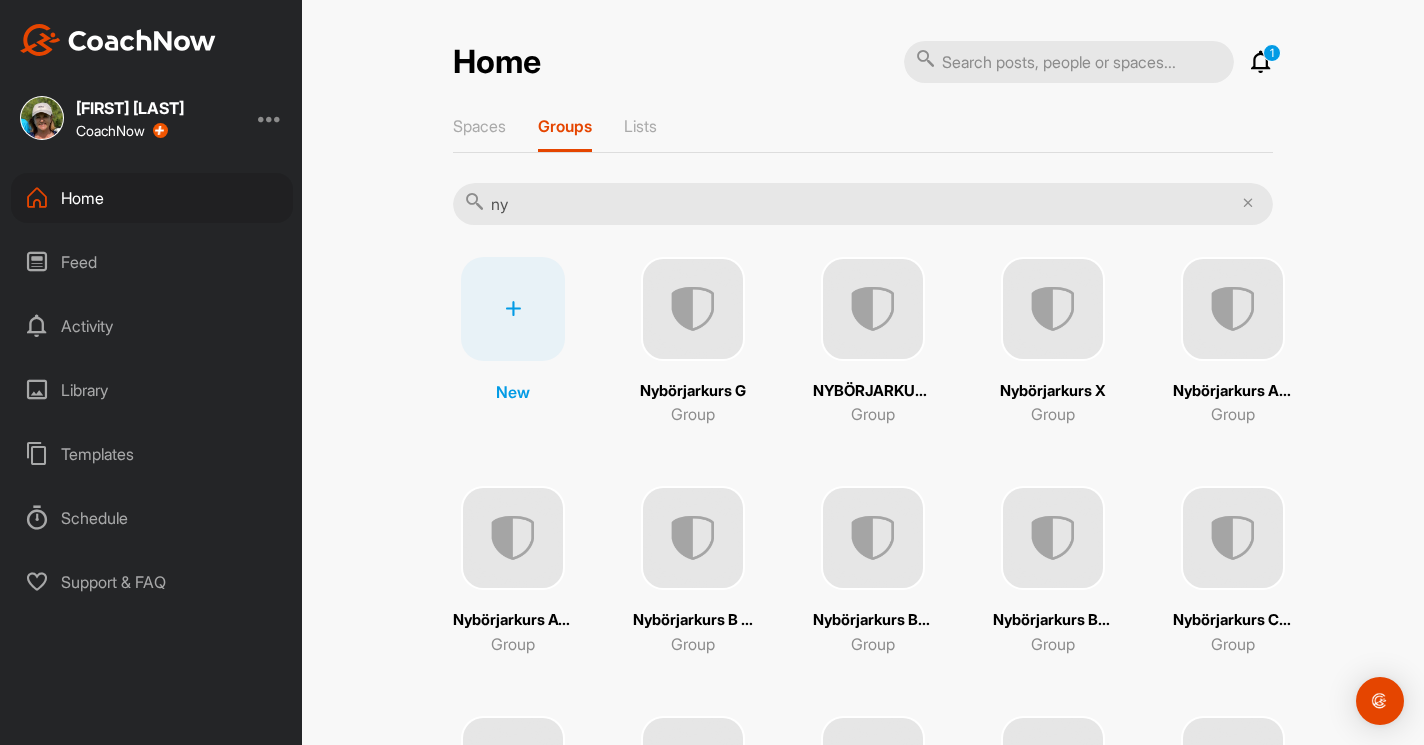 type on "n" 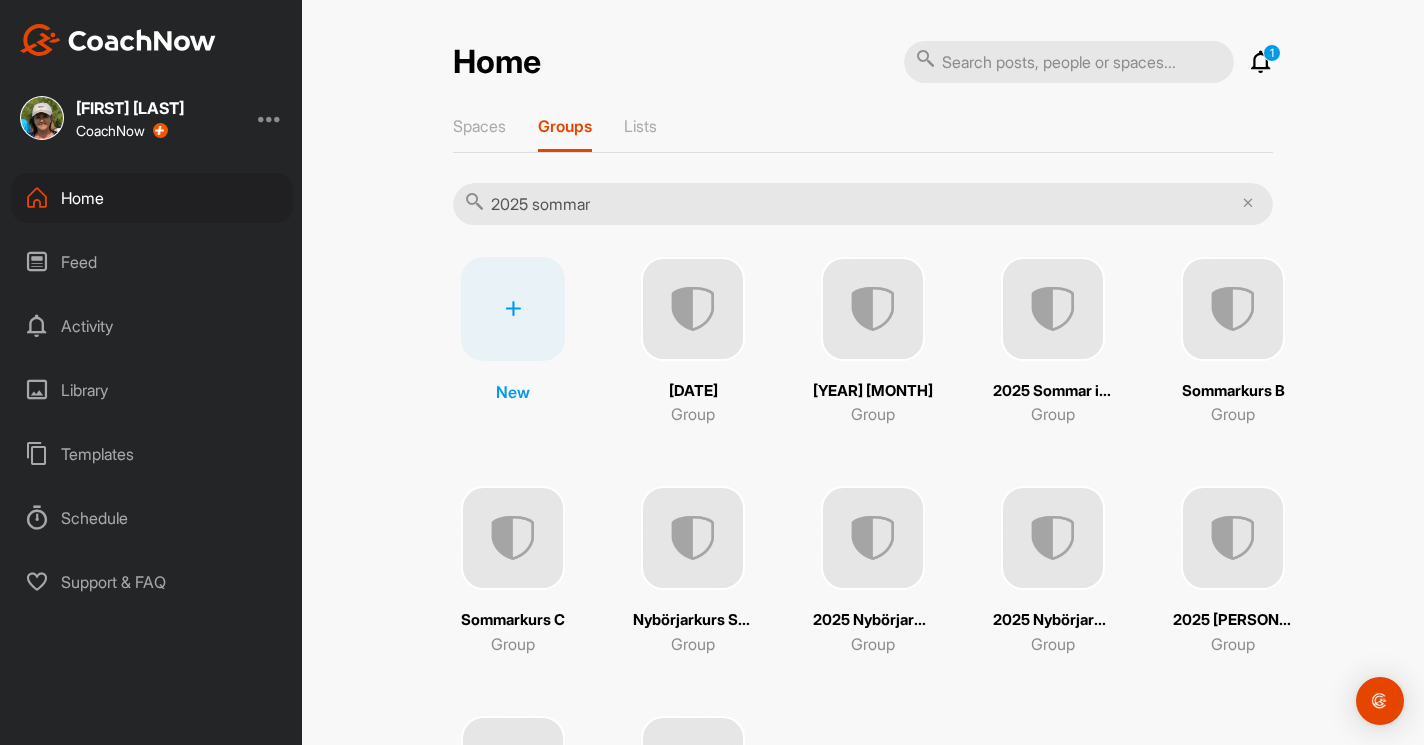 type on "2025 sommar" 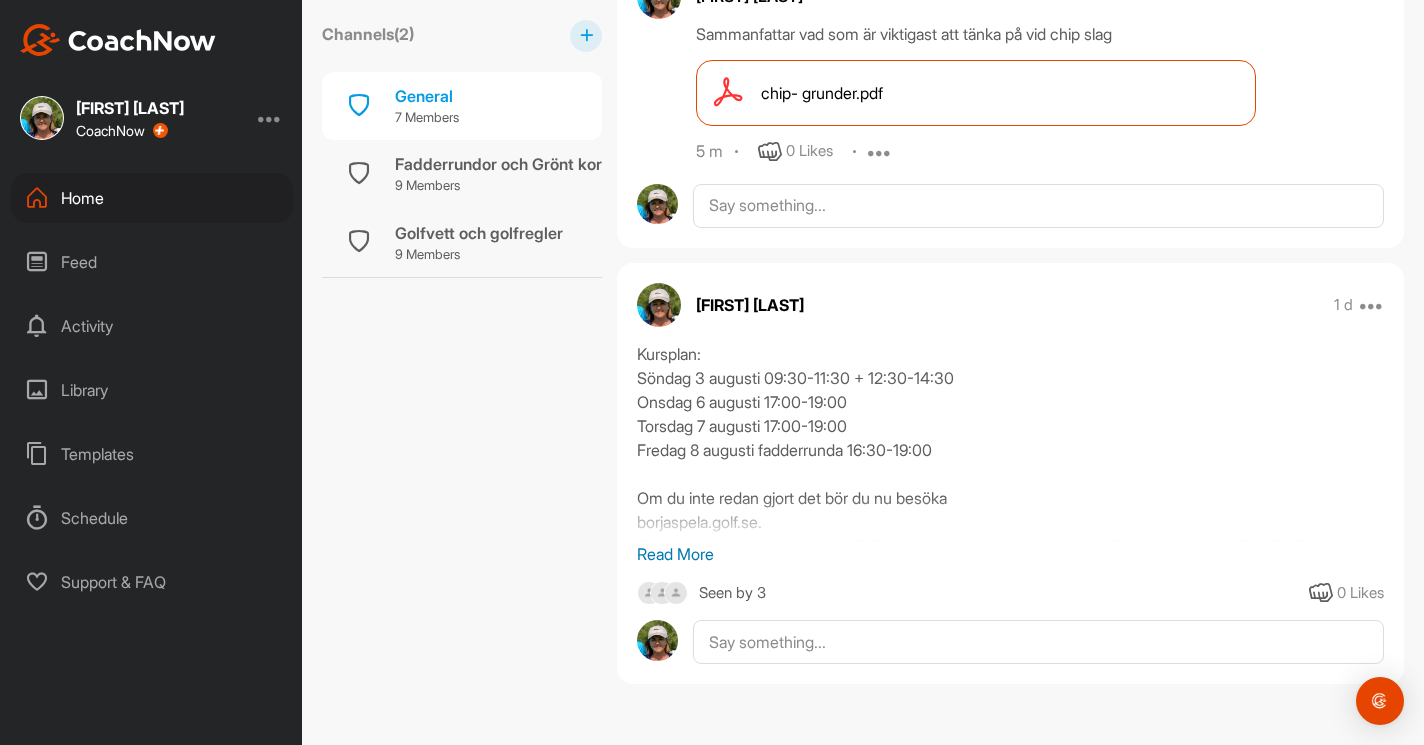 scroll, scrollTop: 1295, scrollLeft: 0, axis: vertical 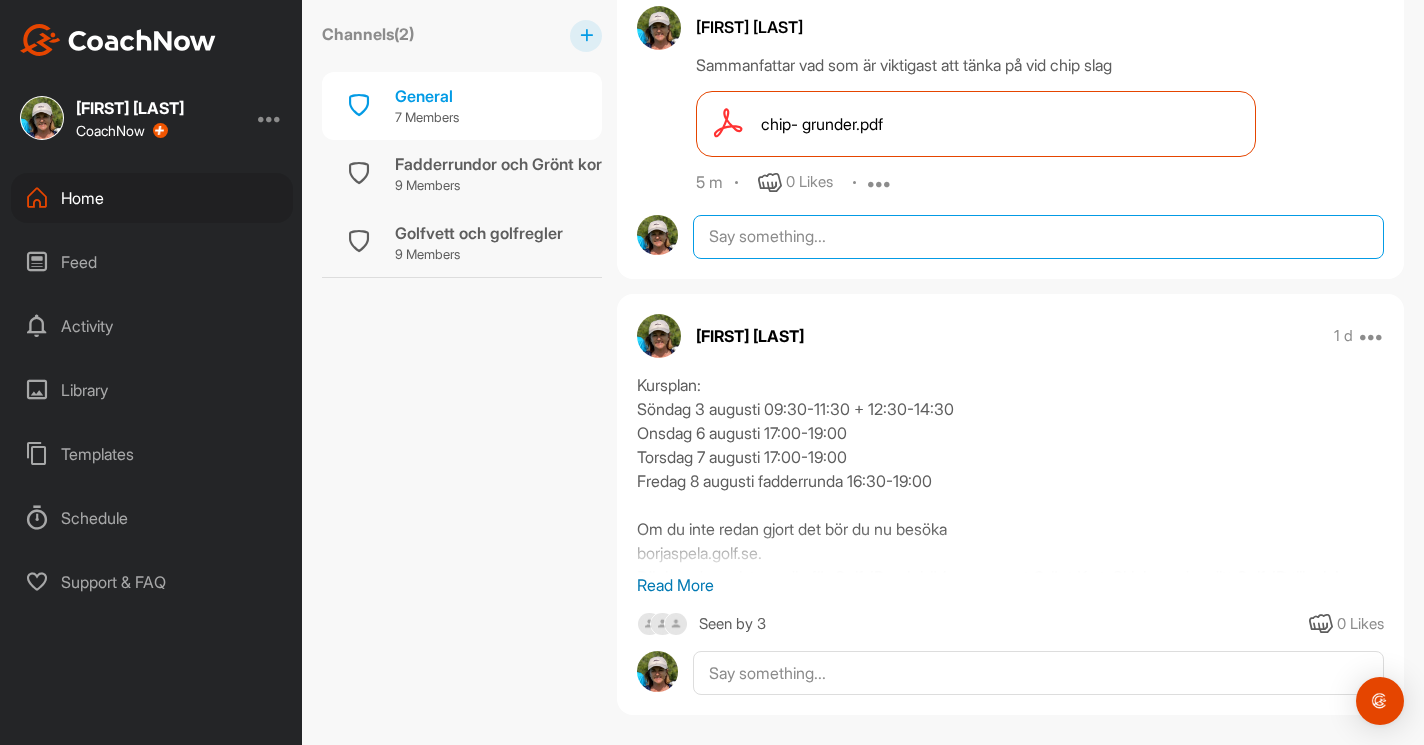 click at bounding box center [1038, 237] 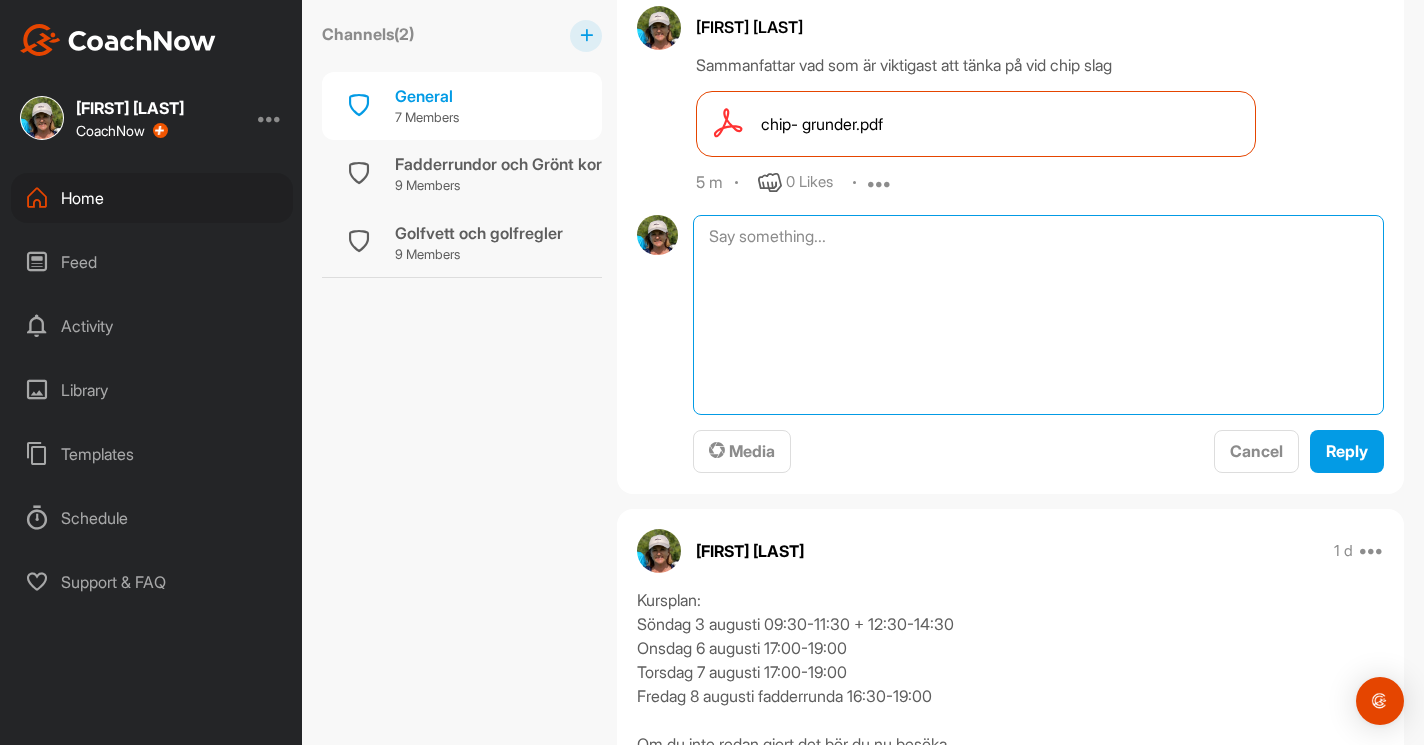 paste on "[FIRST] [LAST]" 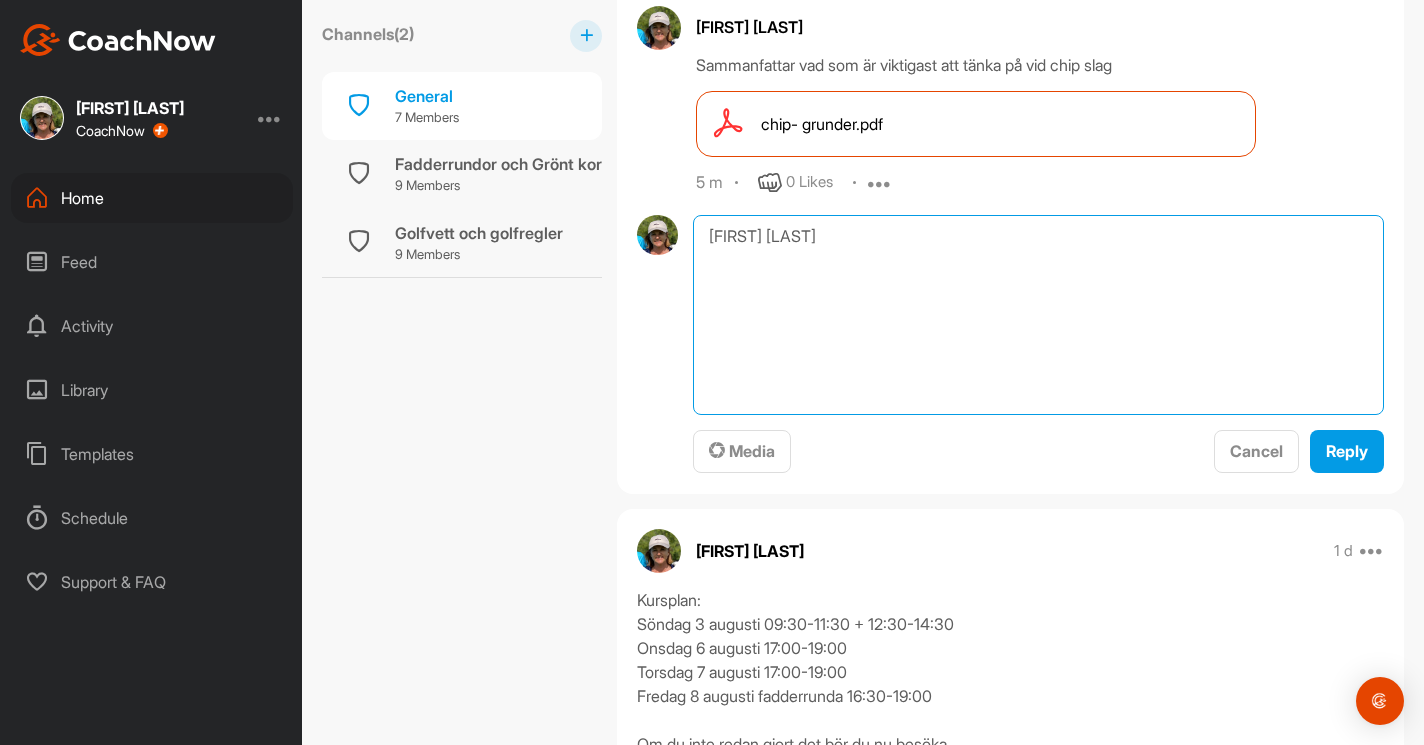click on "[FIRST] [LAST]" at bounding box center [1038, 315] 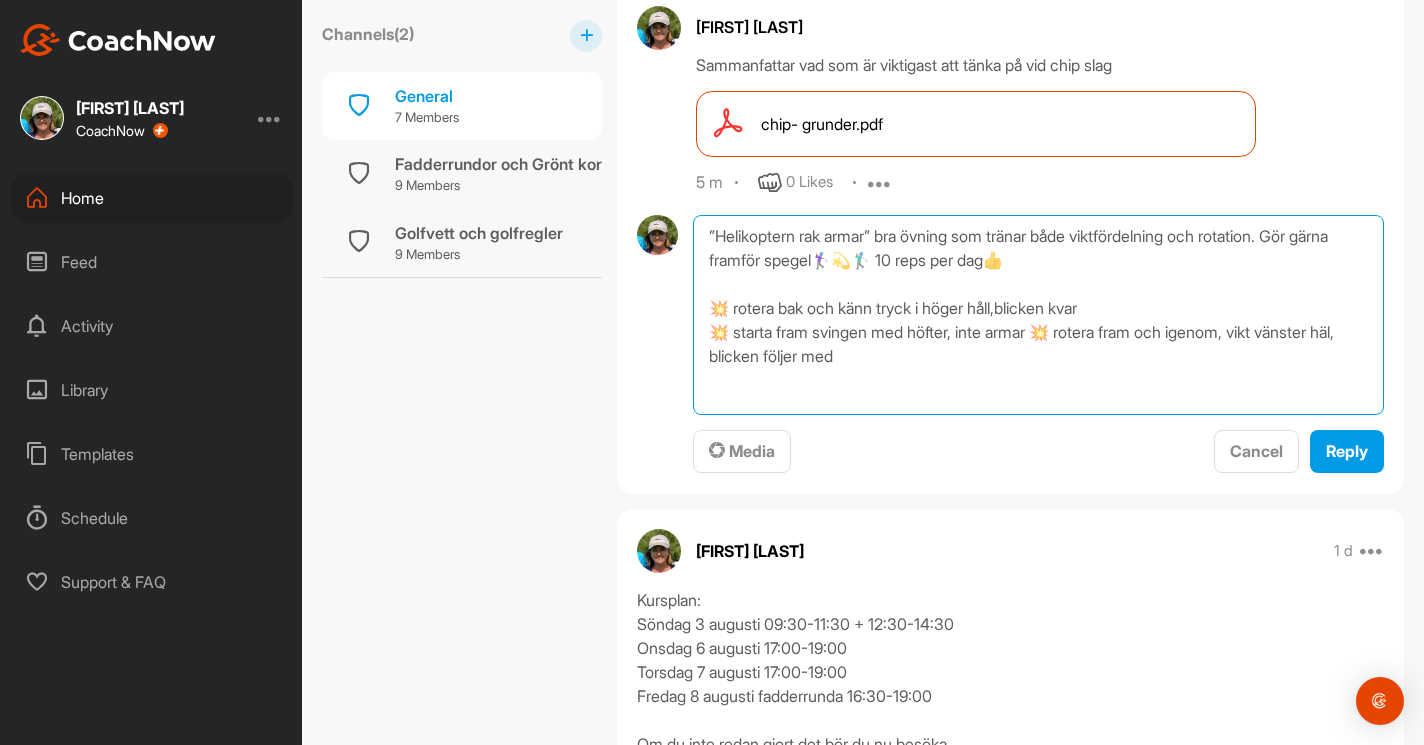 click on "”Helikoptern rak armar” bra övning som tränar både viktfördelning och rotation. Gör gärna framför spegel🏌️‍♀️💫🏌🏼‍♂️ 10 reps per dag👍
💥 rotera bak och känn tryck i höger håll,blicken kvar
💥 starta fram svingen med höfter, inte armar 💥 rotera fram och igenom, vikt vänster häl, blicken följer med" at bounding box center [1038, 315] 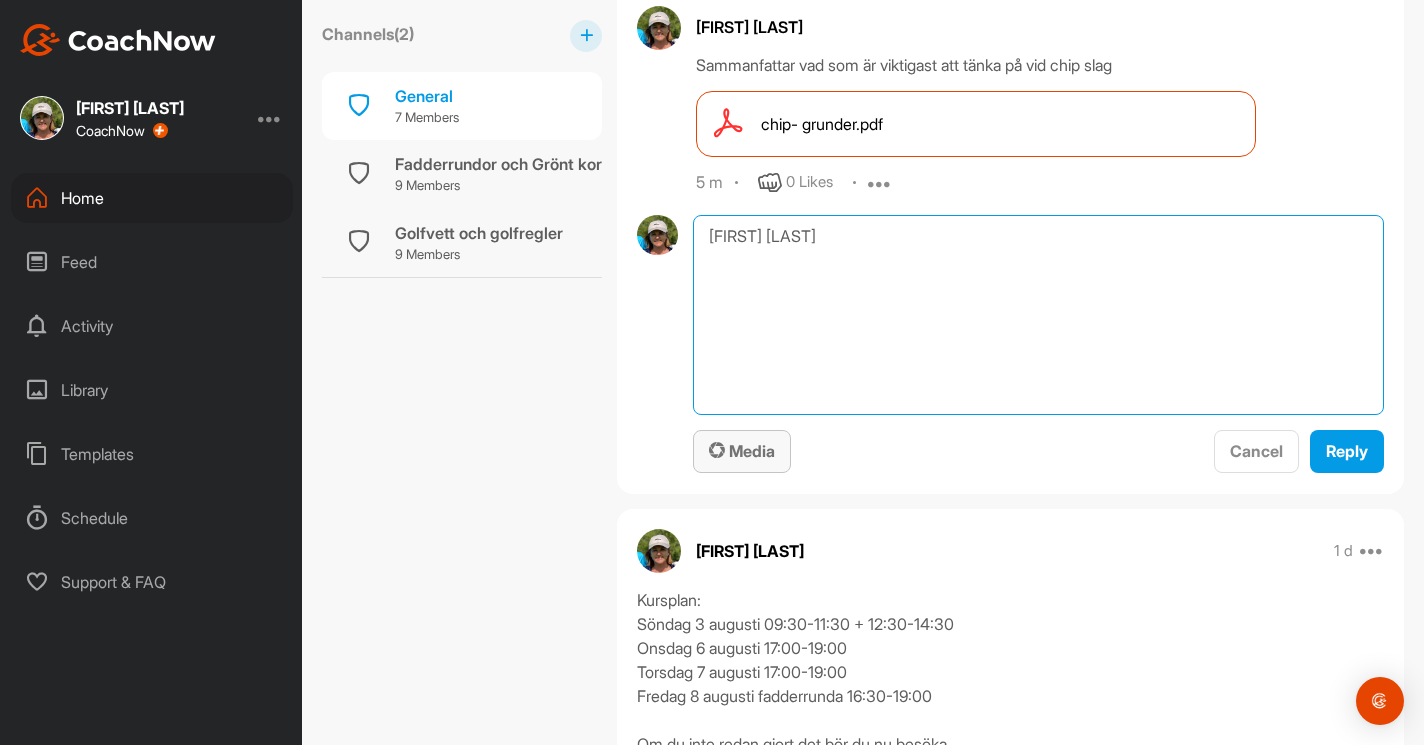 type on "[FIRST] [LAST]" 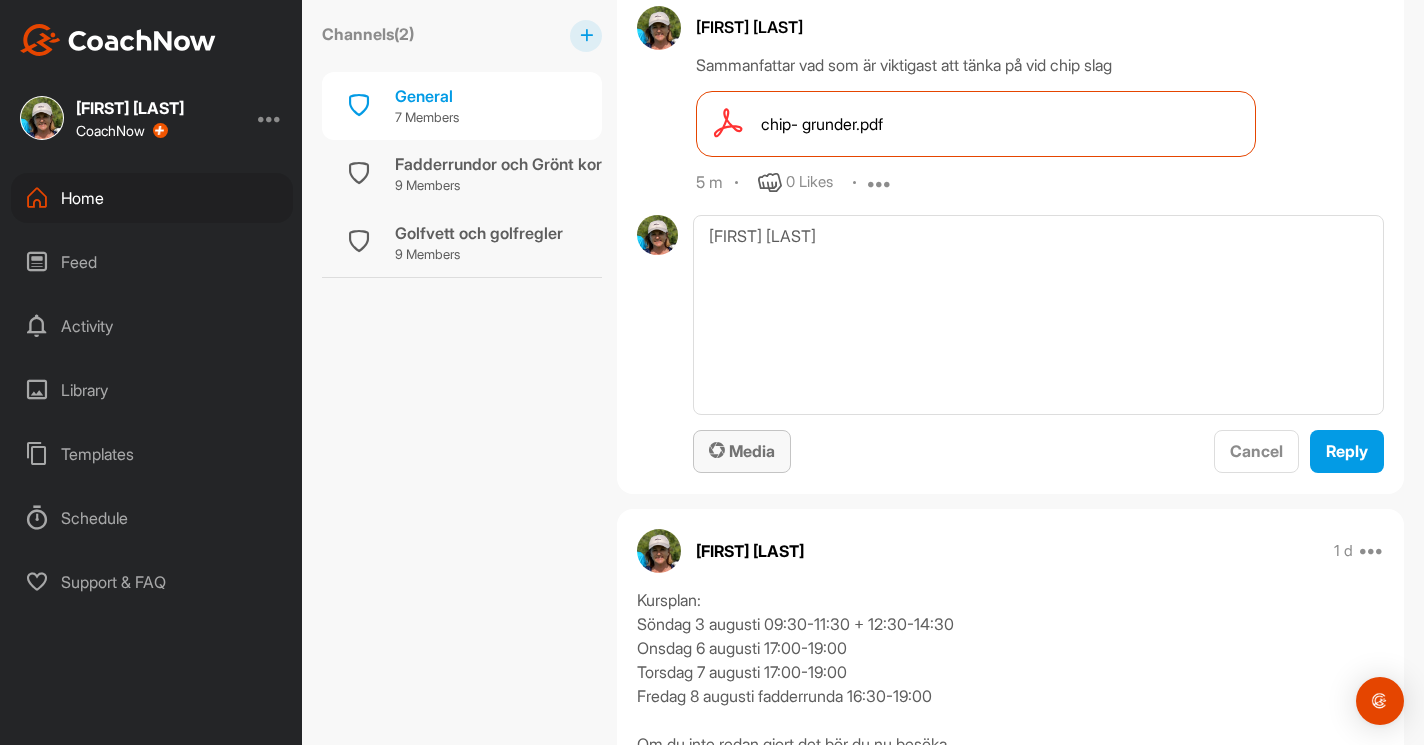 click on "Media" at bounding box center (742, 451) 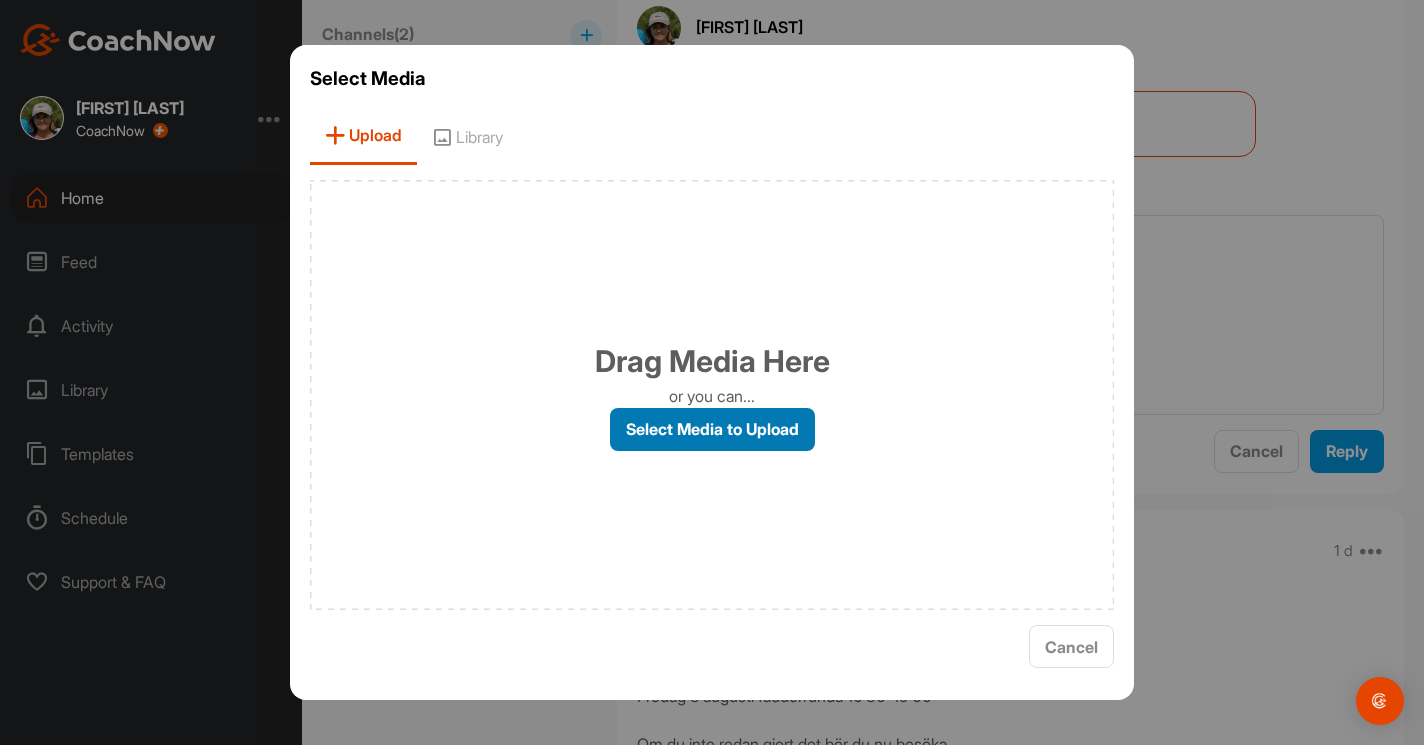 click on "Select Media to Upload" at bounding box center (712, 429) 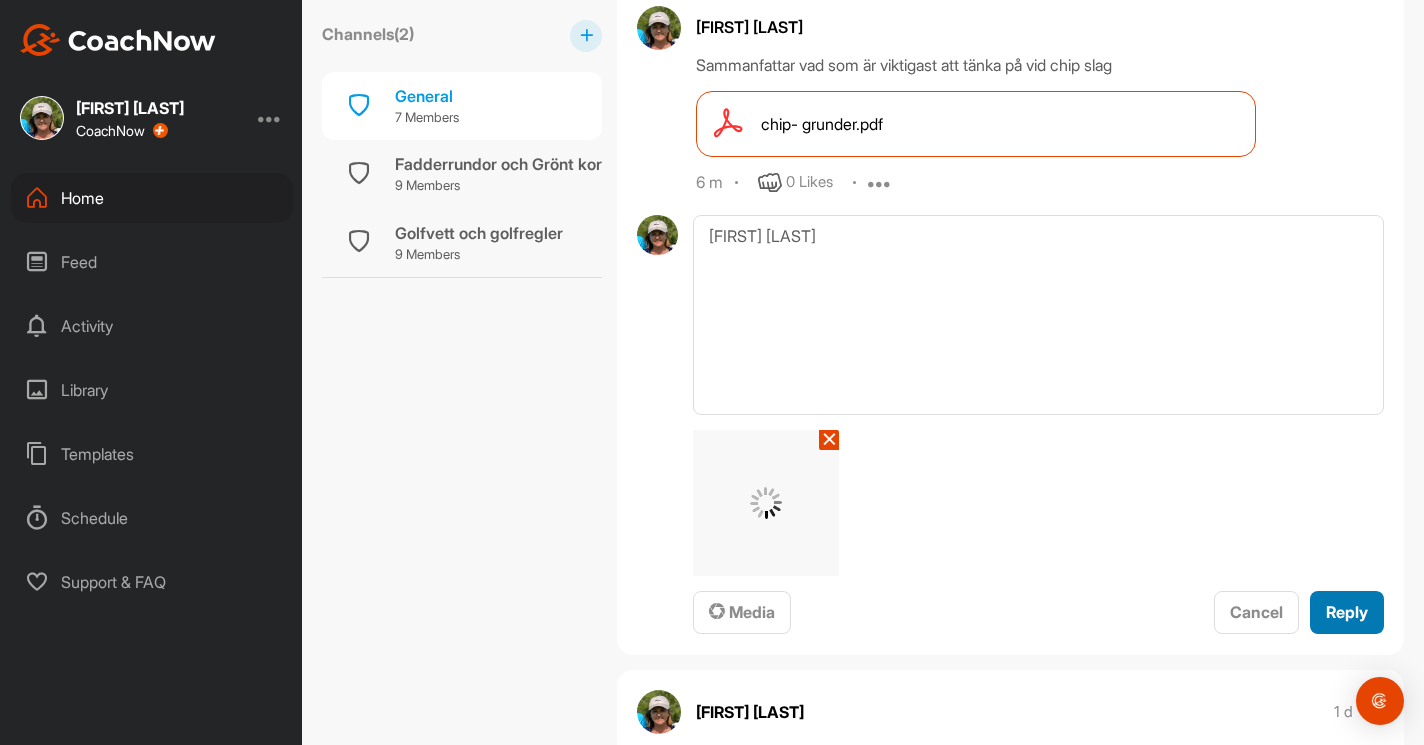 click on "Reply" at bounding box center [1347, 612] 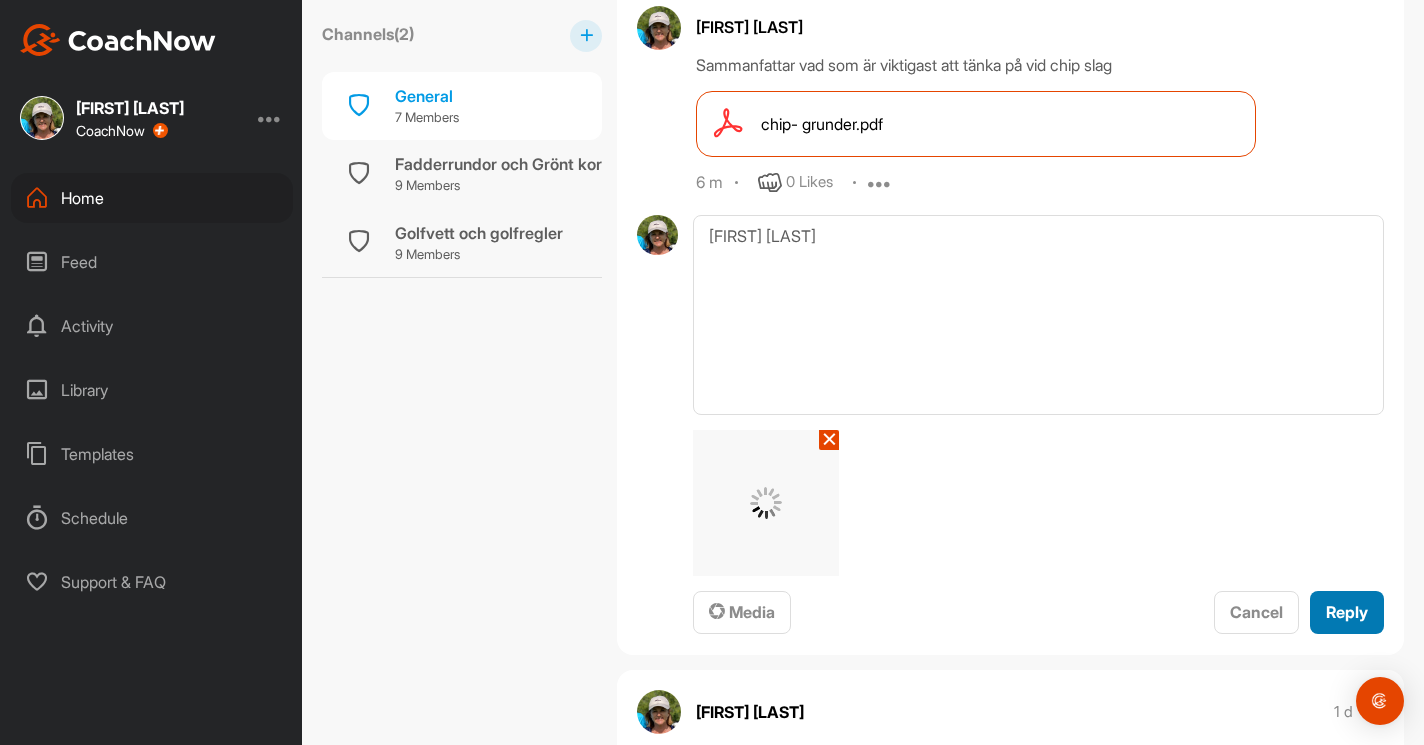 type 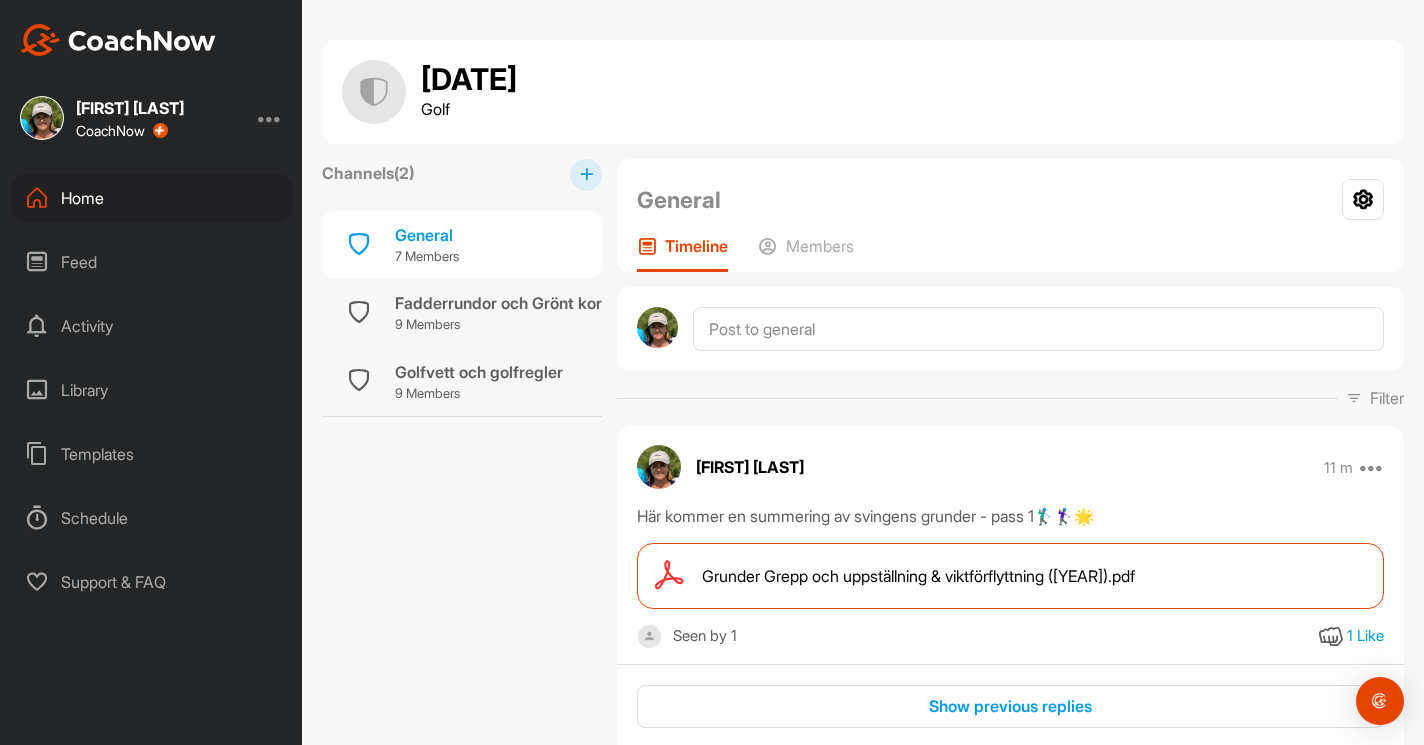 scroll, scrollTop: 0, scrollLeft: 0, axis: both 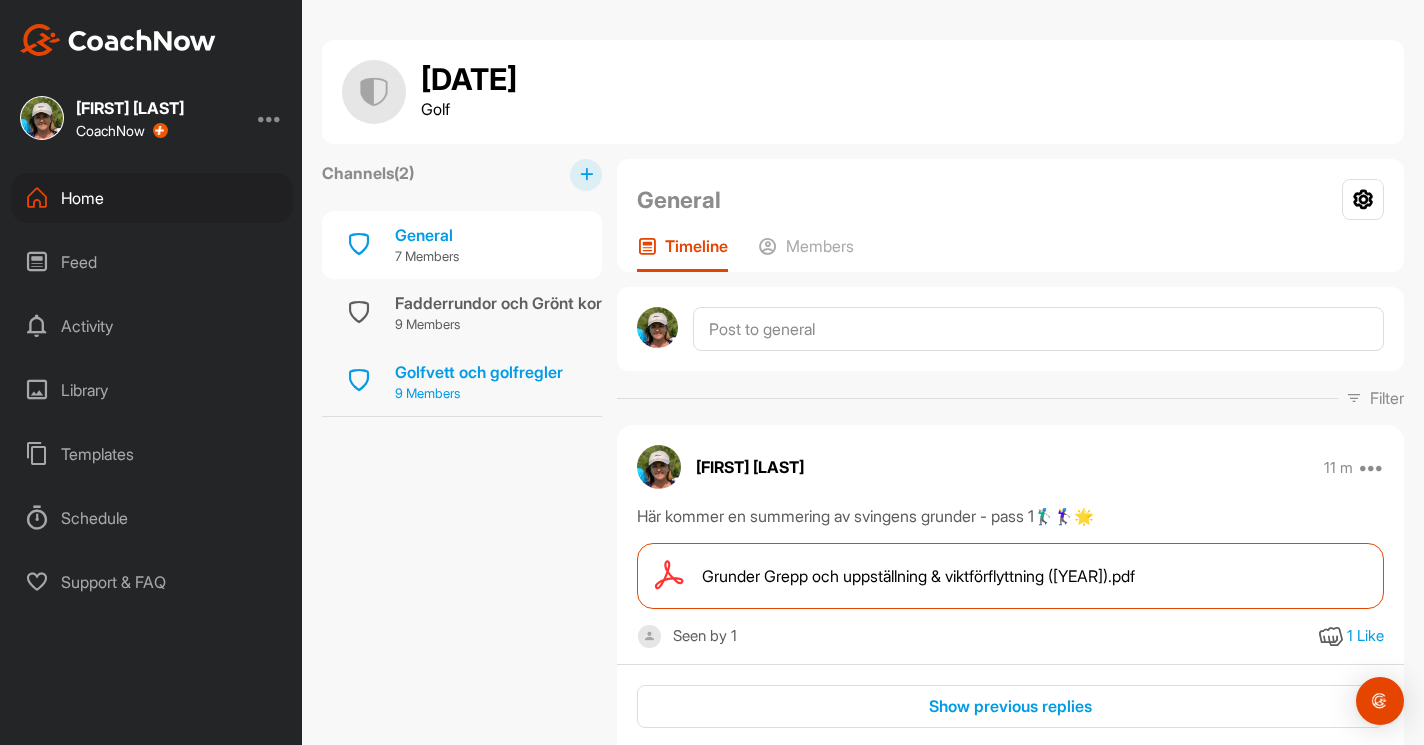 click on "9 Members" at bounding box center (479, 394) 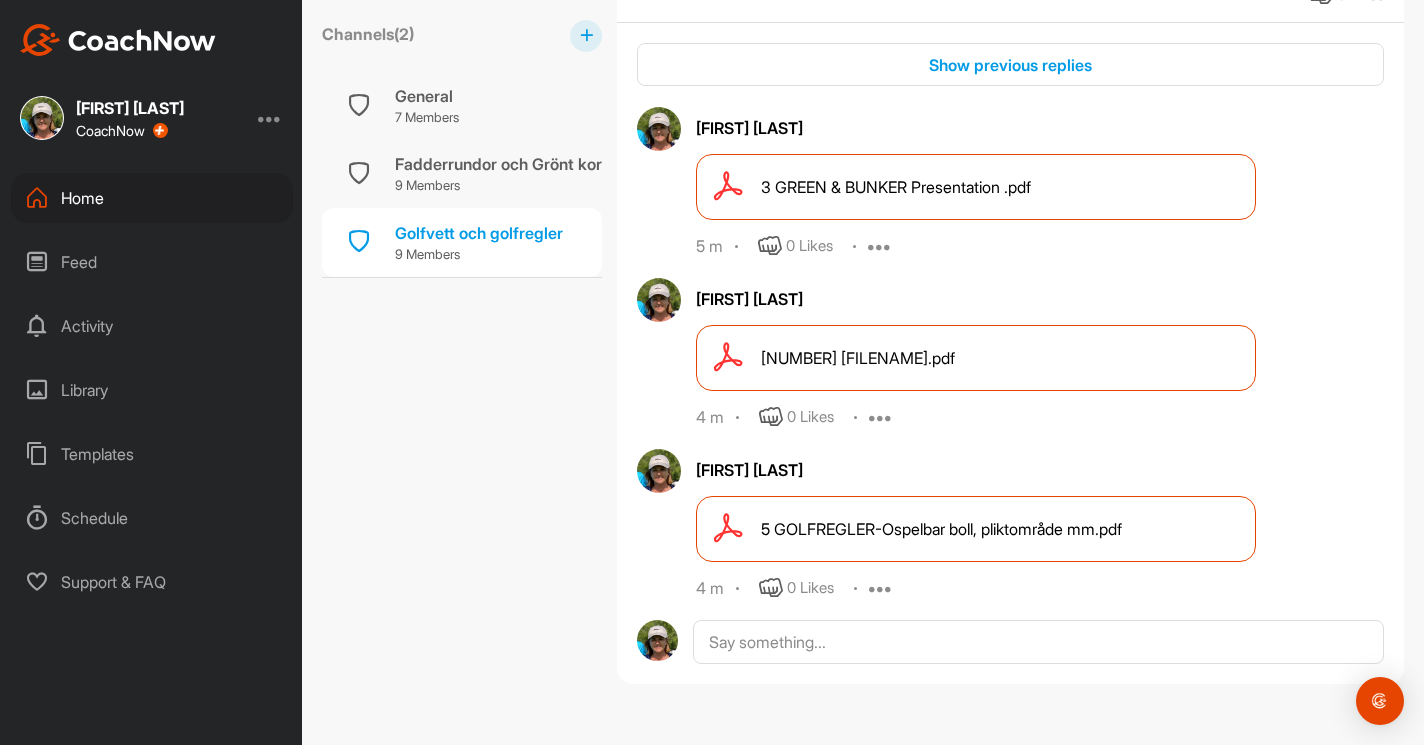 scroll, scrollTop: 617, scrollLeft: 0, axis: vertical 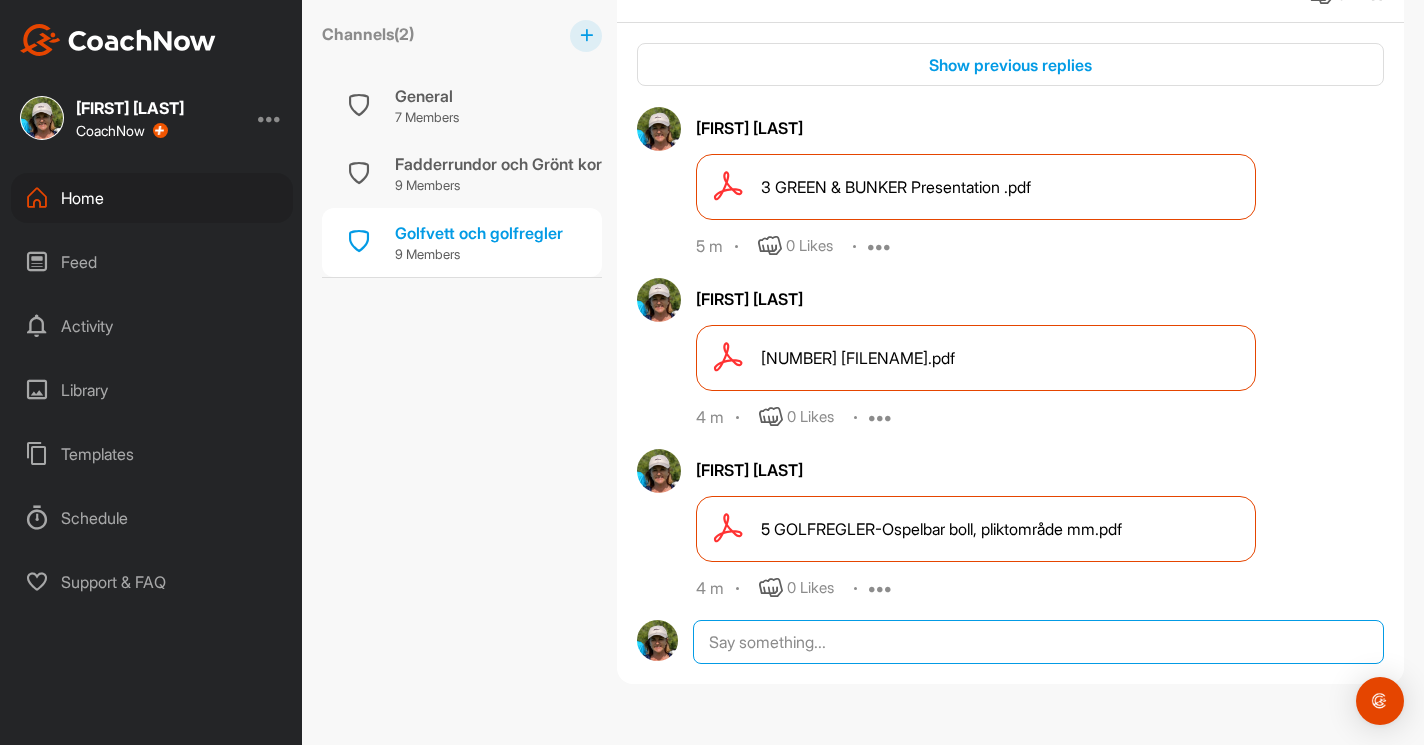 click at bounding box center [1038, 642] 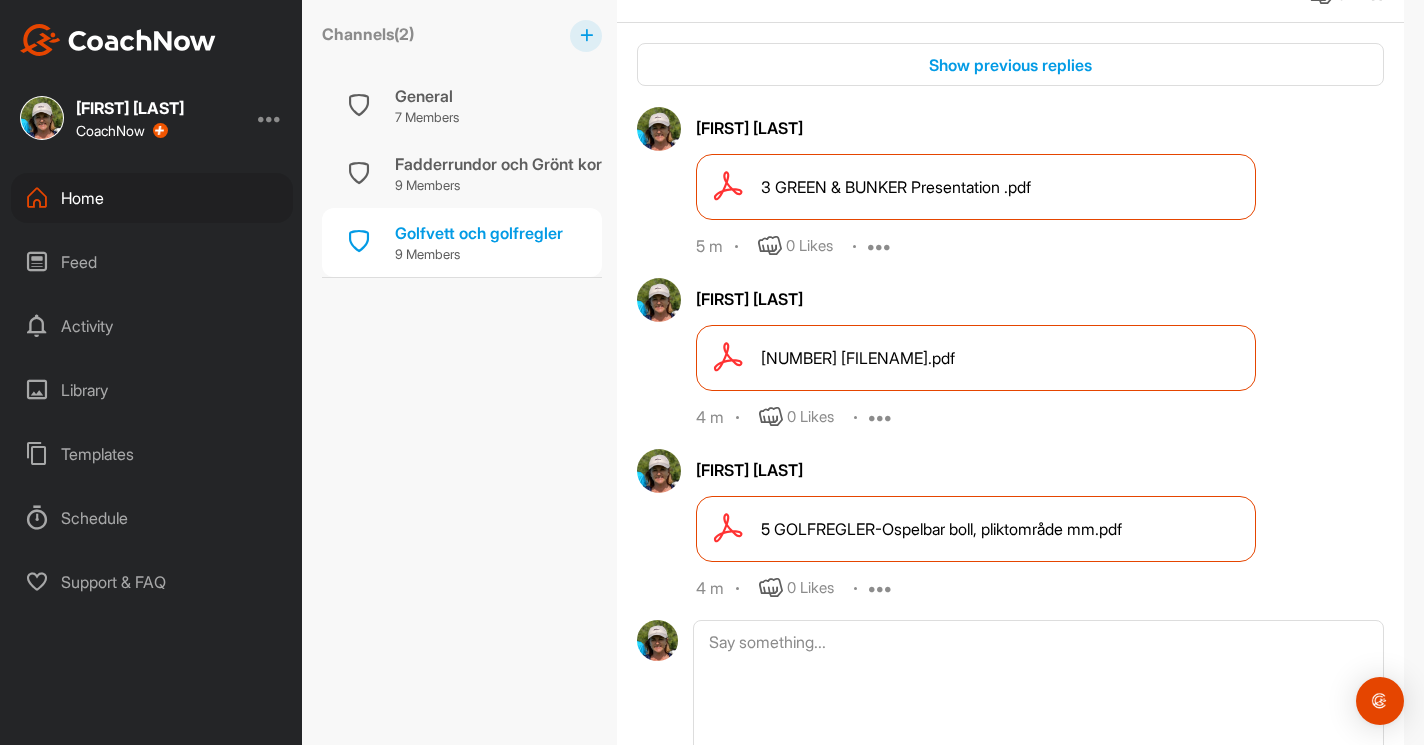 click on "Home" at bounding box center (152, 198) 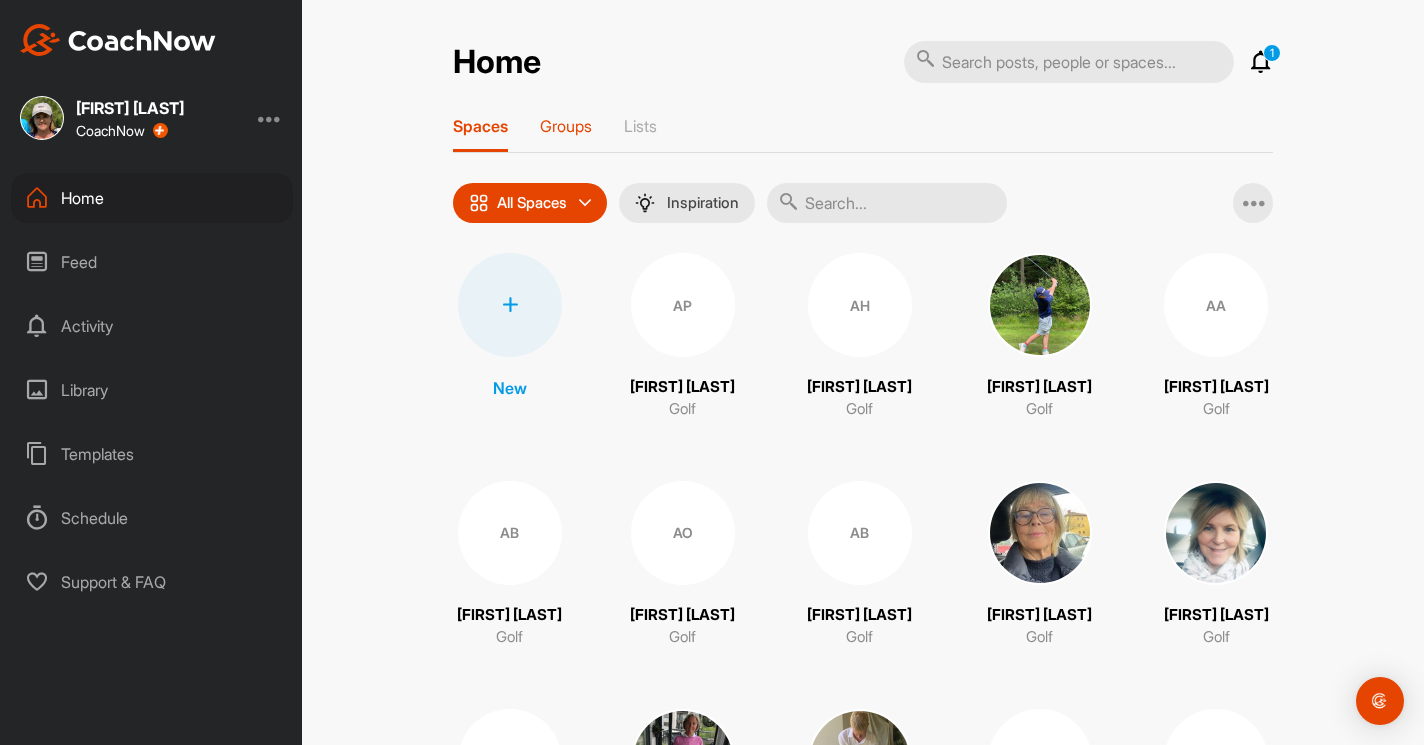 click on "Groups" at bounding box center (566, 126) 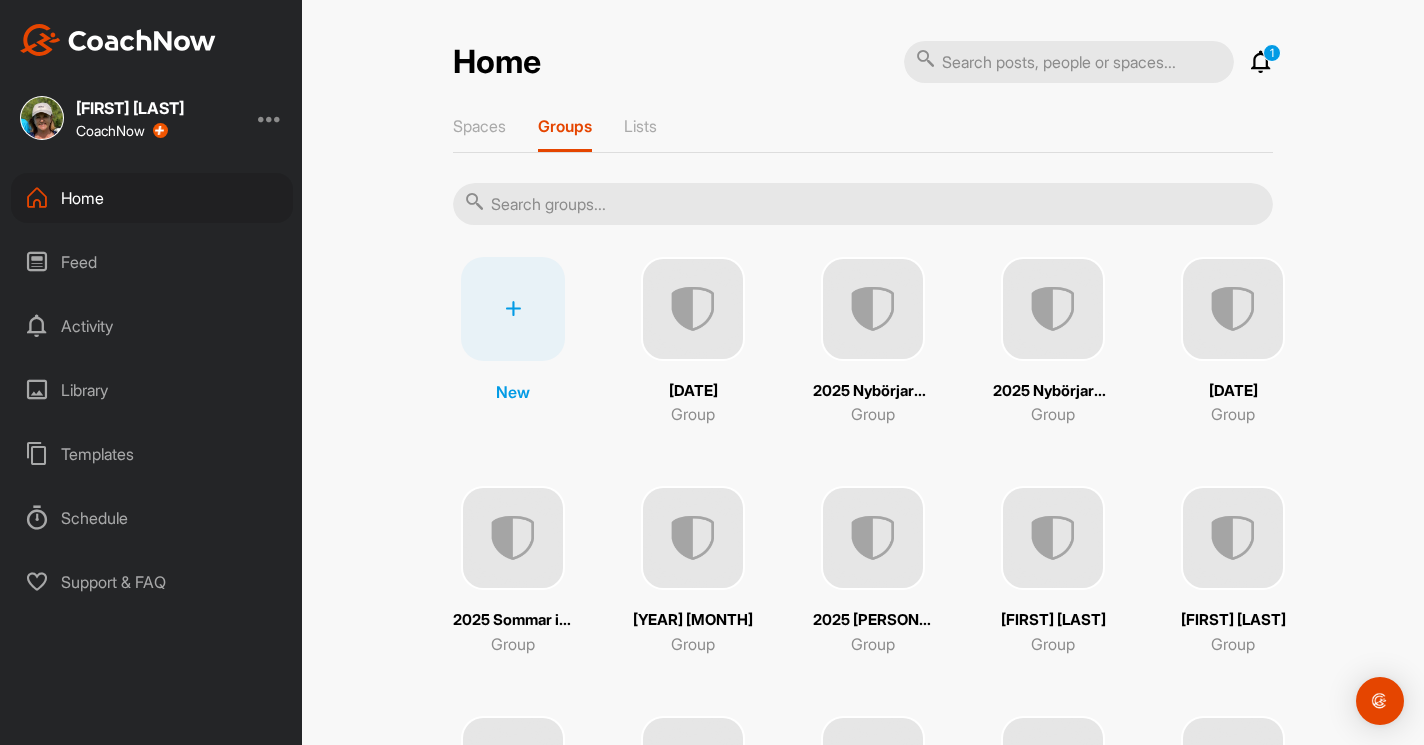 click at bounding box center [873, 309] 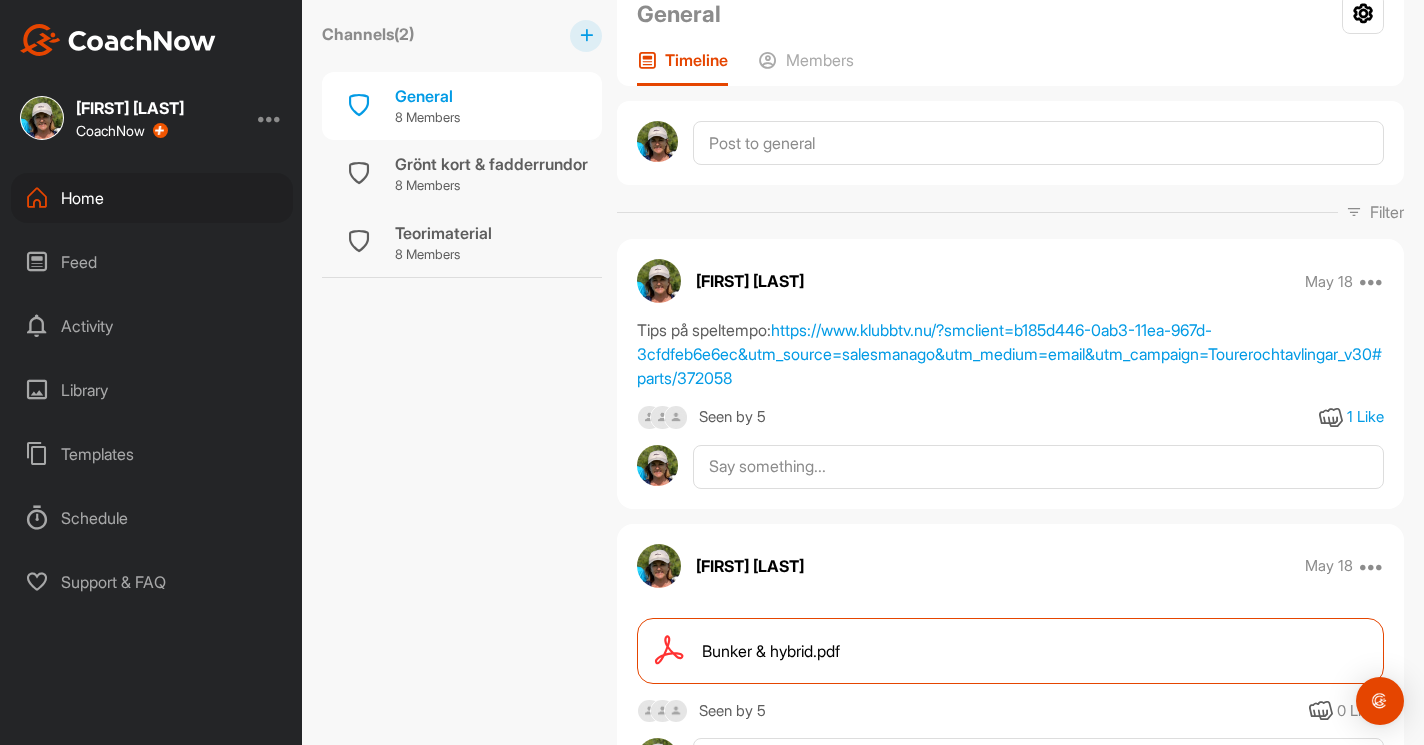 scroll, scrollTop: 162, scrollLeft: 0, axis: vertical 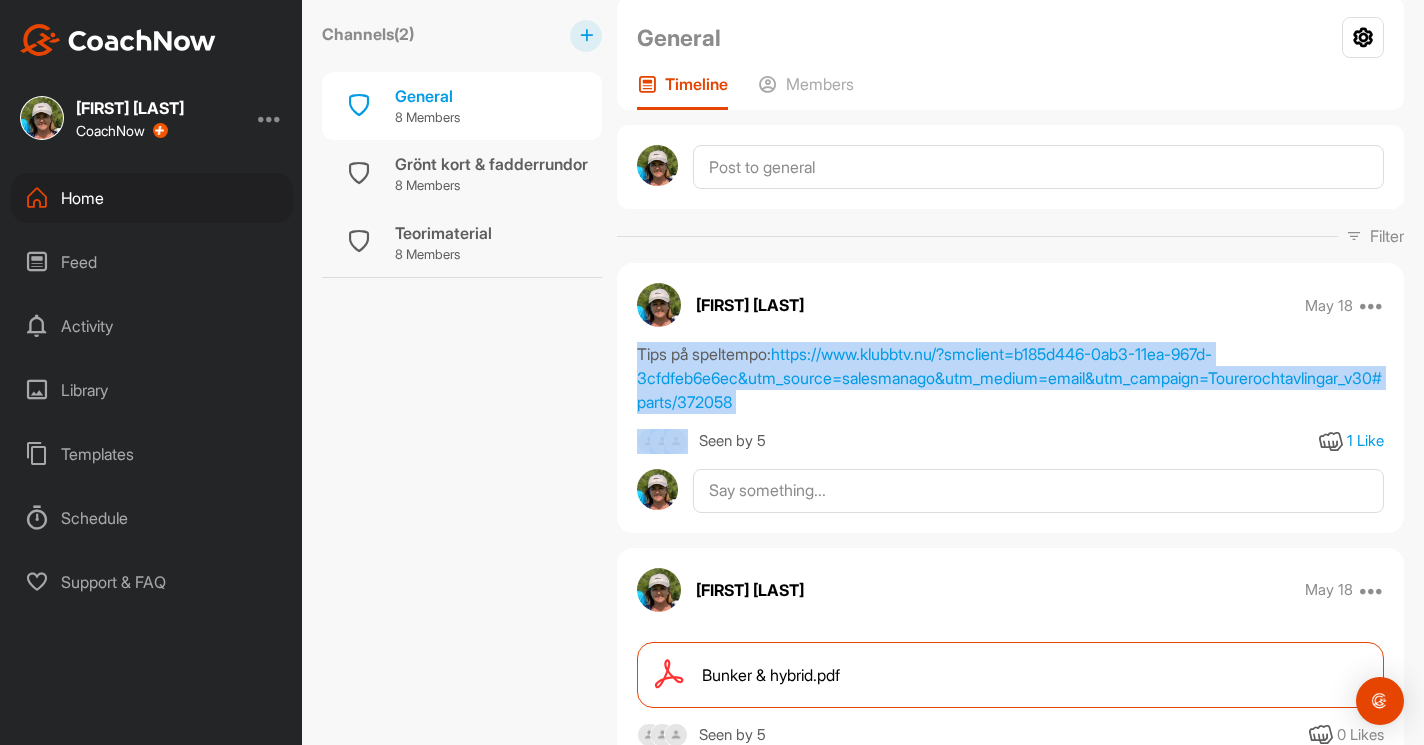 drag, startPoint x: 631, startPoint y: 351, endPoint x: 804, endPoint y: 446, distance: 197.36768 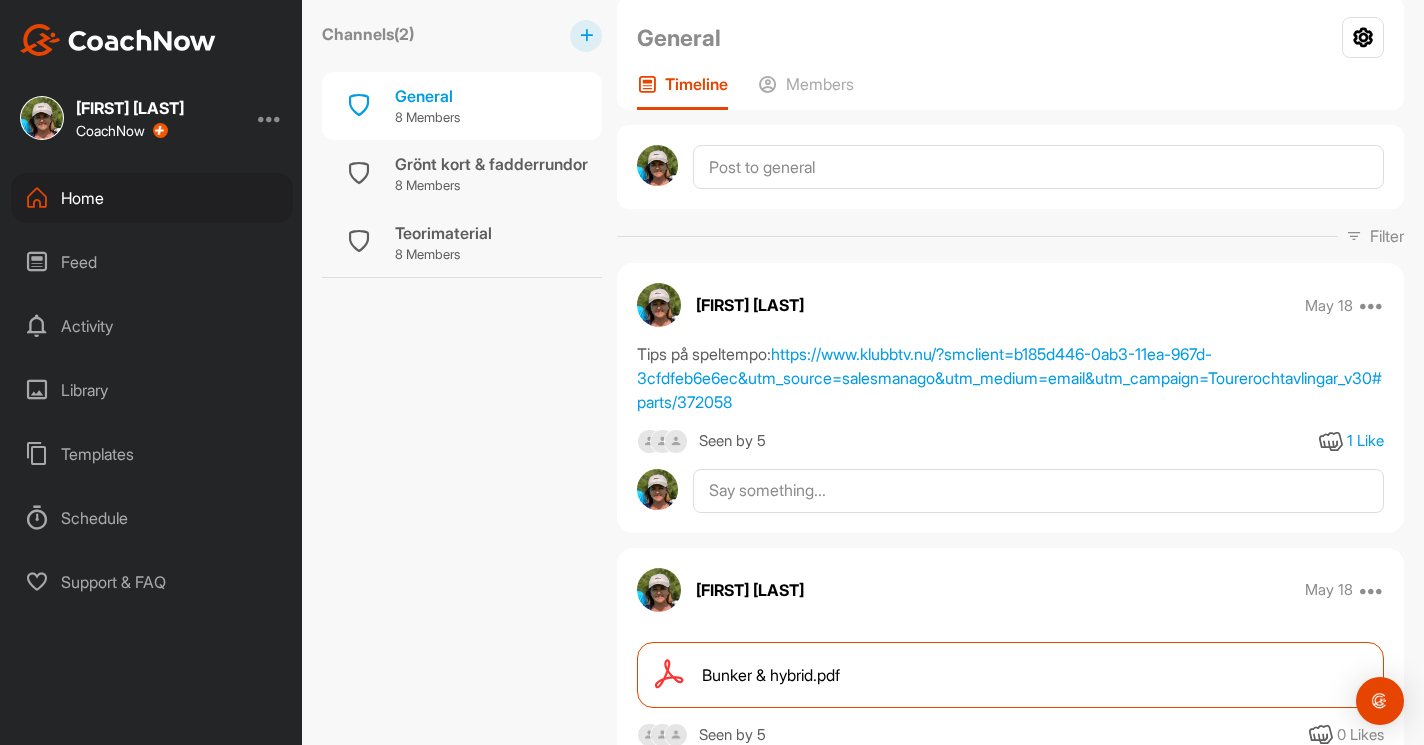 click on "Home" at bounding box center (152, 198) 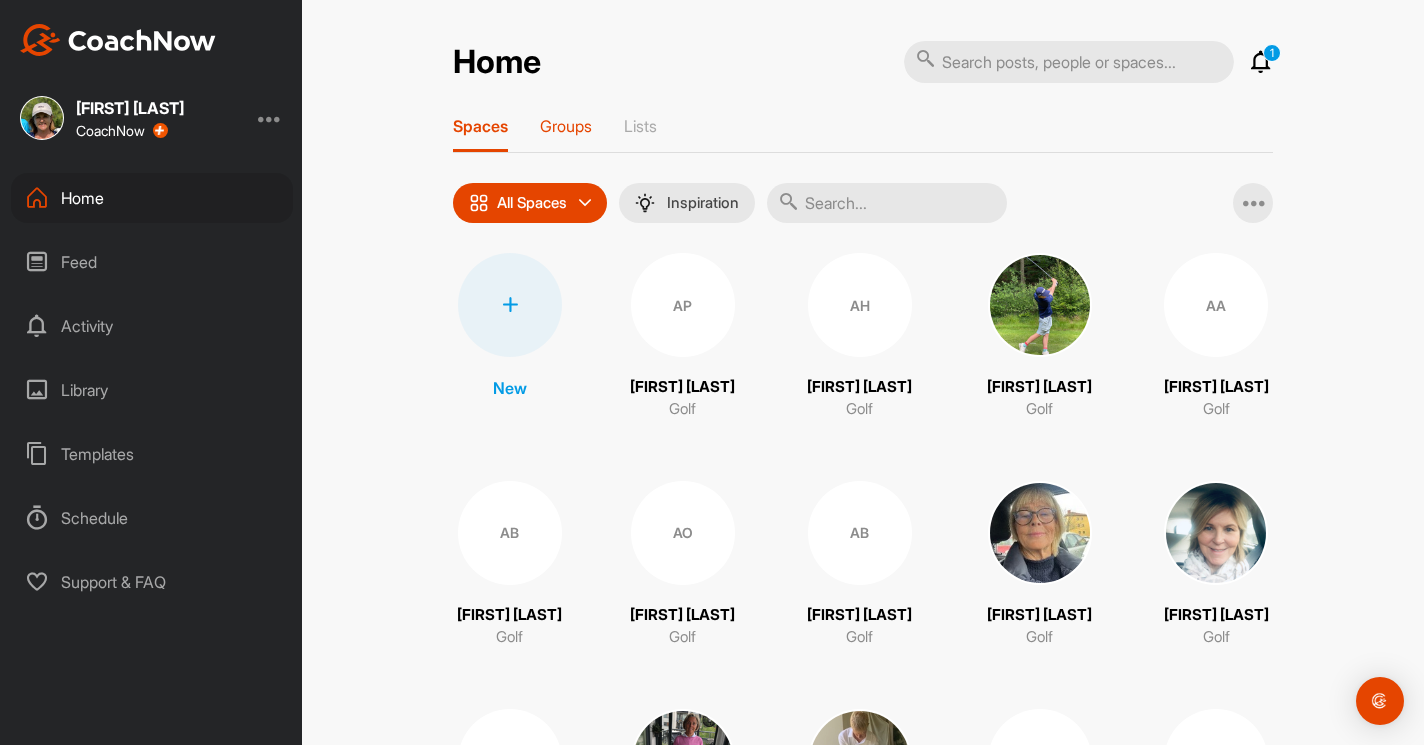 click on "Groups" at bounding box center (566, 126) 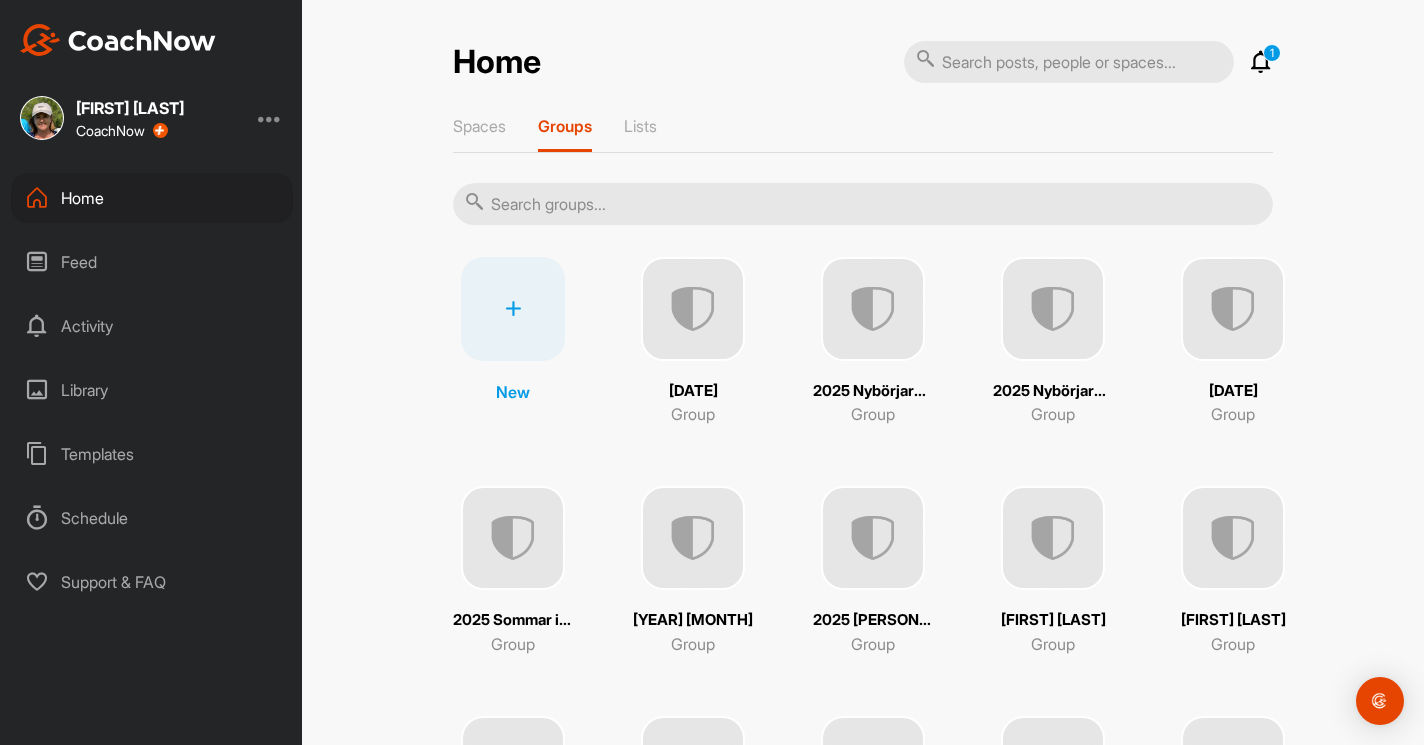 click at bounding box center [863, 204] 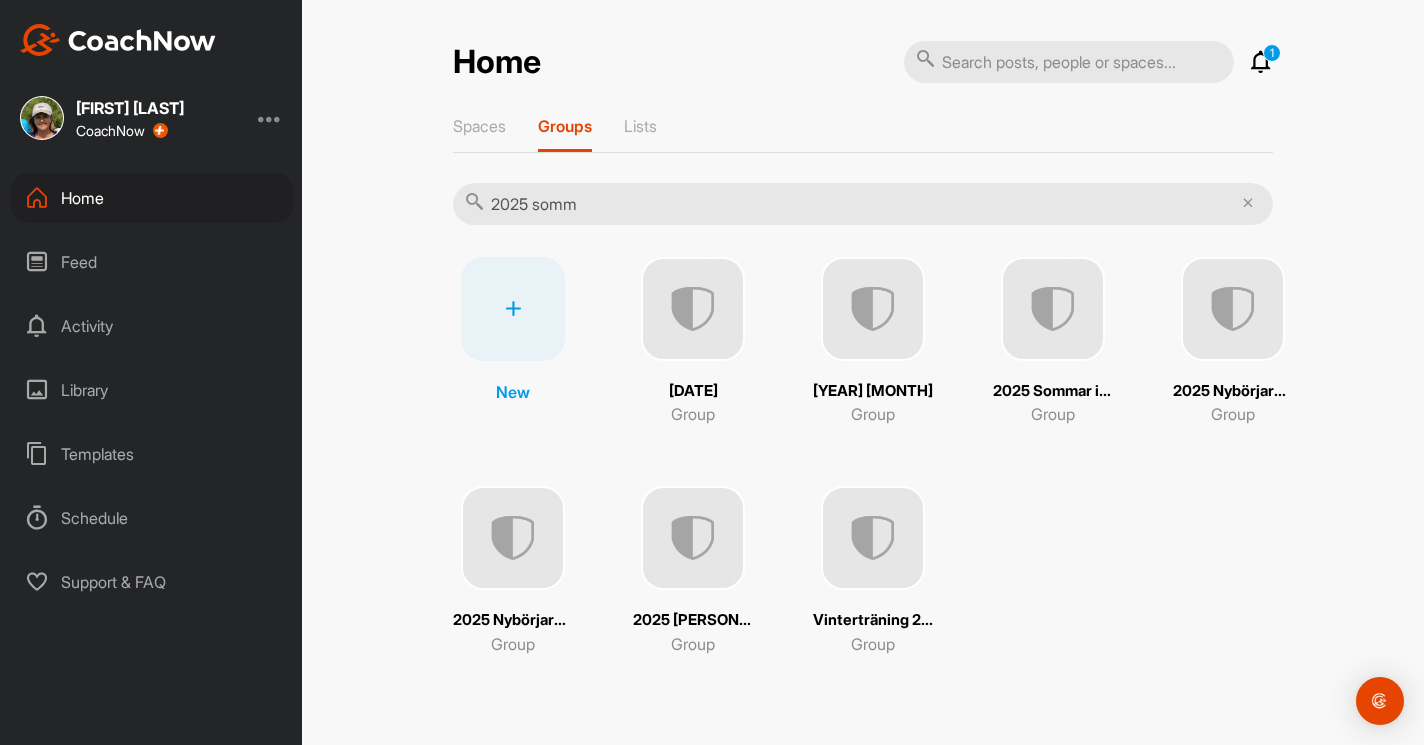 type on "2025 sommar" 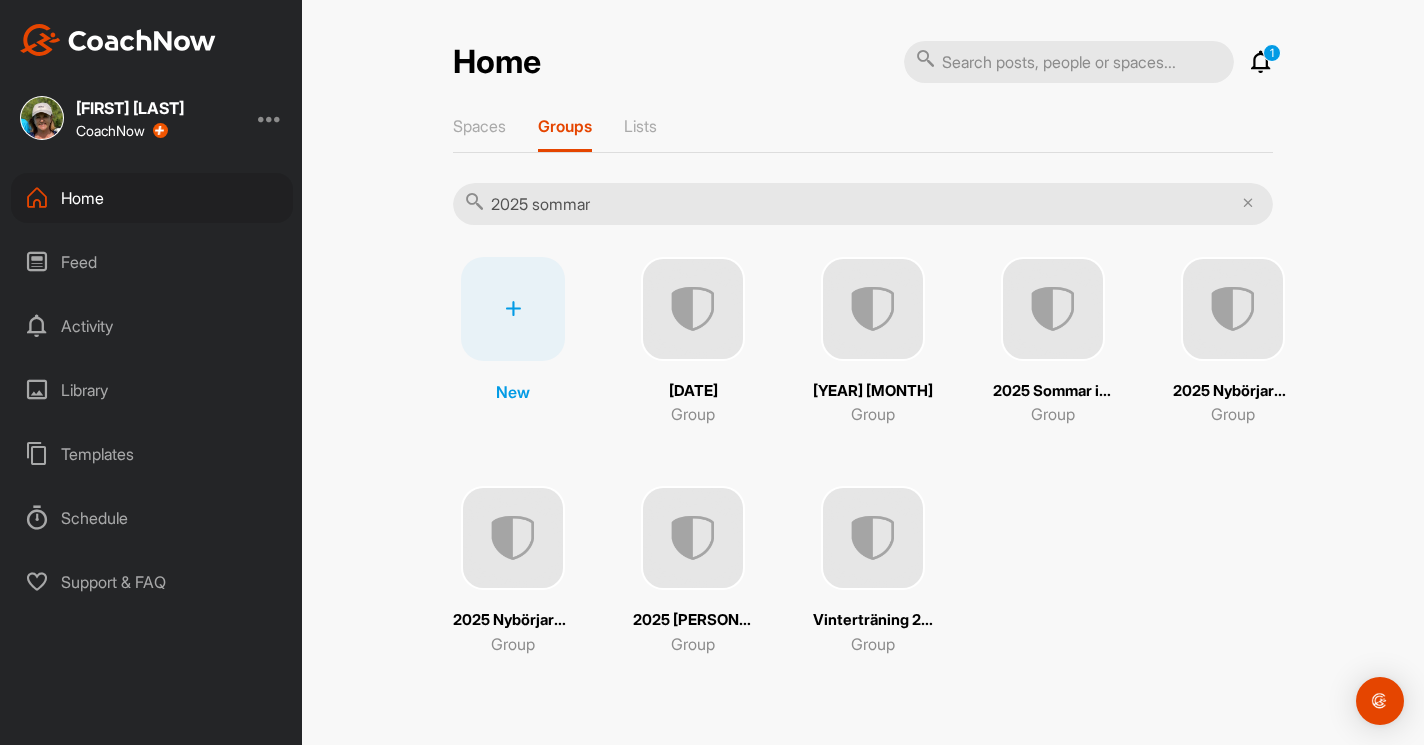 drag, startPoint x: 585, startPoint y: 243, endPoint x: 702, endPoint y: 306, distance: 132.8834 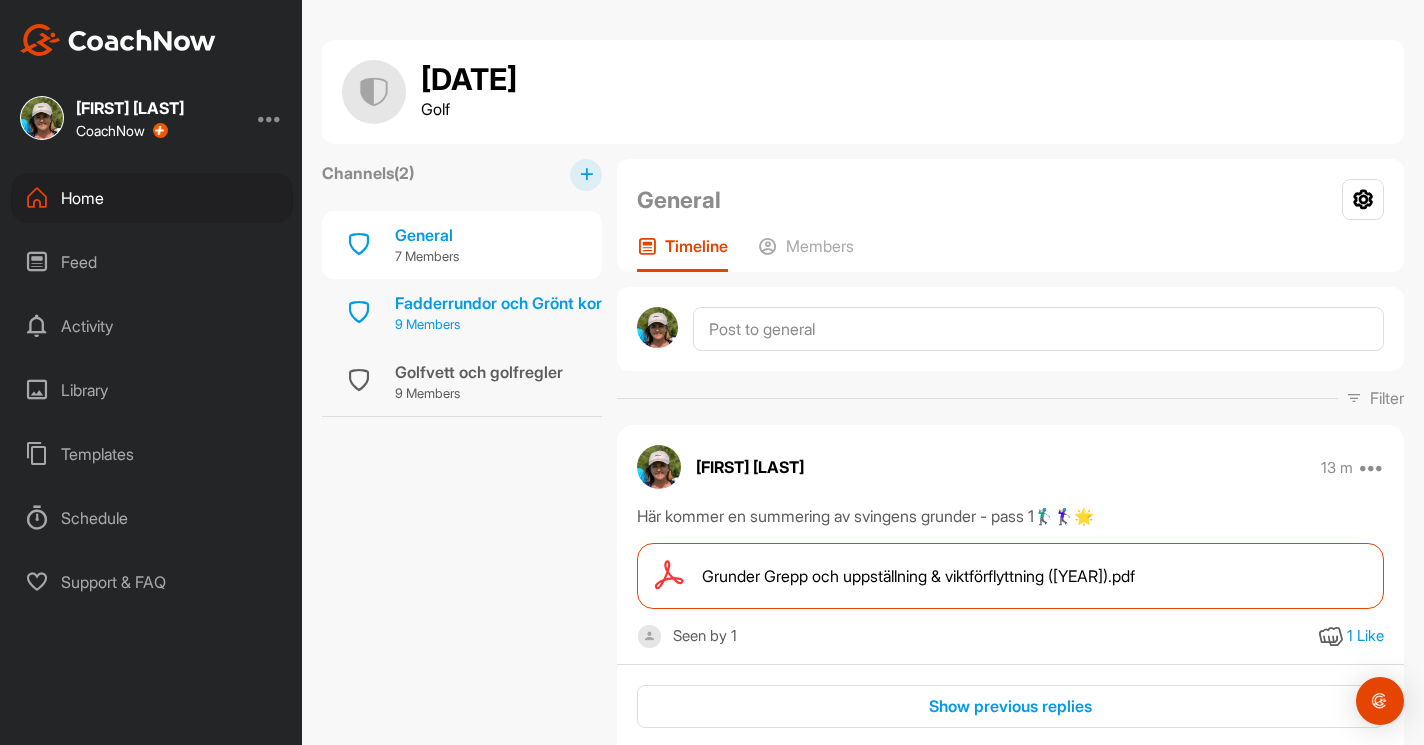 click on "Fadderrundor och Grönt kort" at bounding box center (501, 303) 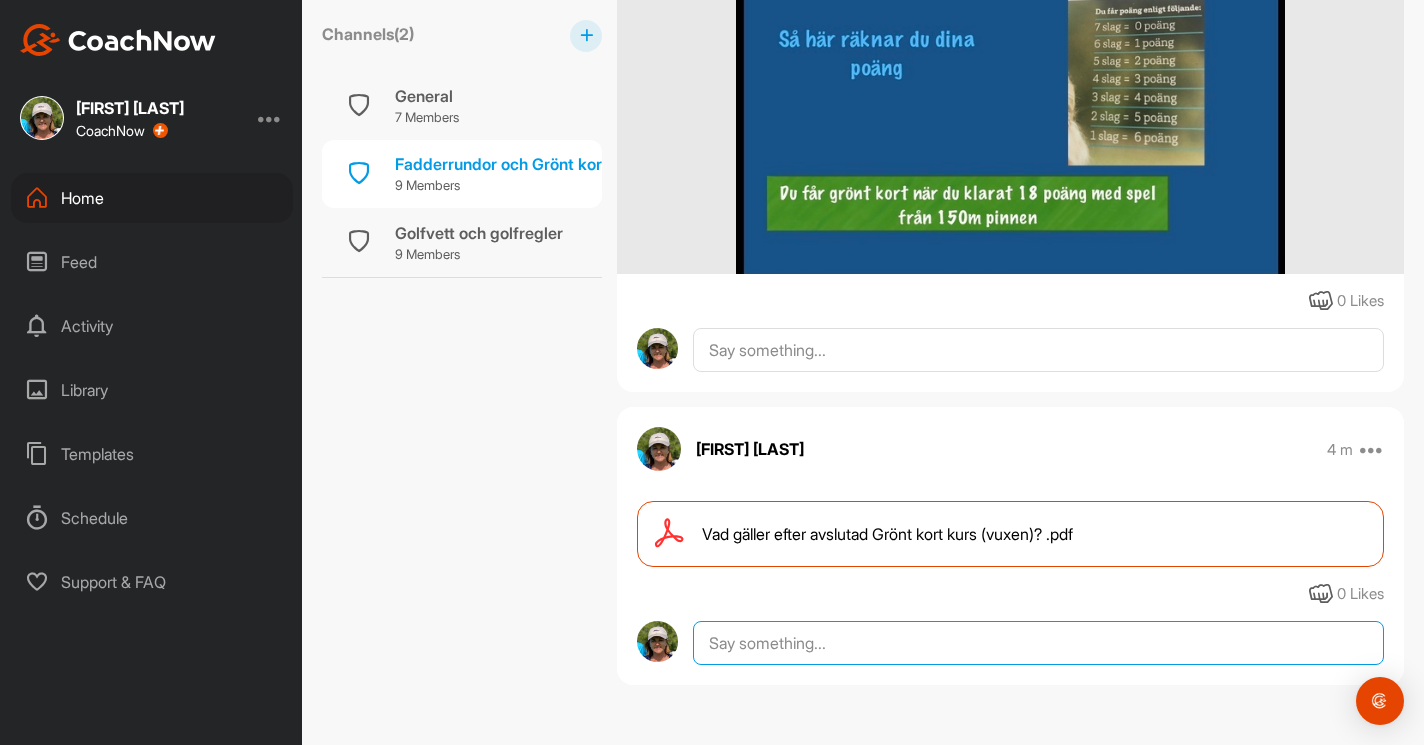 click at bounding box center (1038, 643) 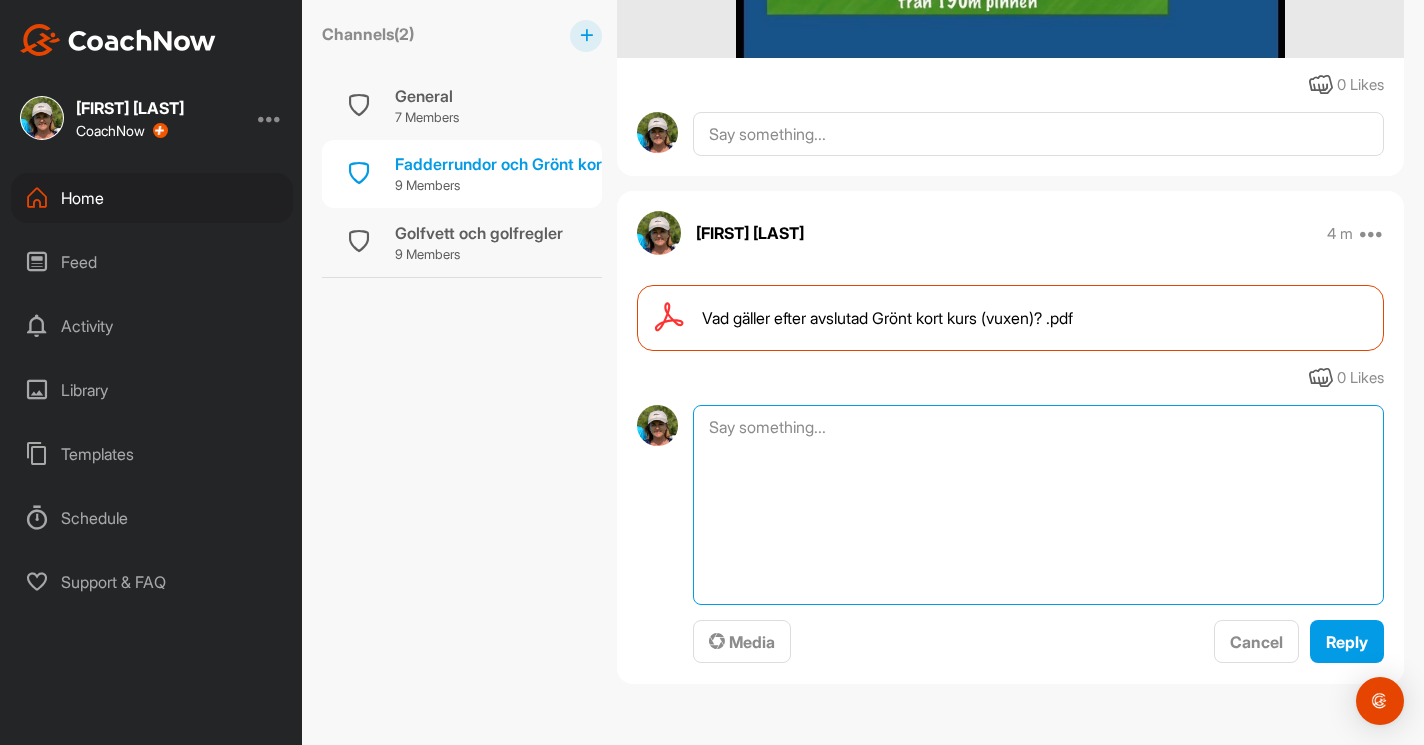 scroll, scrollTop: 909, scrollLeft: 0, axis: vertical 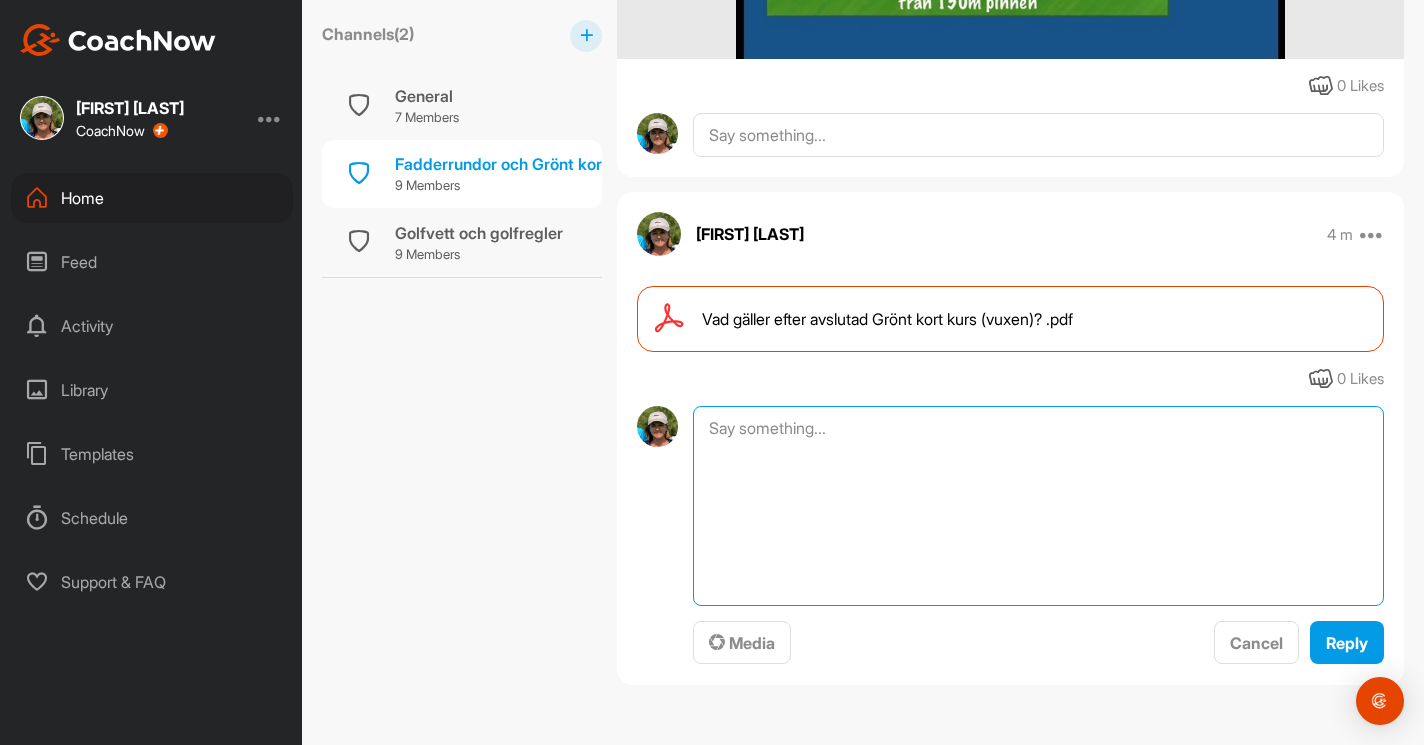 paste on "https://www.klubbtv.nu/?smclient=b185d446-0ab3-11ea-967d-3cfdfeb6e6ec&utm_source=salesmanago&utm_medium=email&utm_campaign=Tourerochtavlingar_v30#parts/372058" 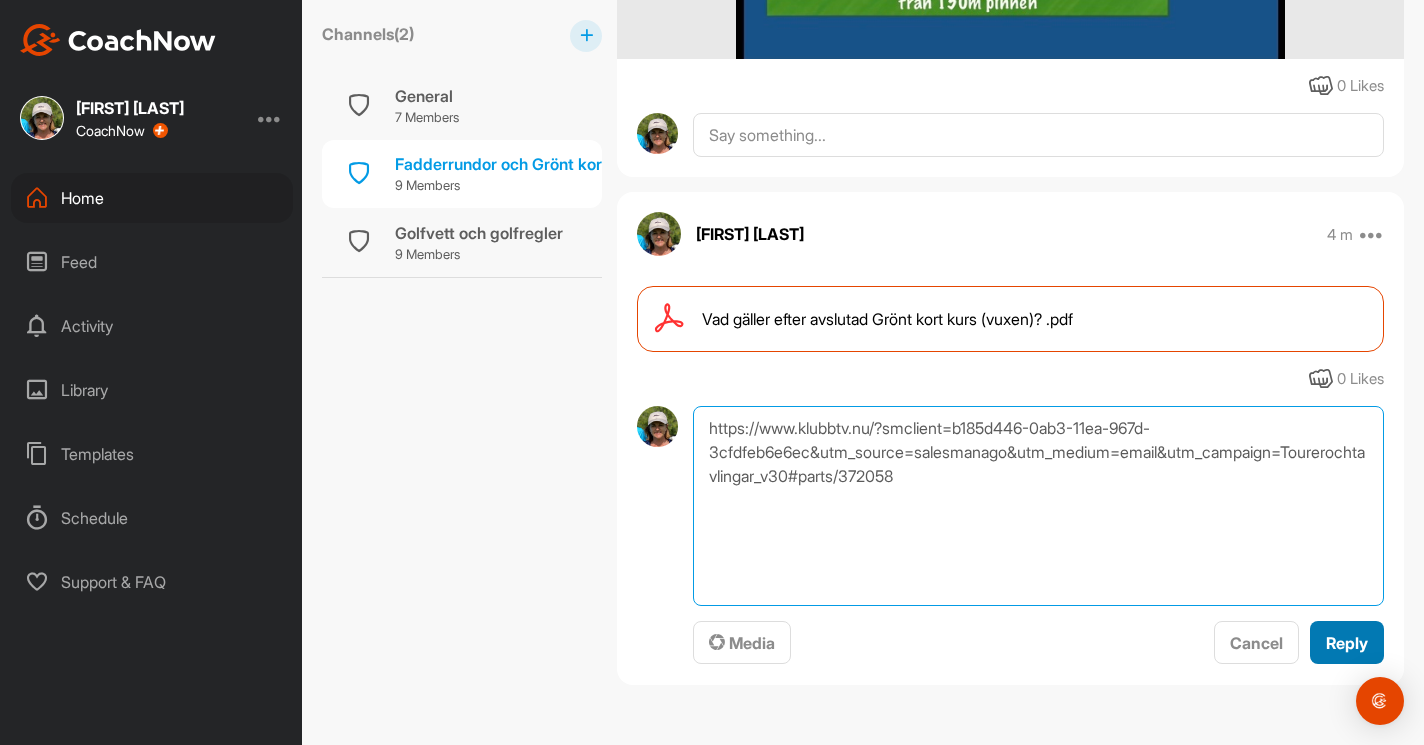 type on "https://www.klubbtv.nu/?smclient=b185d446-0ab3-11ea-967d-3cfdfeb6e6ec&utm_source=salesmanago&utm_medium=email&utm_campaign=Tourerochtavlingar_v30#parts/372058" 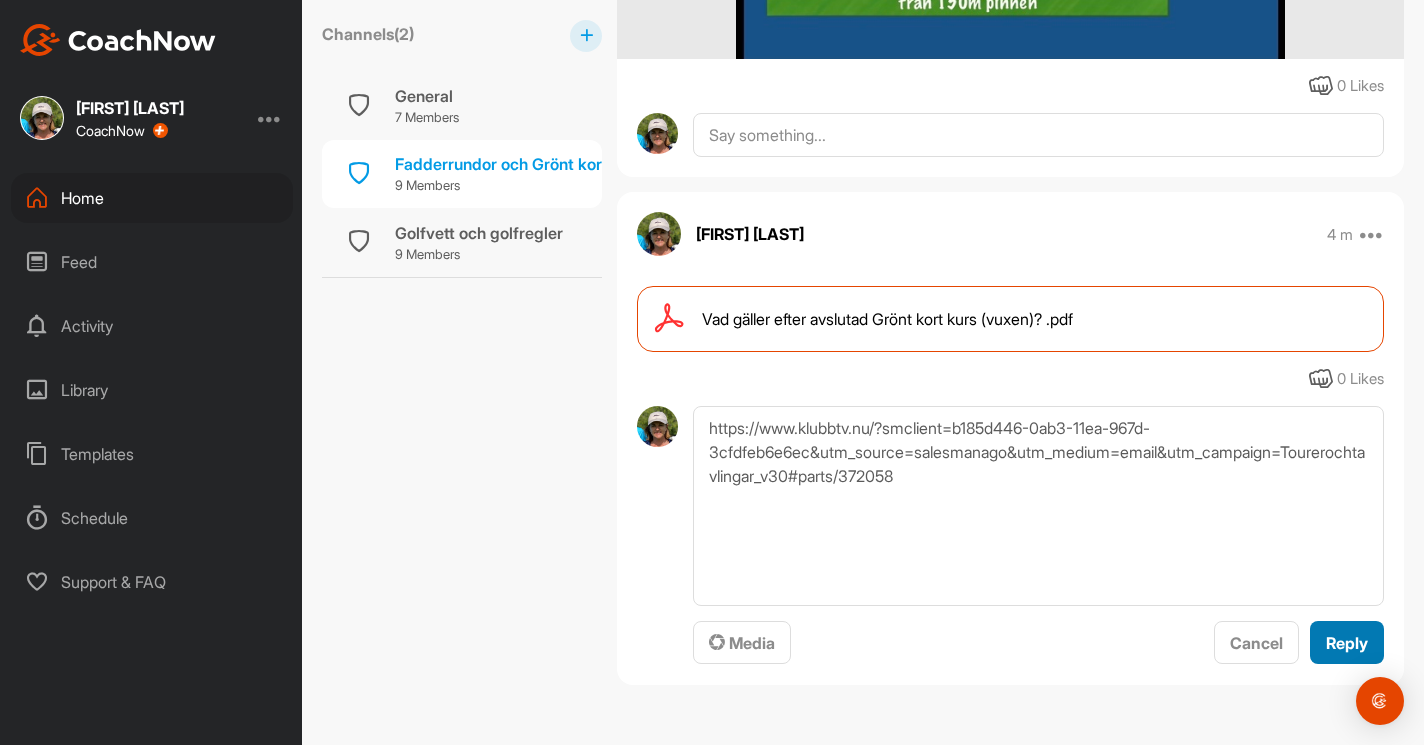 click on "Reply" at bounding box center (1347, 643) 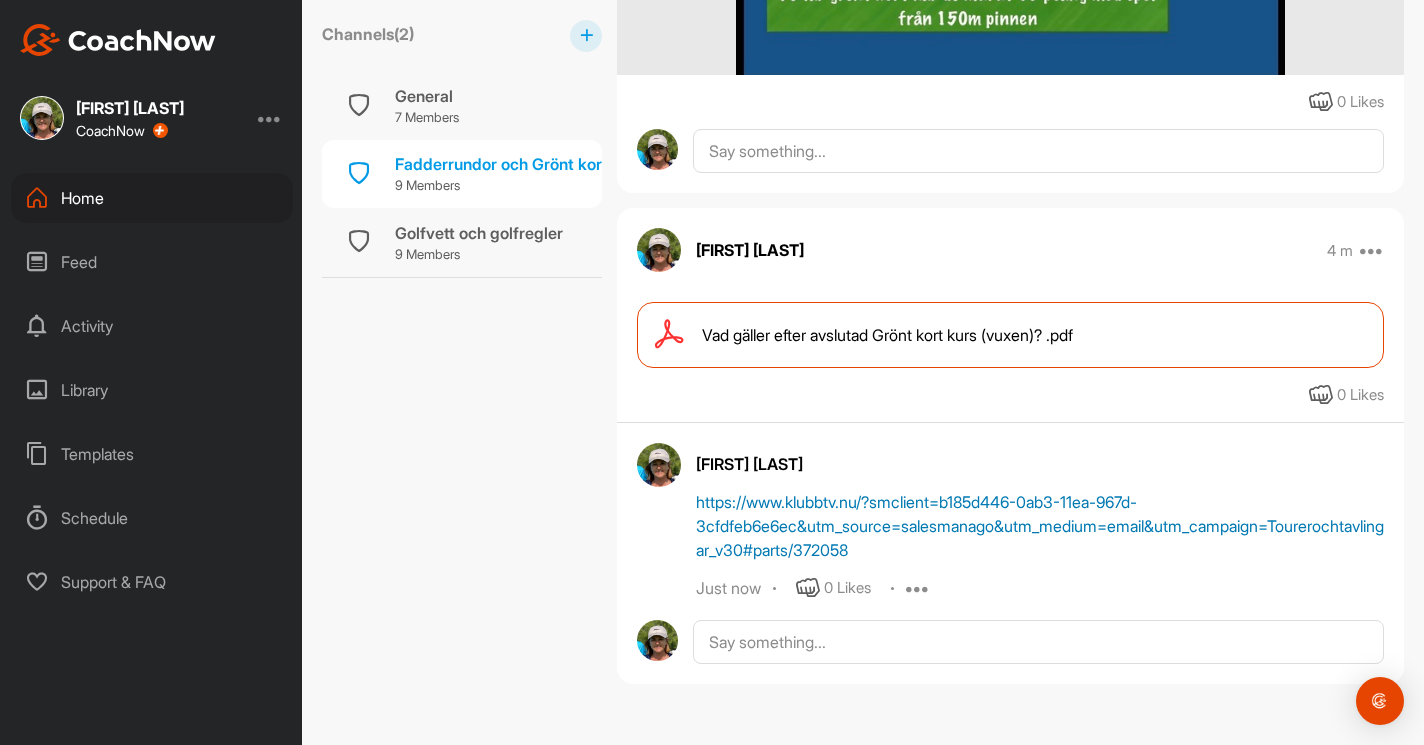 click on "https://www.klubbtv.nu/?smclient=b185d446-0ab3-11ea-967d-3cfdfeb6e6ec&utm_source=salesmanago&utm_medium=email&utm_campaign=Tourerochtavlingar_v30#parts/372058" 